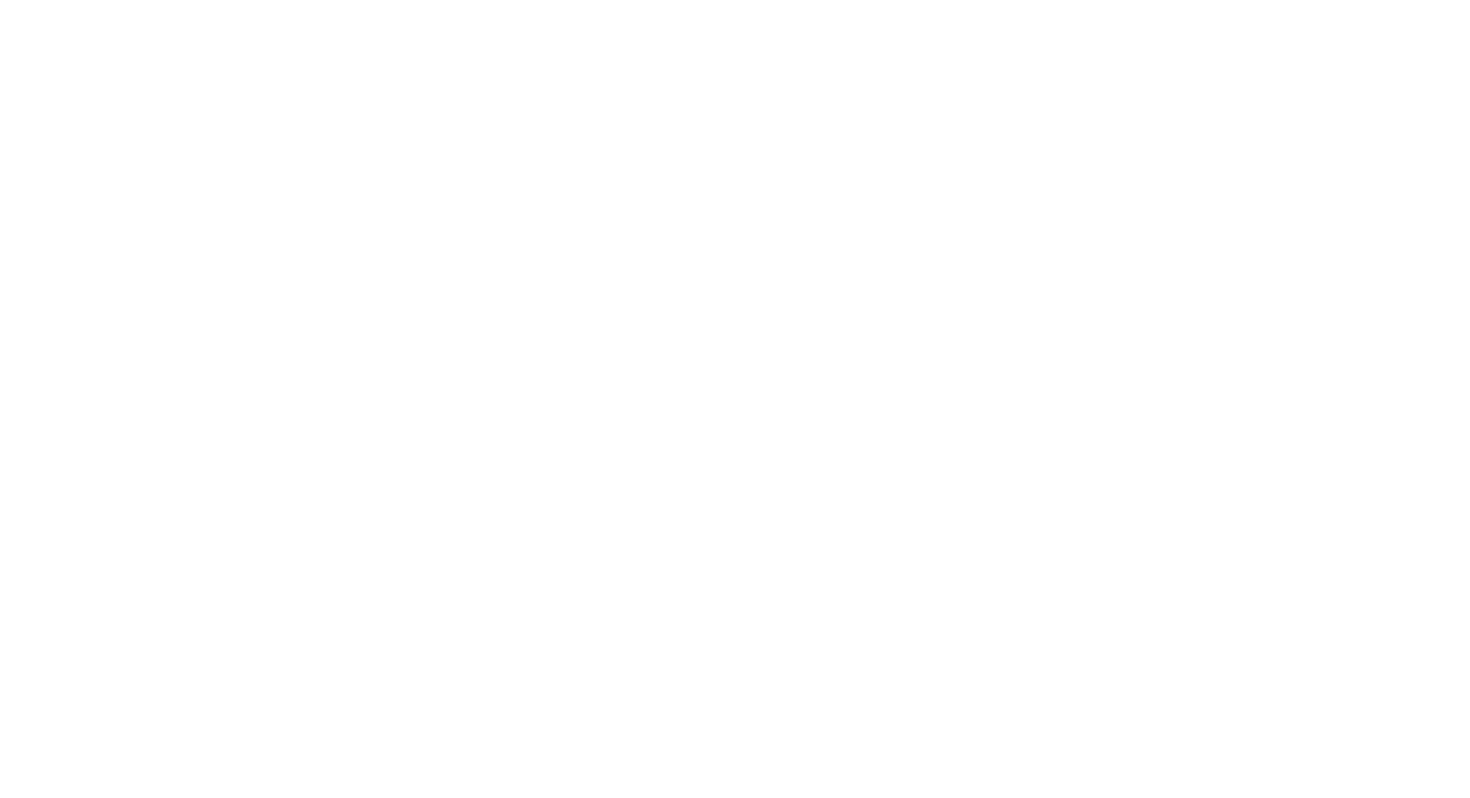 scroll, scrollTop: 0, scrollLeft: 0, axis: both 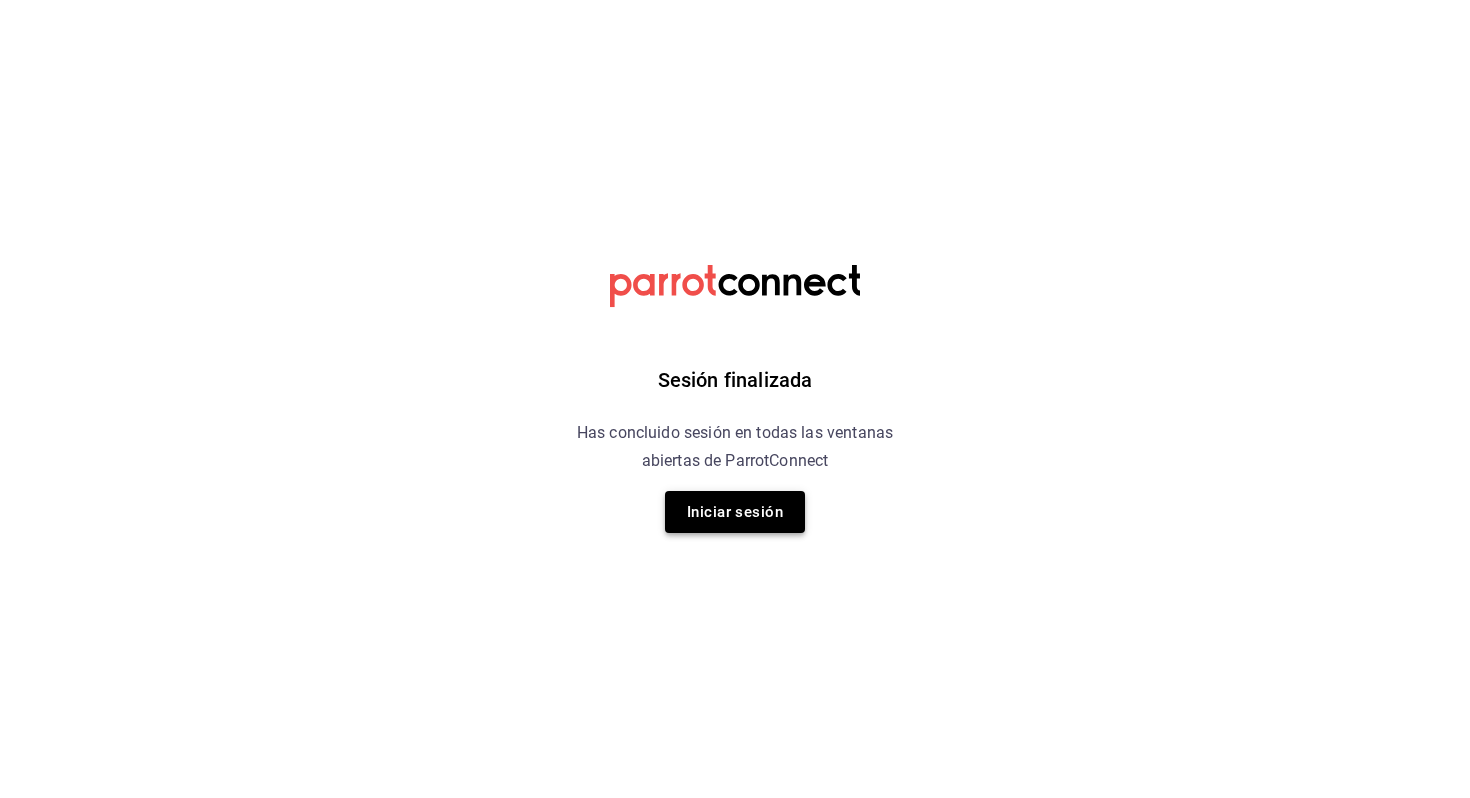 click on "Iniciar sesión" at bounding box center [735, 512] 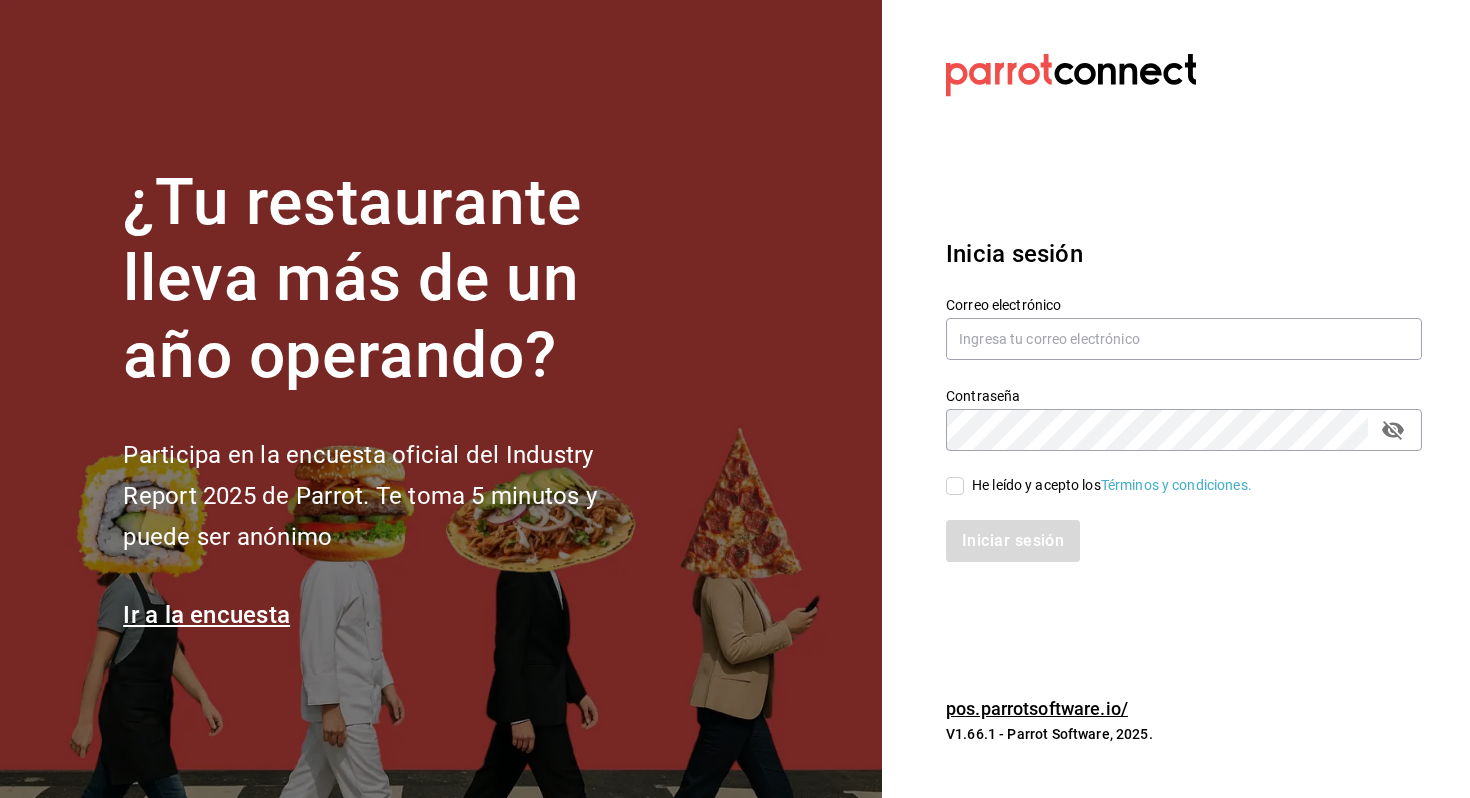 click on "Contraseña Contraseña" at bounding box center (1172, 407) 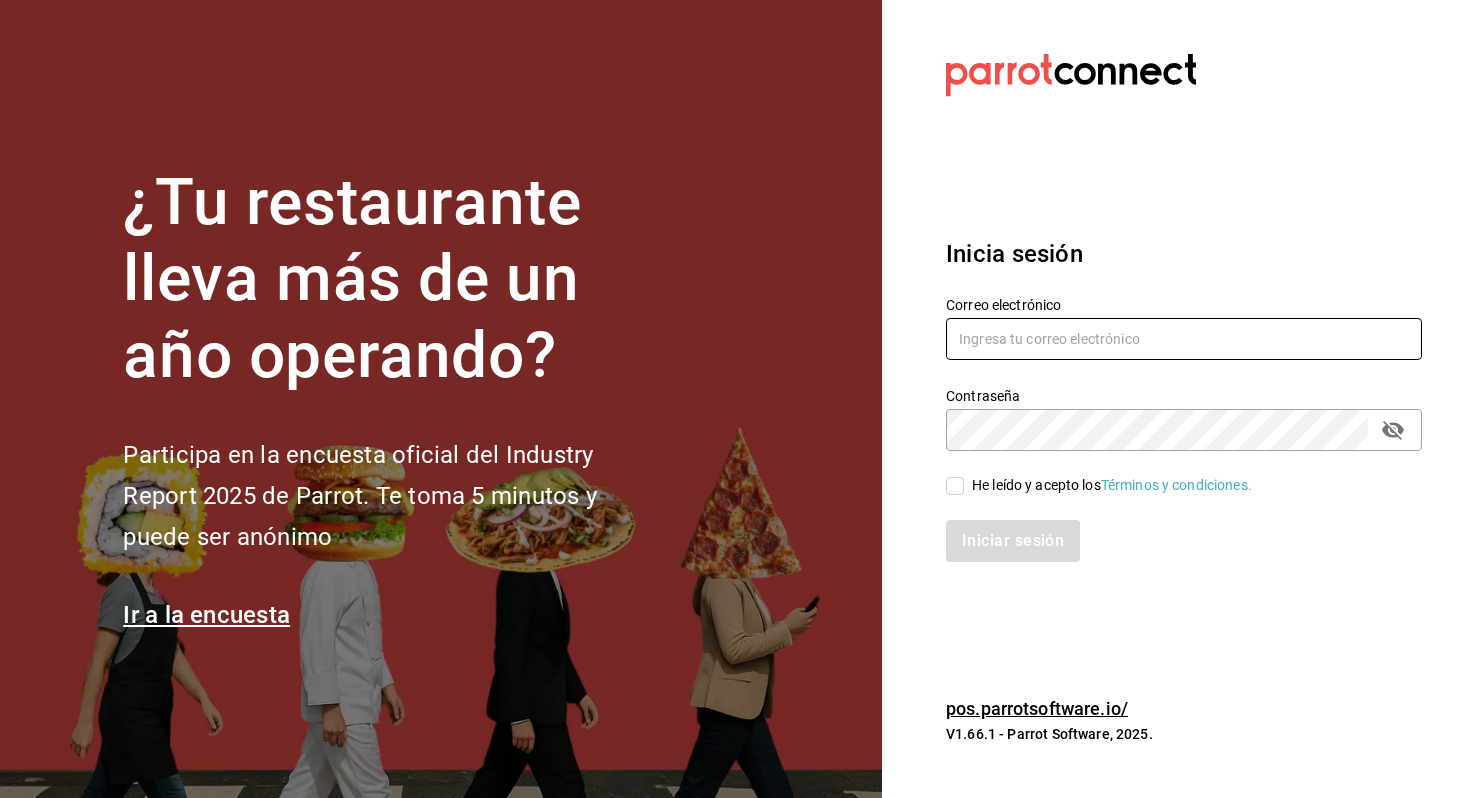 click at bounding box center [1184, 339] 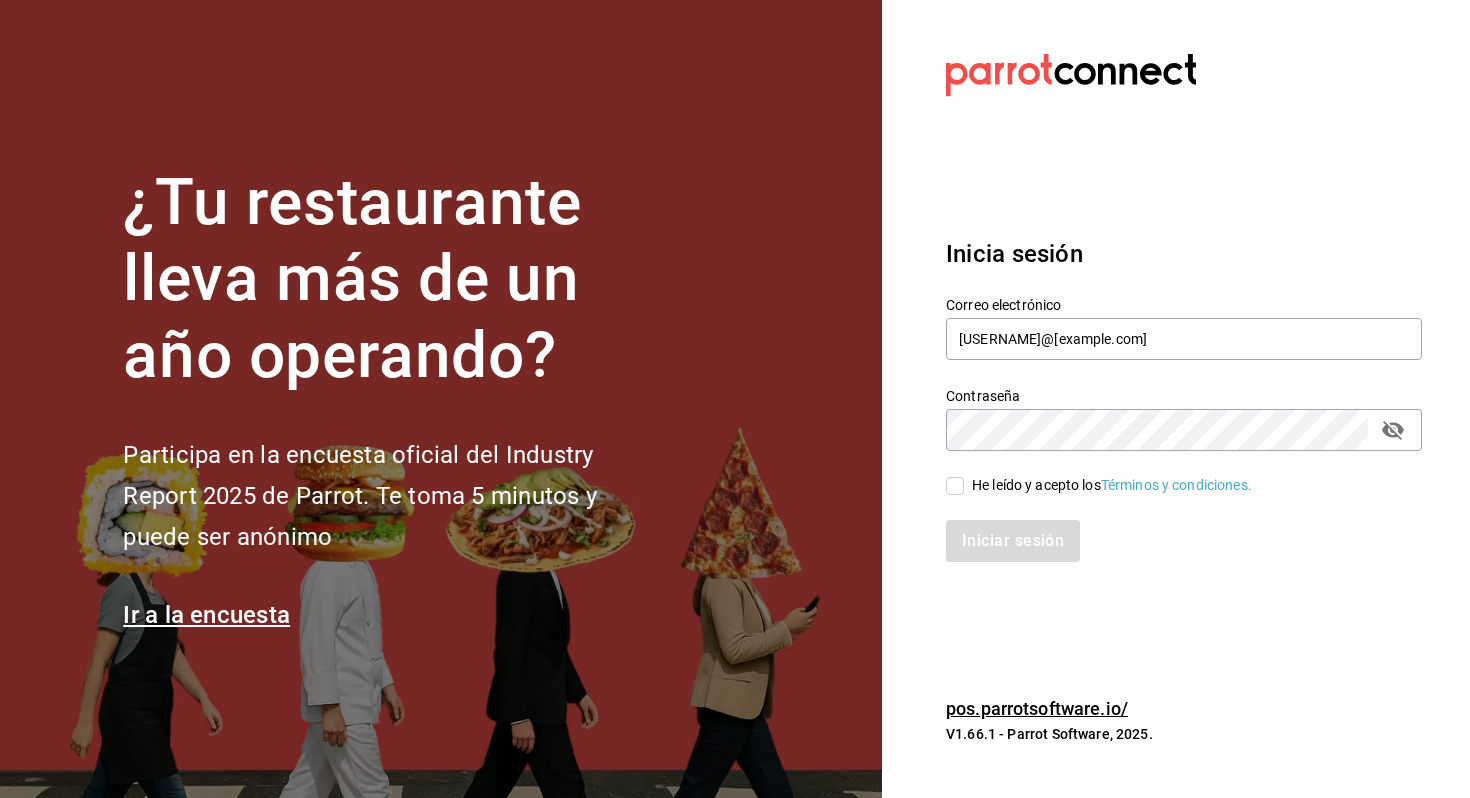 click on "He leído y acepto los  Términos y condiciones." at bounding box center [955, 486] 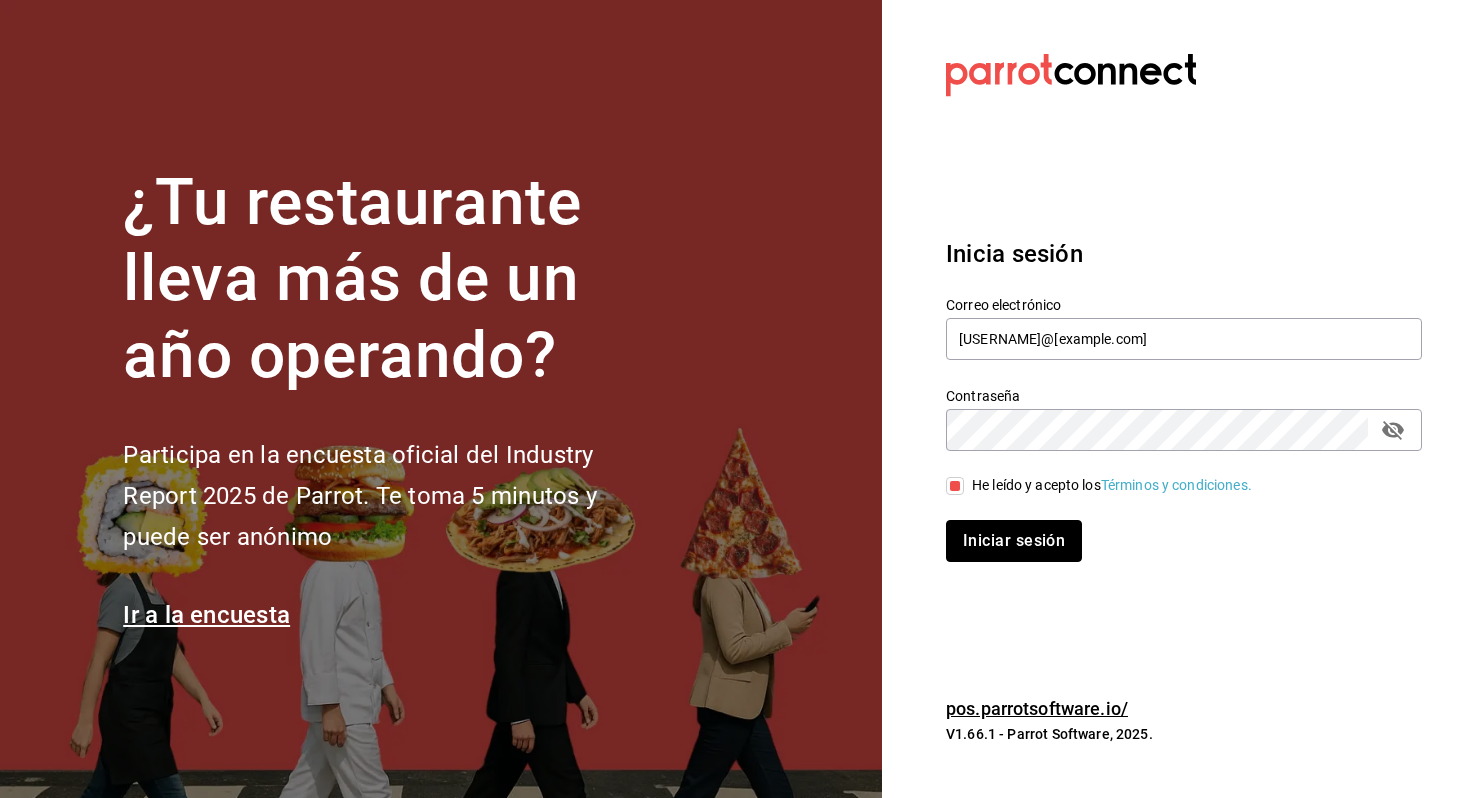 click on "Iniciar sesión" at bounding box center (1014, 541) 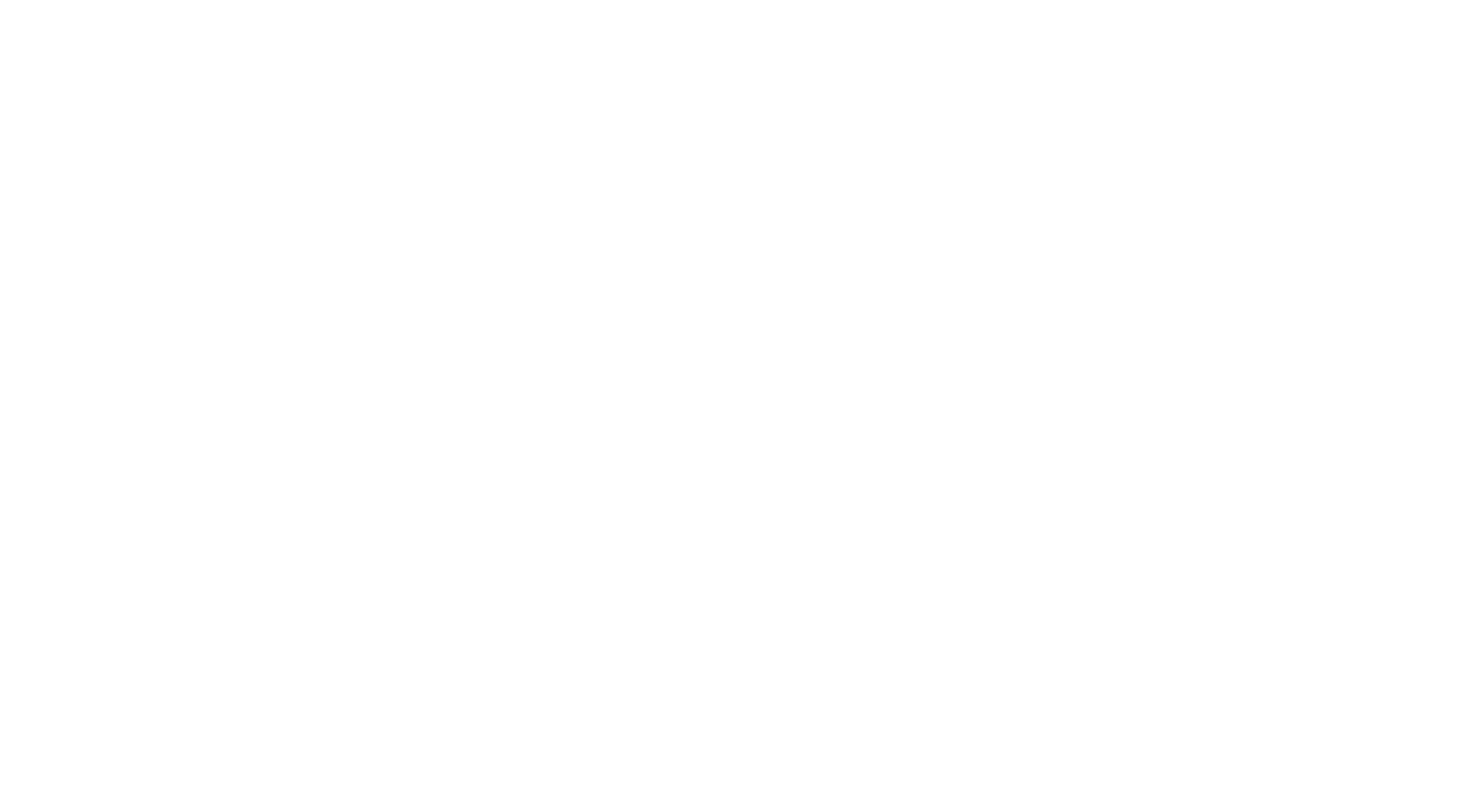 scroll, scrollTop: 0, scrollLeft: 0, axis: both 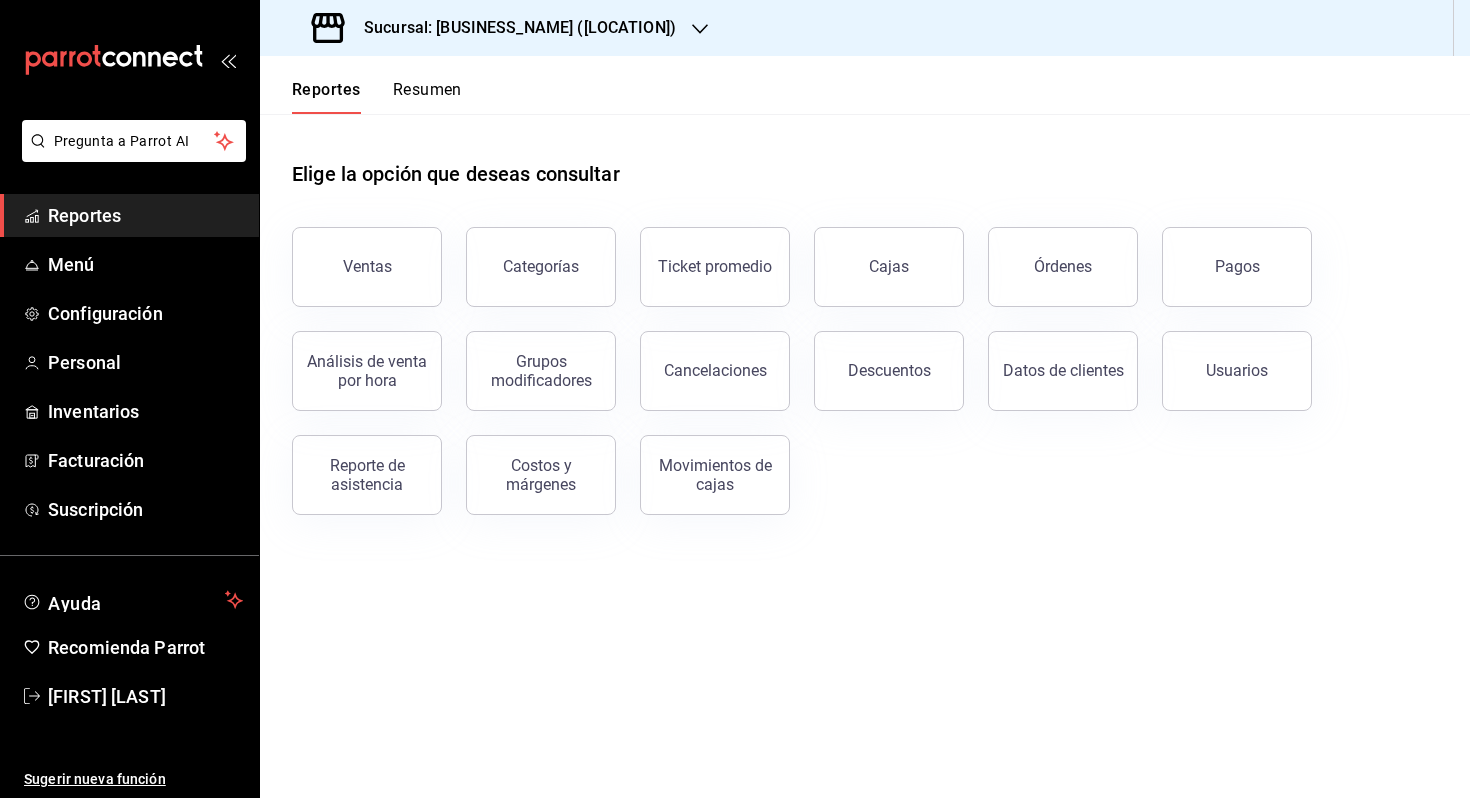 click on "Reportes Resumen" at bounding box center [361, 85] 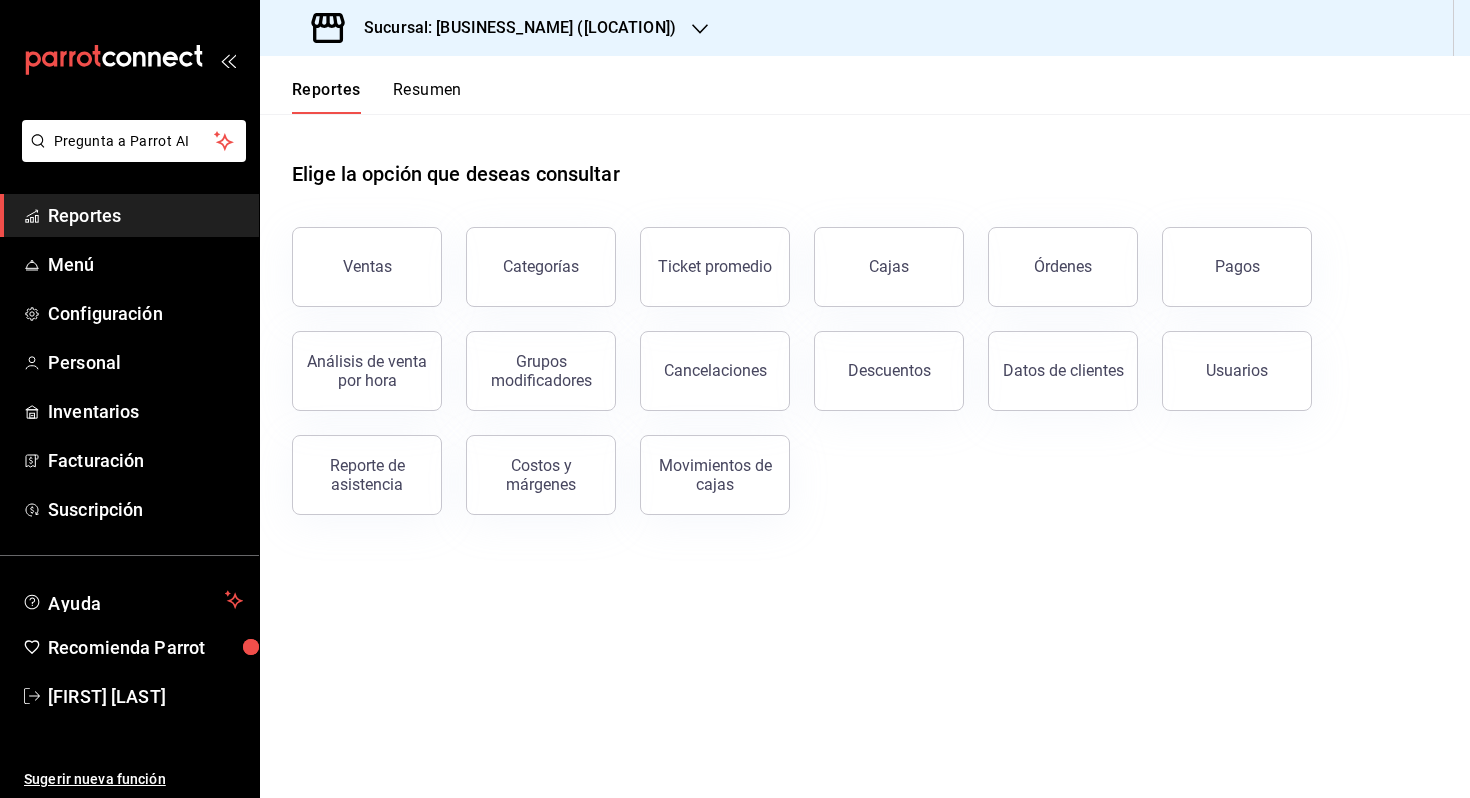click on "Resumen" at bounding box center [427, 97] 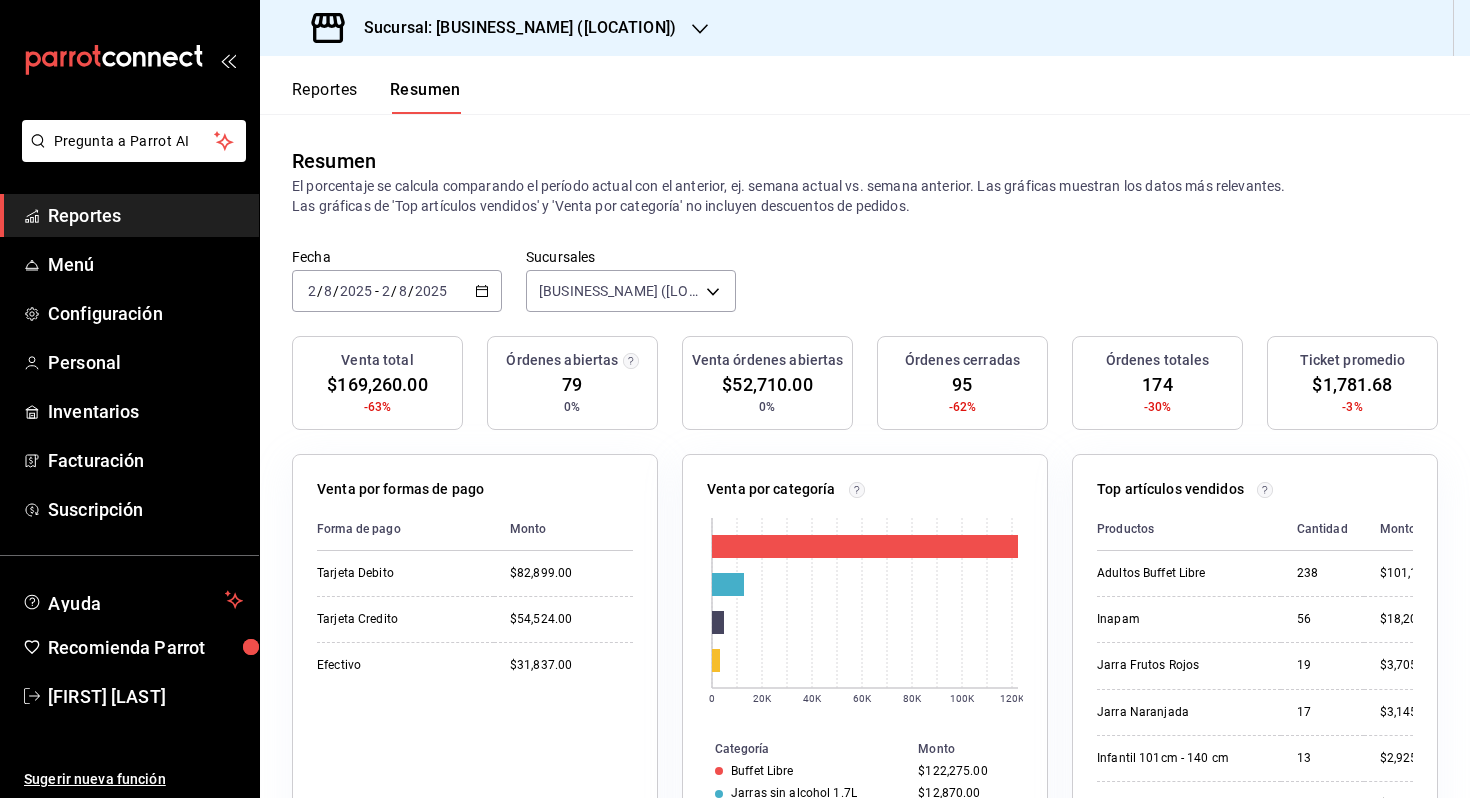 click on "Sucursal: [BUSINESS_NAME] ([LOCATION])" at bounding box center (512, 28) 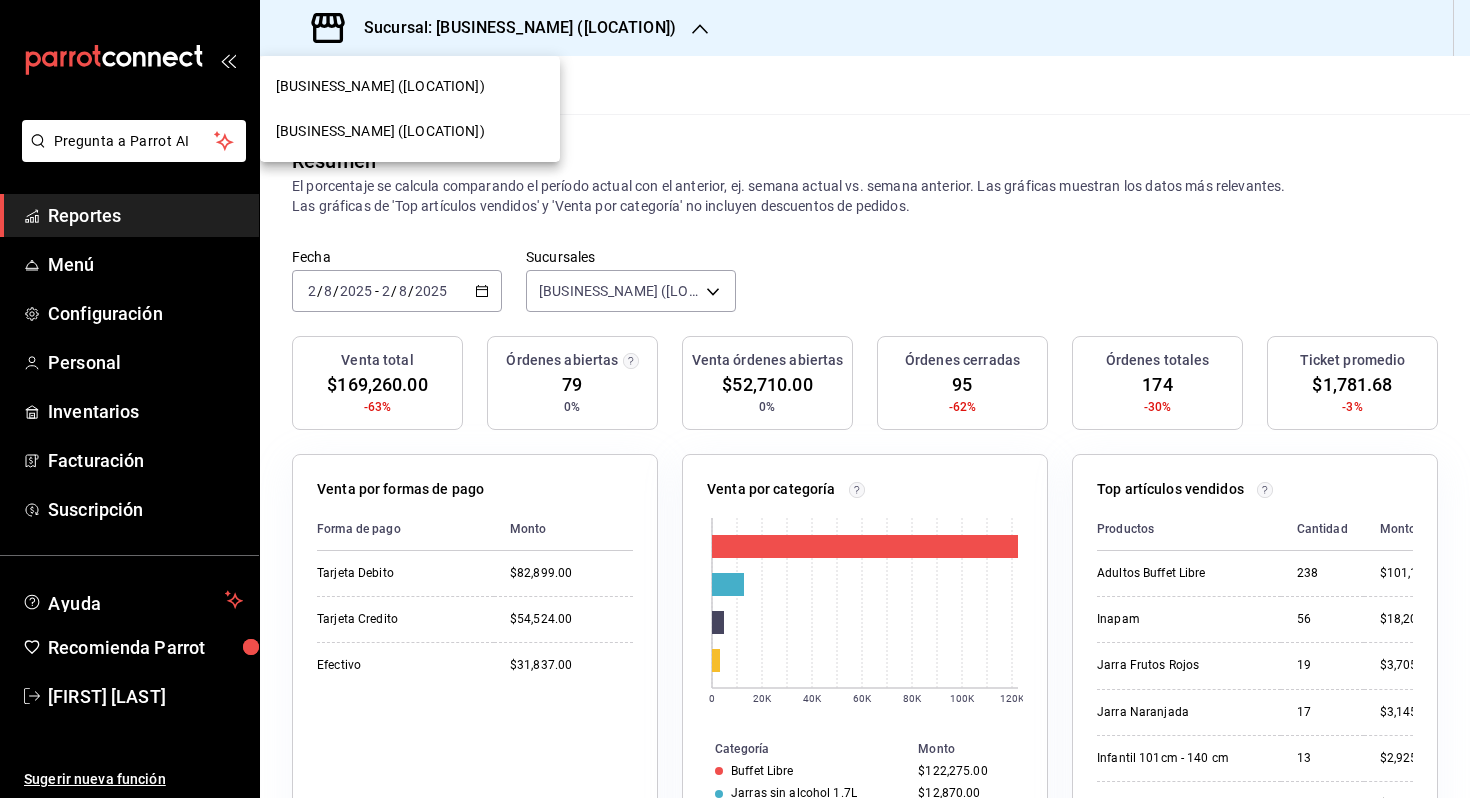 click on "[BUSINESS_NAME] ([LOCATION])" at bounding box center (410, 131) 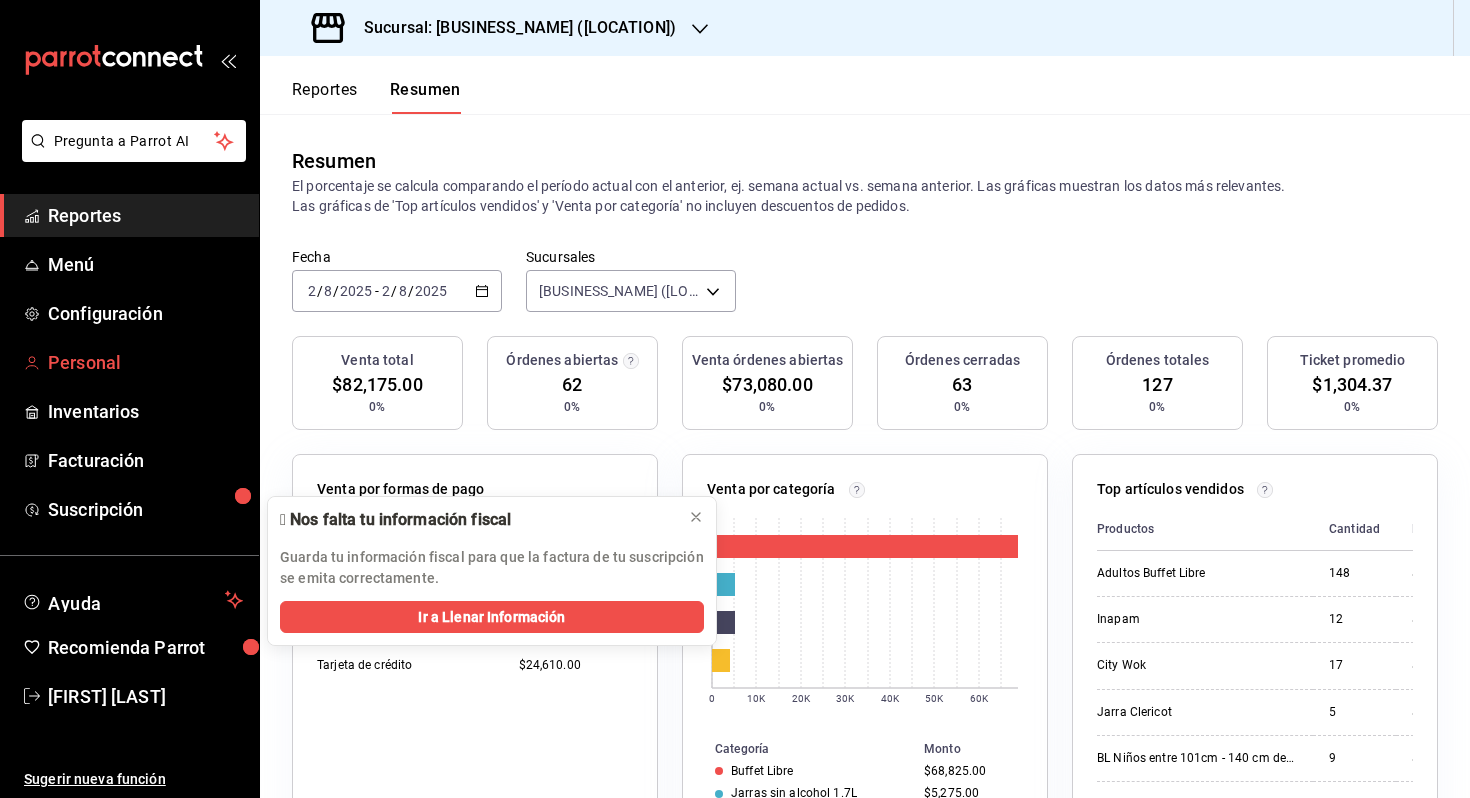 click on "Personal" at bounding box center [145, 362] 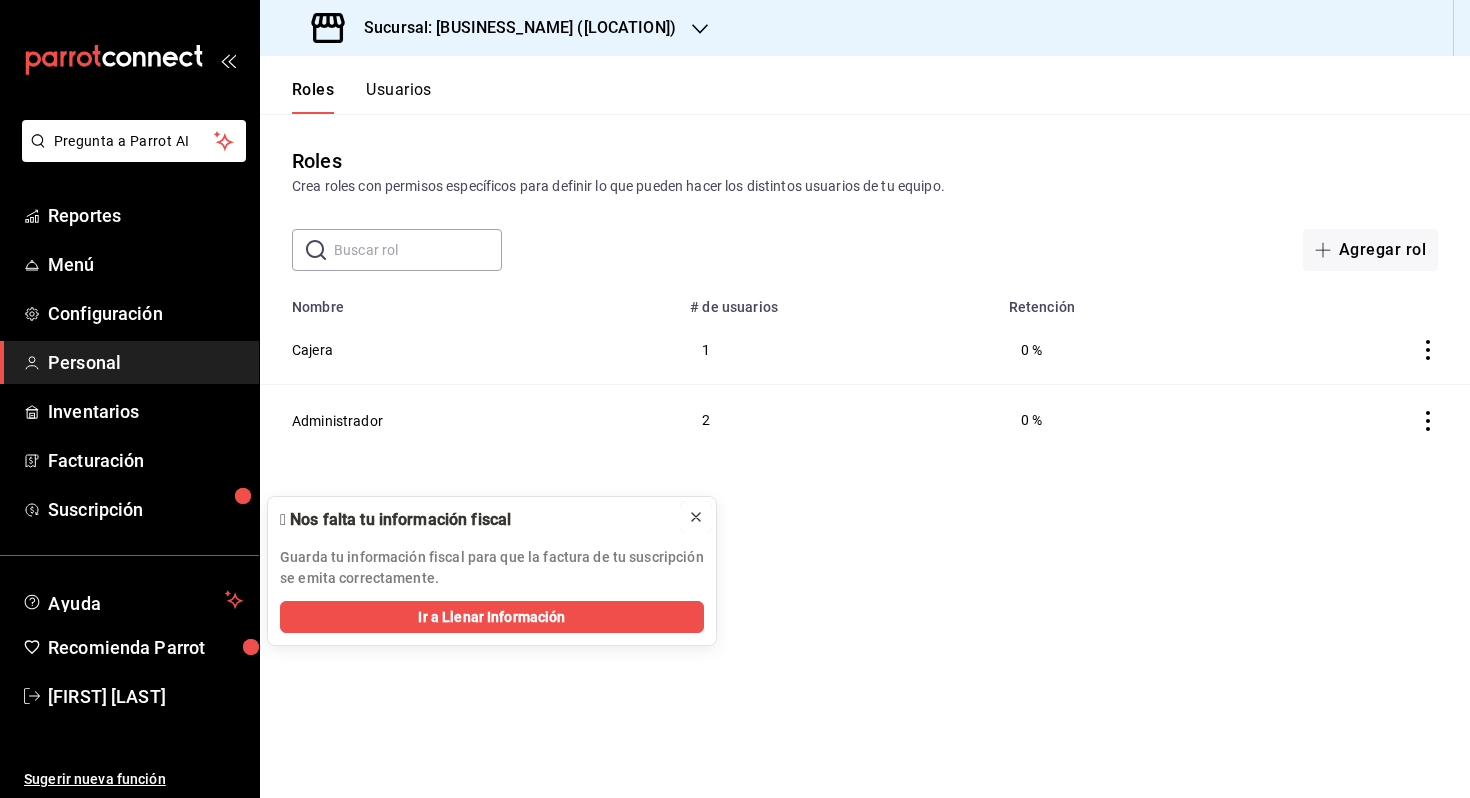 click 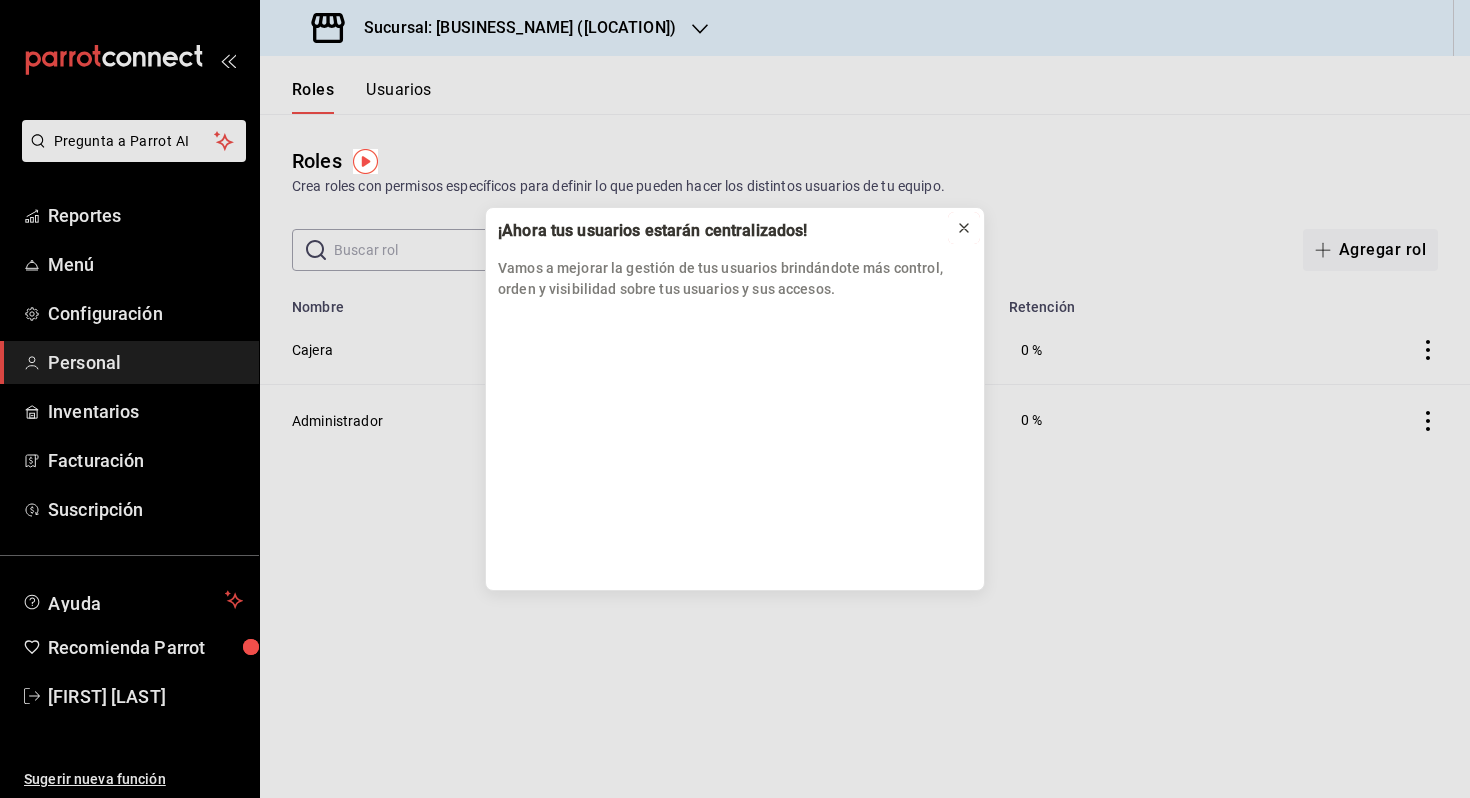 click 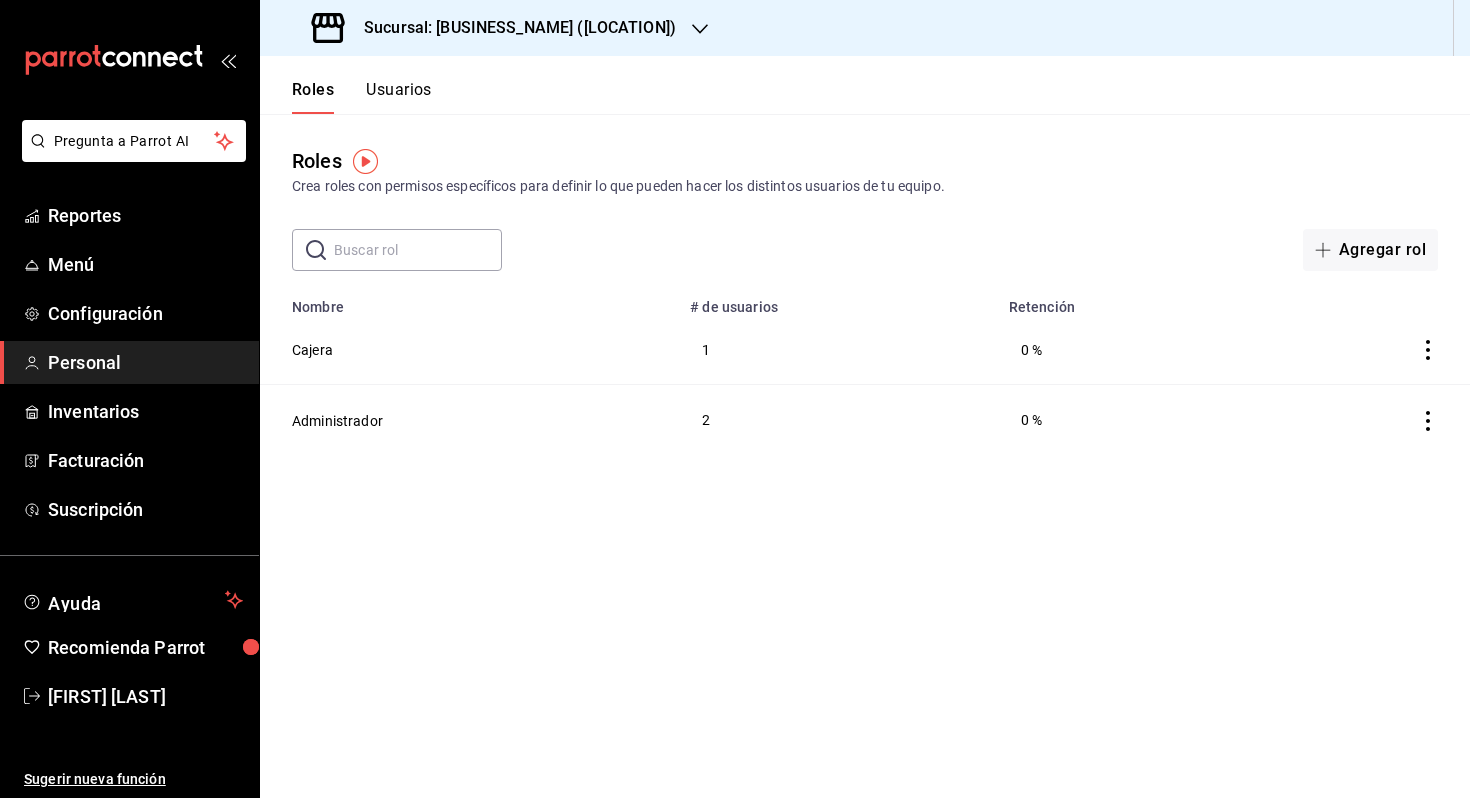 click on "Usuarios" at bounding box center [399, 97] 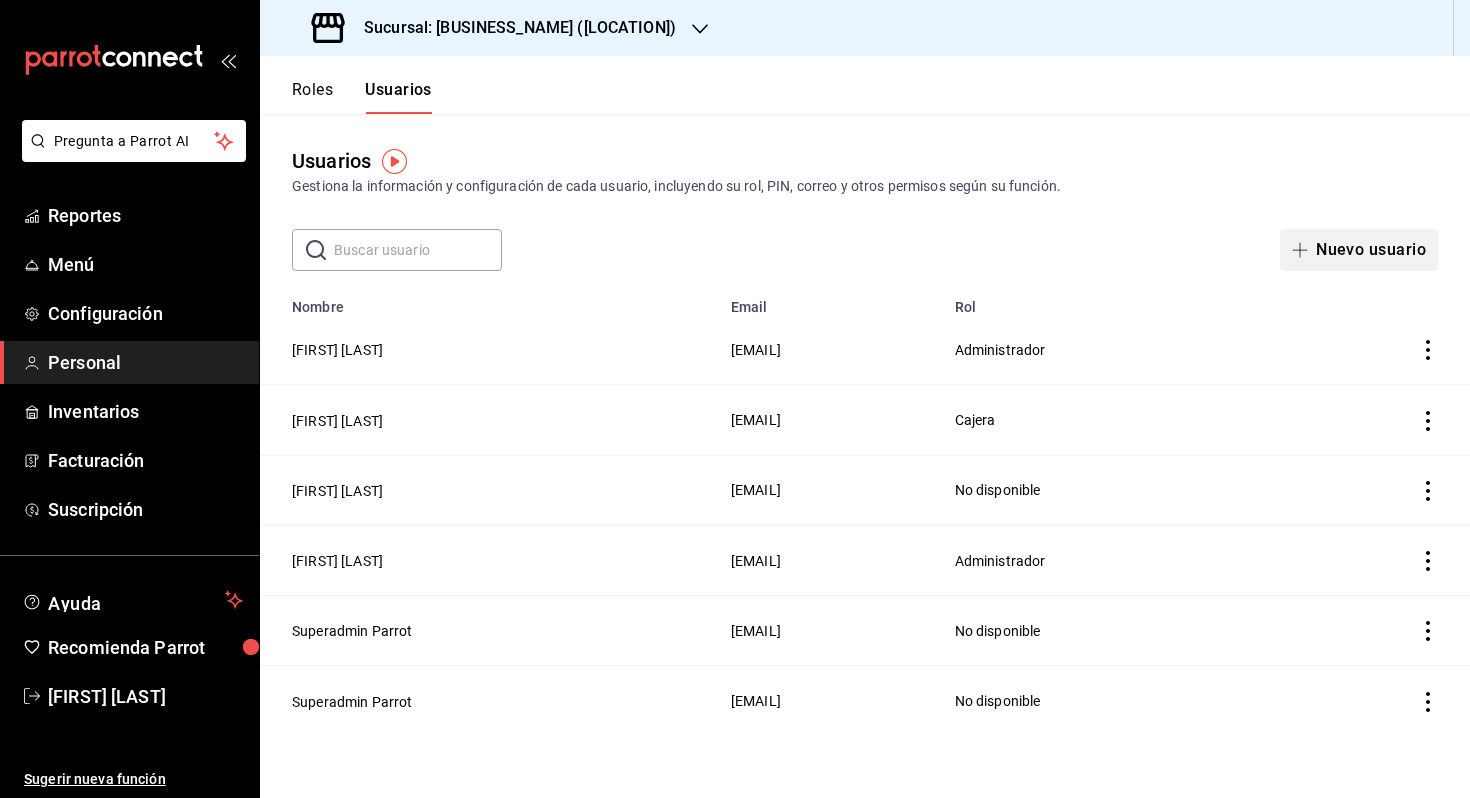 click on "Nuevo usuario" at bounding box center [1359, 250] 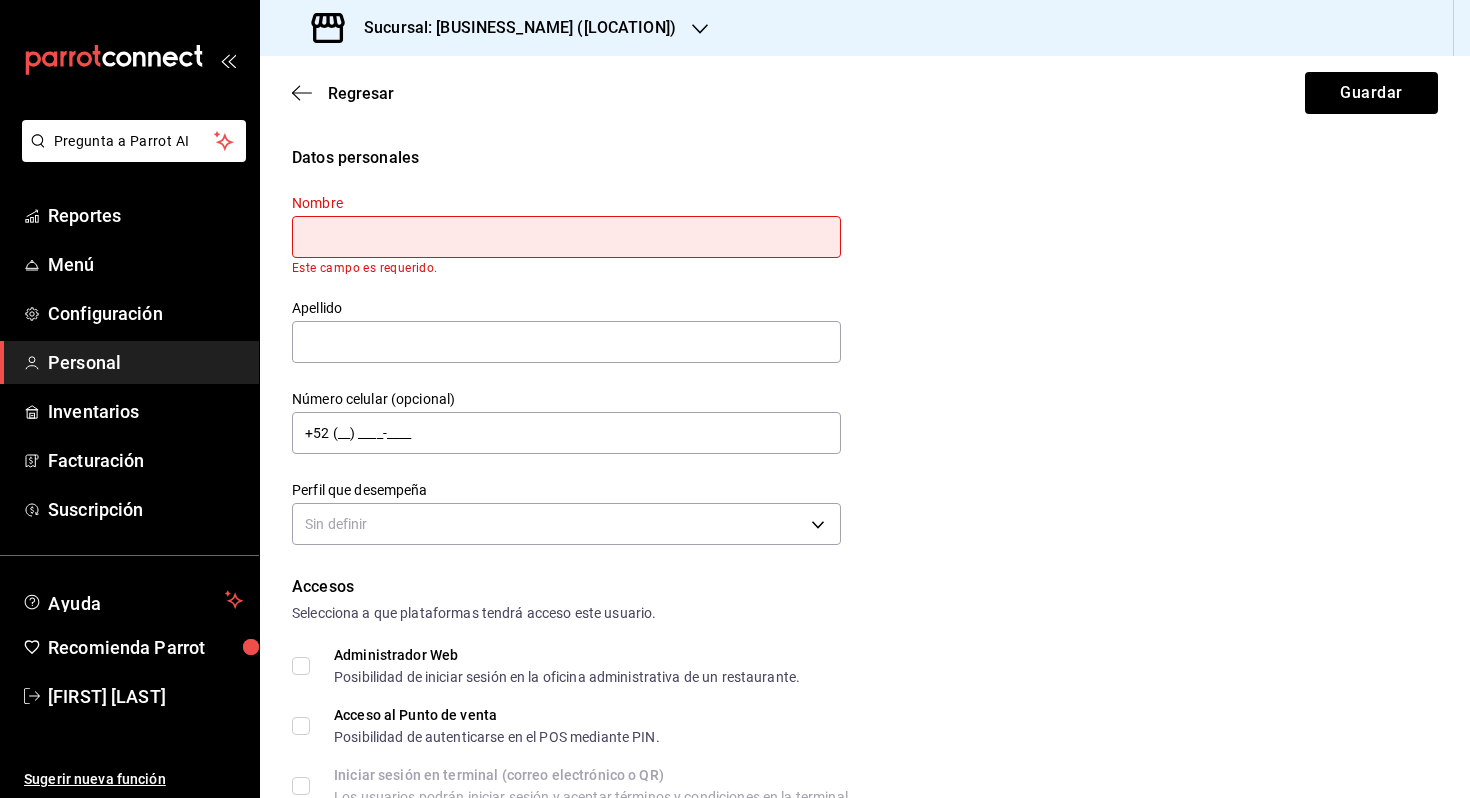 click at bounding box center (566, 237) 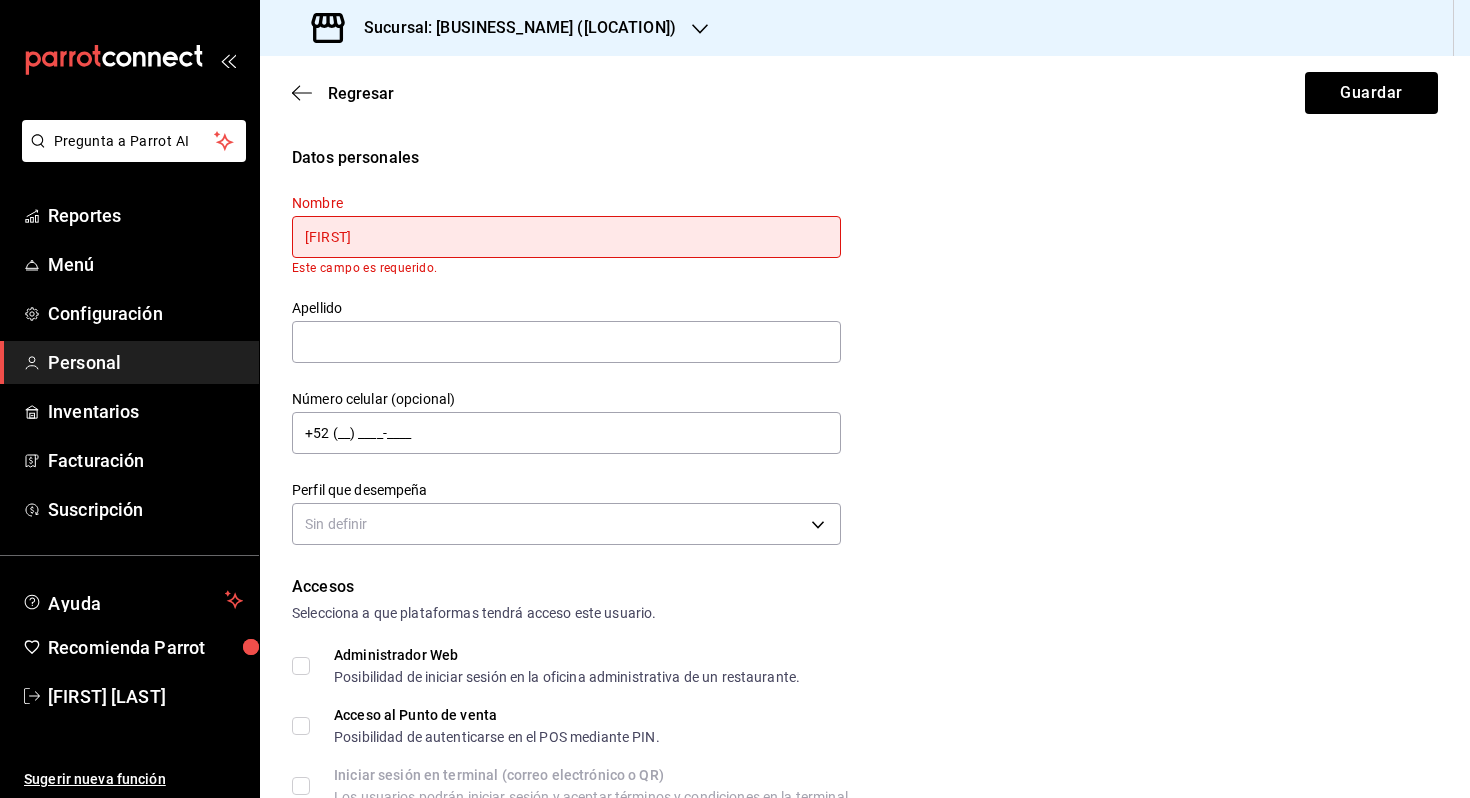 type on "Felix" 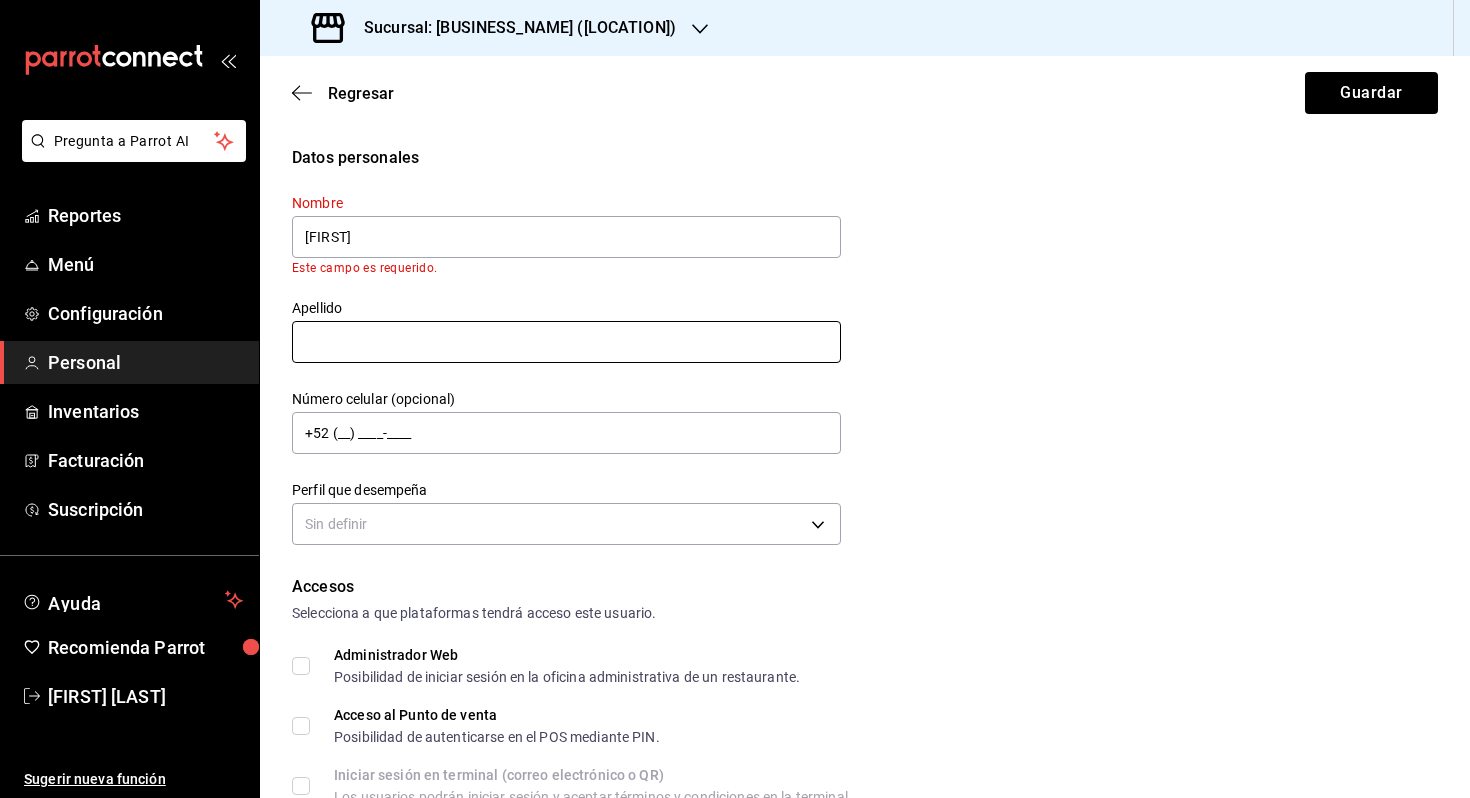 click on "Nombre Felix Este campo es requerido. Apellido Número celular (opcional) +52 (__) ____-____ Perfil que desempeña Sin definir" at bounding box center [554, 360] 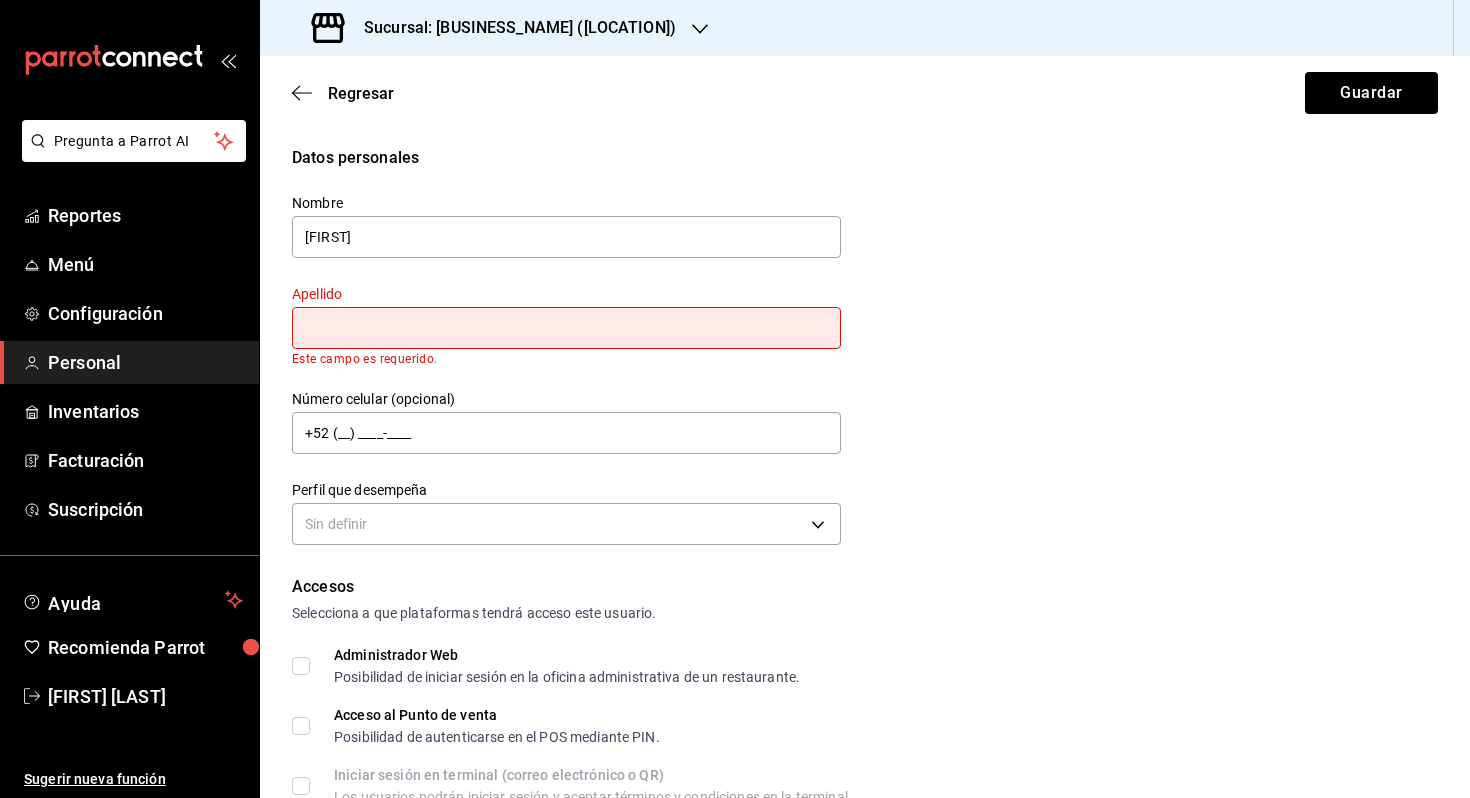 click at bounding box center (566, 328) 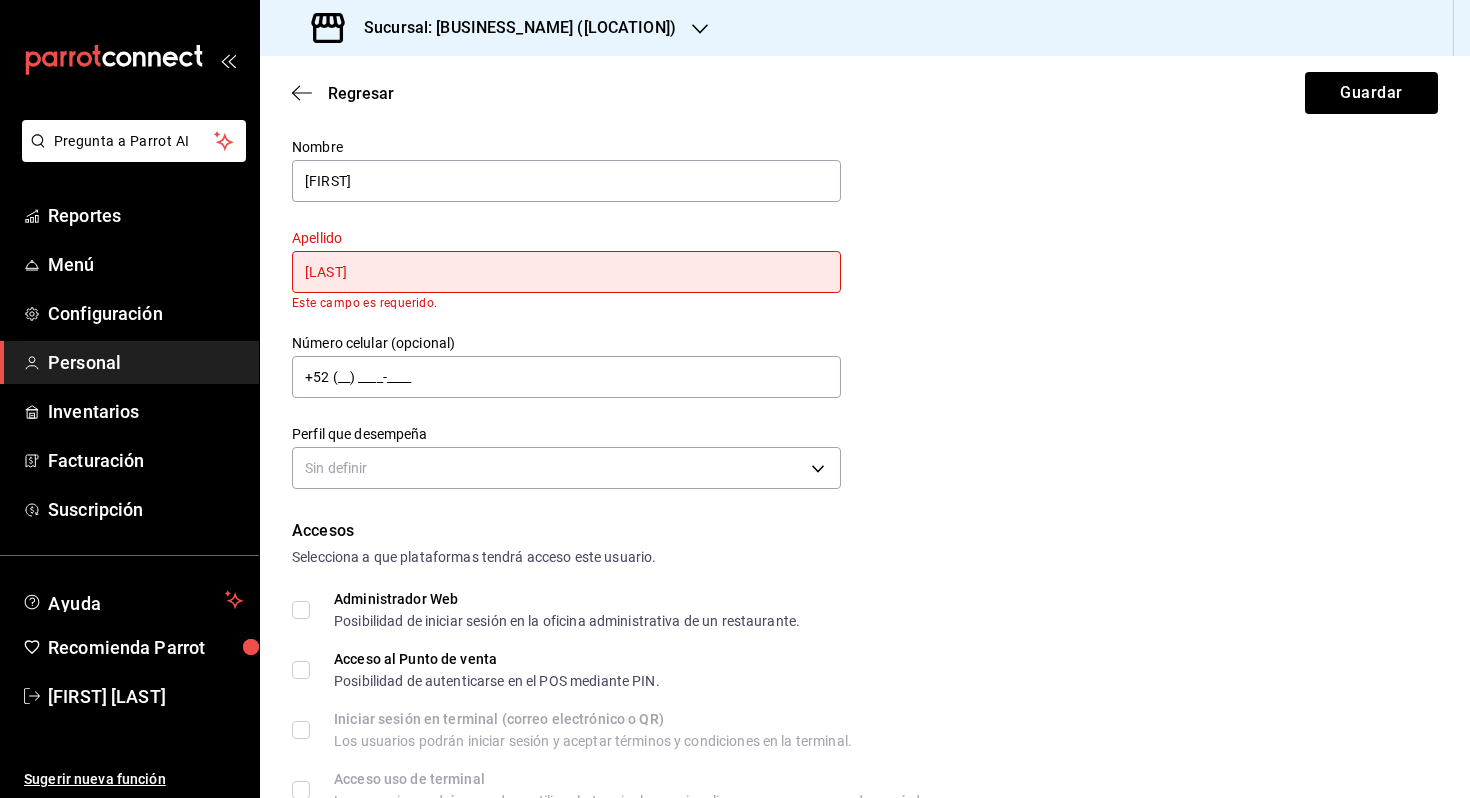 scroll, scrollTop: 88, scrollLeft: 0, axis: vertical 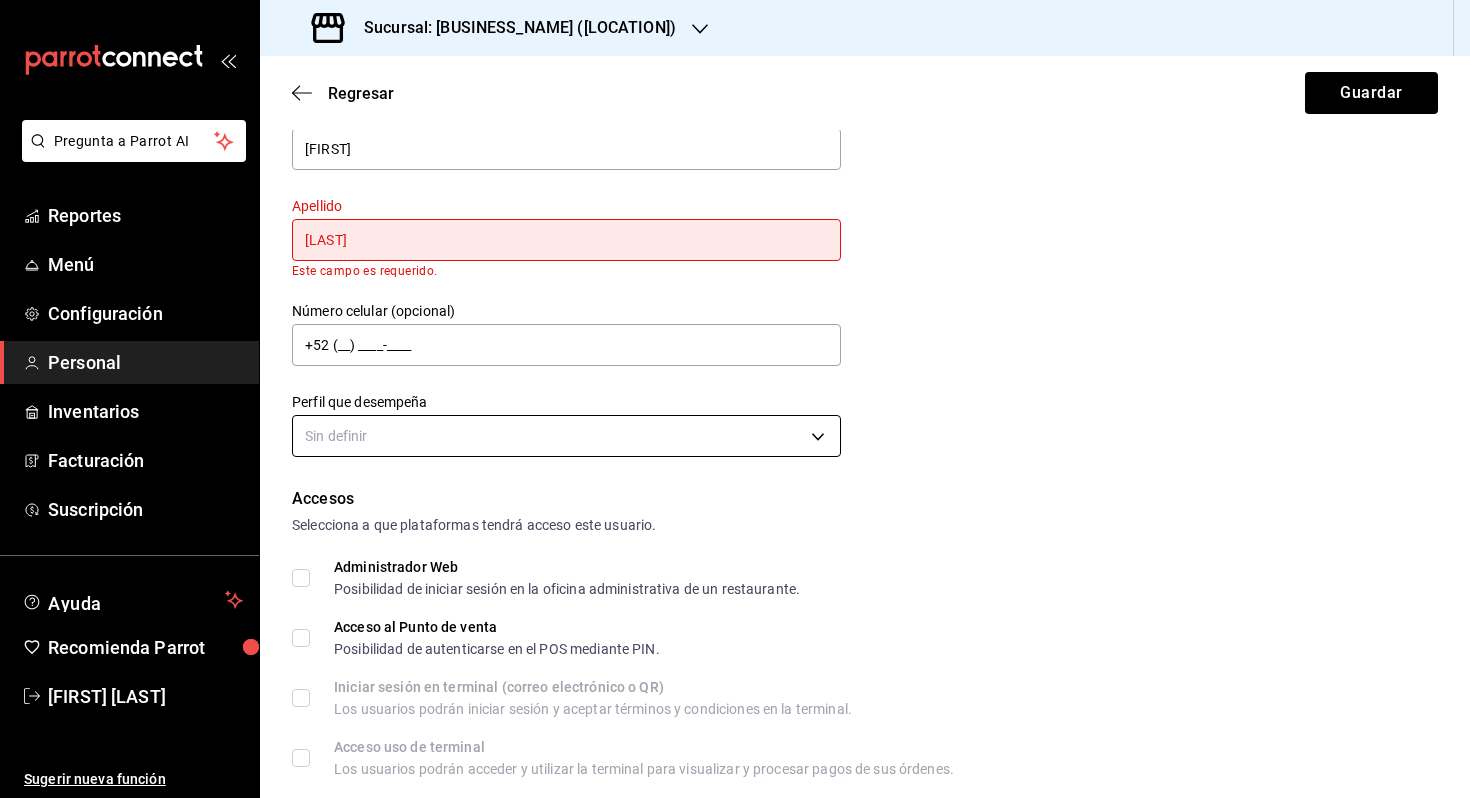 type on "Cen" 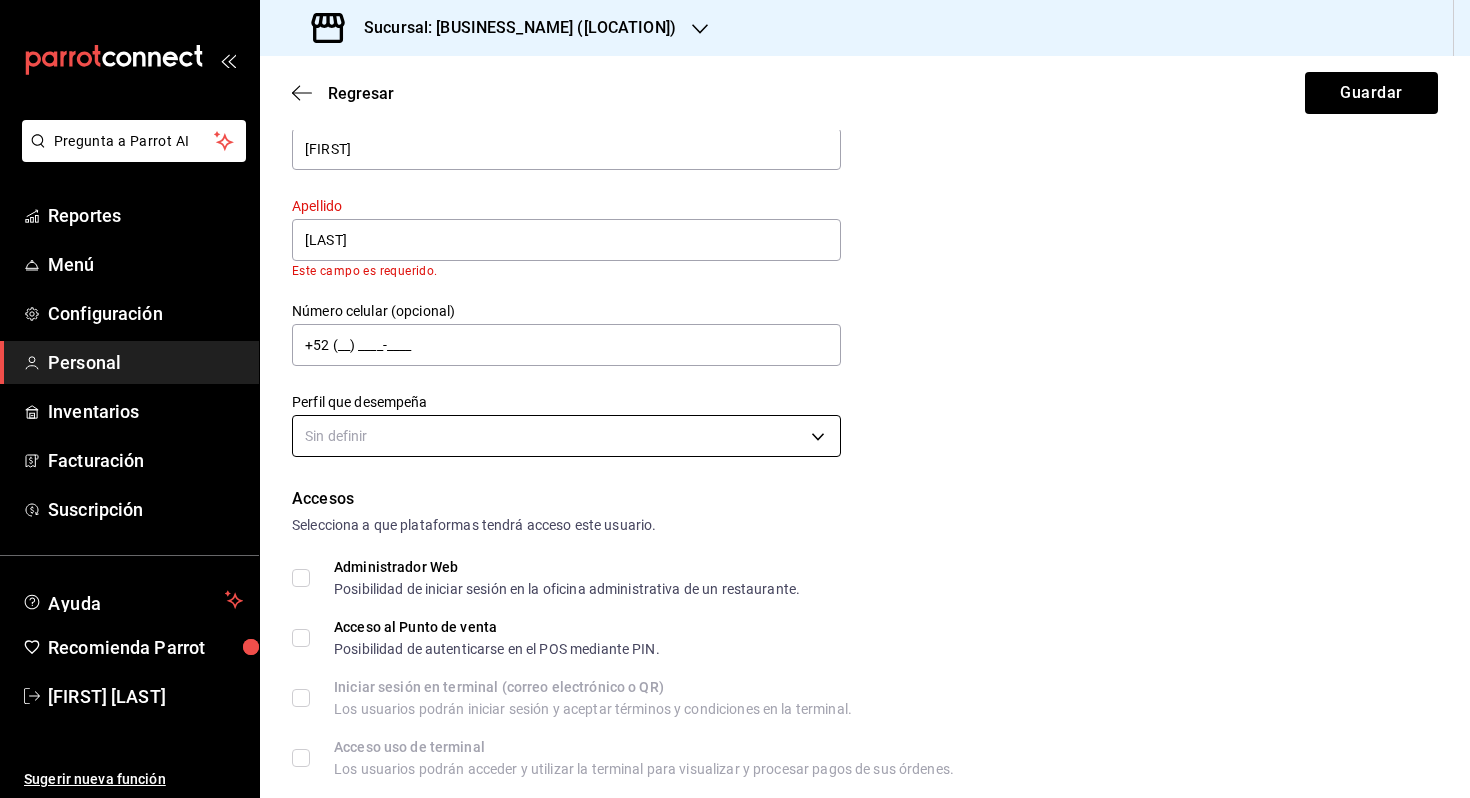 click on "Pregunta a Parrot AI Reportes   Menú   Configuración   Personal   Inventarios   Facturación   Suscripción   Ayuda Recomienda Parrot   Vero Zhou   Sugerir nueva función   Sucursal: City Wok (Tepeyac) Regresar Guardar Datos personales Nombre Felix Apellido Cen Este campo es requerido. Número celular (opcional) +52 (__) ____-____ Perfil que desempeña Sin definir Accesos Selecciona a que plataformas tendrá acceso este usuario. Administrador Web Posibilidad de iniciar sesión en la oficina administrativa de un restaurante.  Acceso al Punto de venta Posibilidad de autenticarse en el POS mediante PIN.  Iniciar sesión en terminal (correo electrónico o QR) Los usuarios podrán iniciar sesión y aceptar términos y condiciones en la terminal. Acceso uso de terminal Los usuarios podrán acceder y utilizar la terminal para visualizar y procesar pagos de sus órdenes. Correo electrónico Se volverá obligatorio al tener ciertos accesos activados. Contraseña Contraseña Repetir contraseña Repetir contraseña" at bounding box center (735, 399) 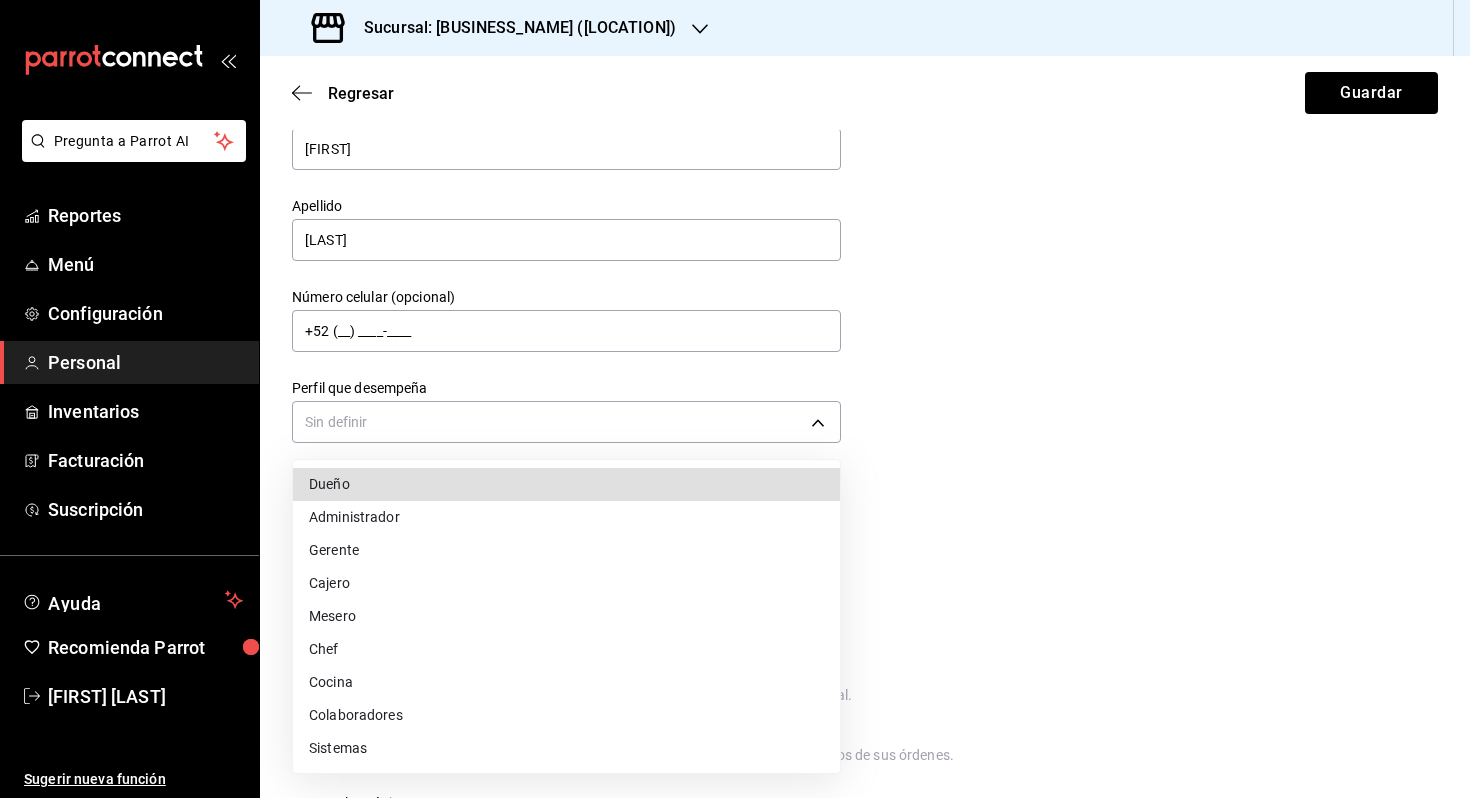 click on "Administrador" at bounding box center [566, 517] 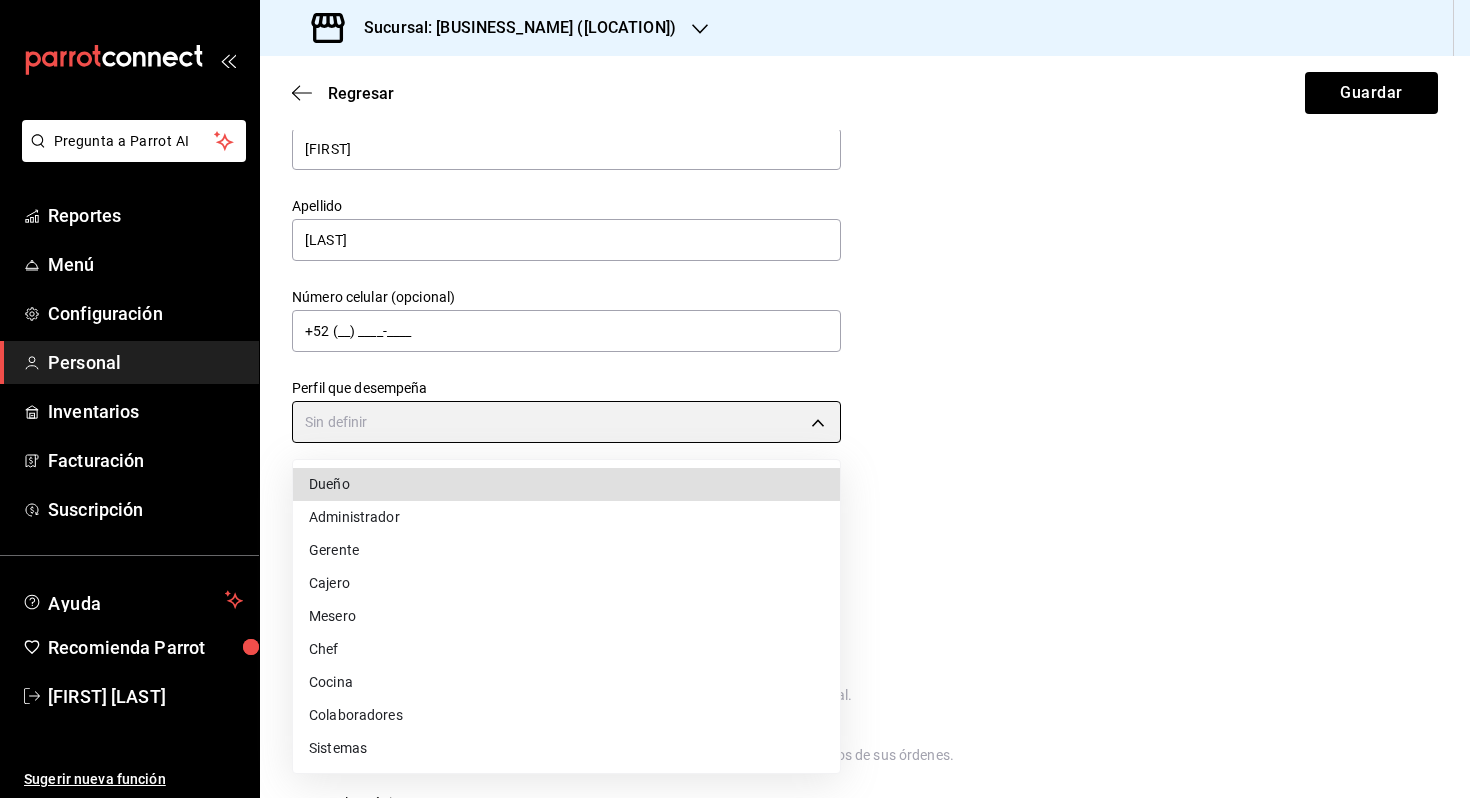type on "ADMIN" 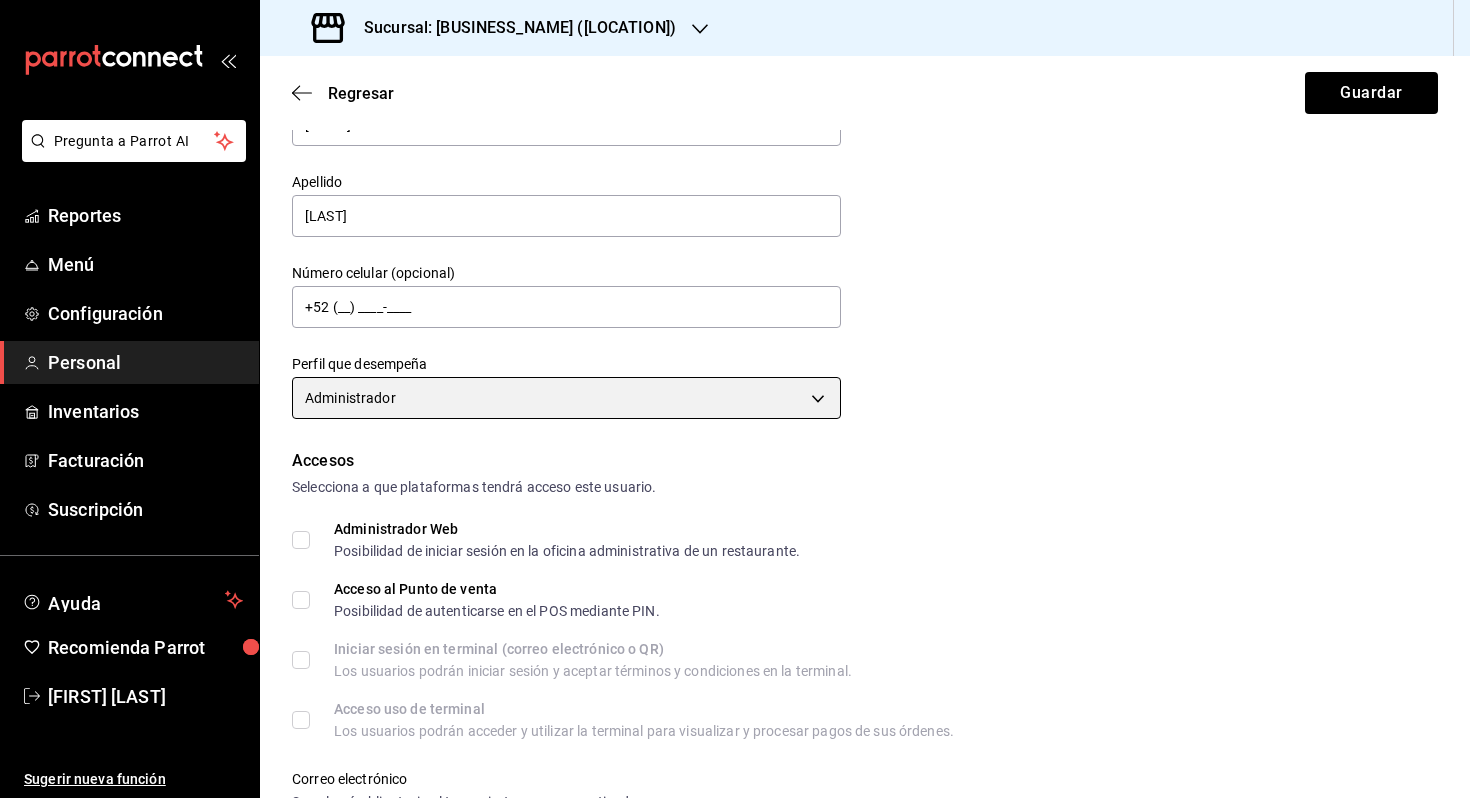 scroll, scrollTop: 136, scrollLeft: 0, axis: vertical 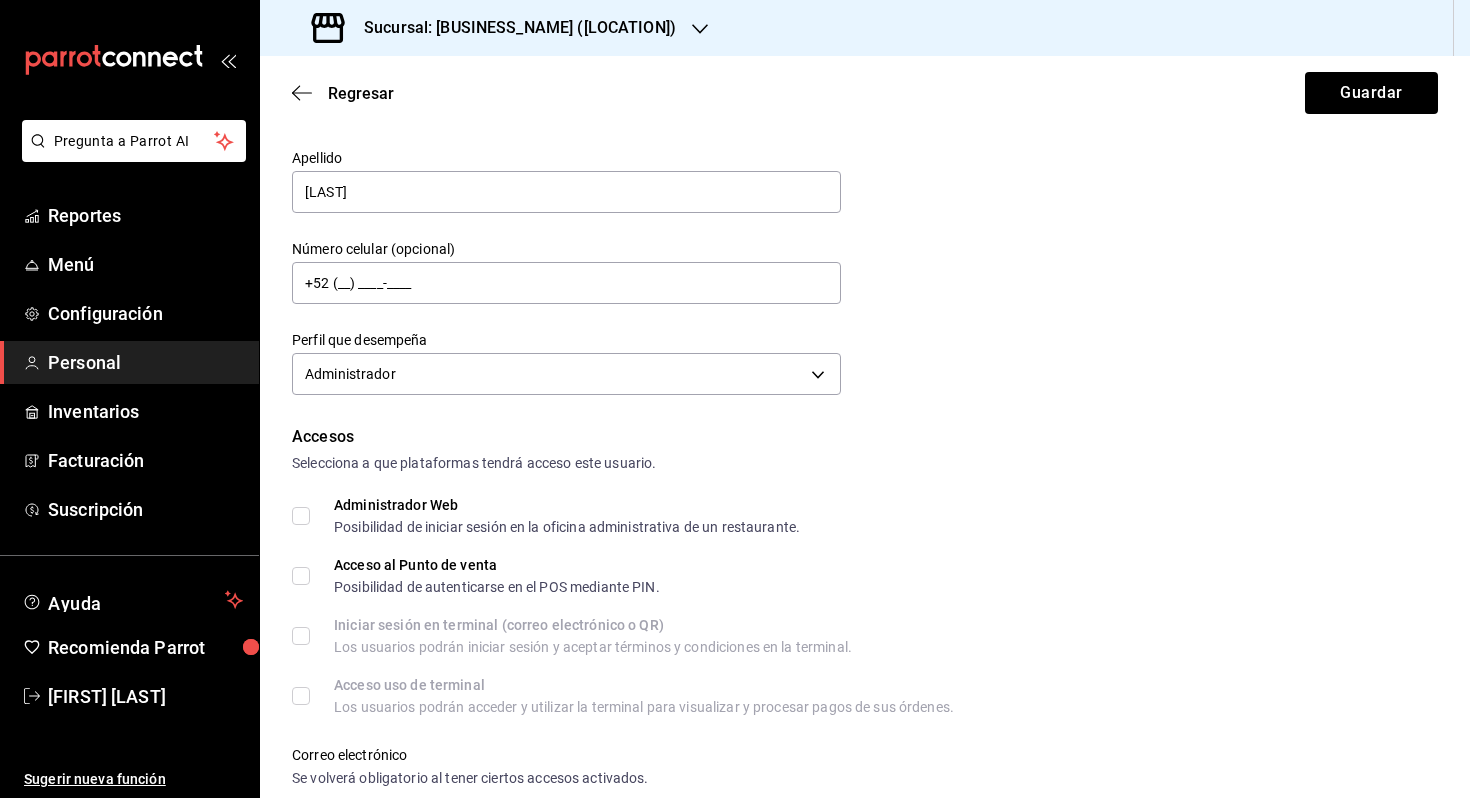 click on "Acceso al Punto de venta Posibilidad de autenticarse en el POS mediante PIN." at bounding box center [485, 576] 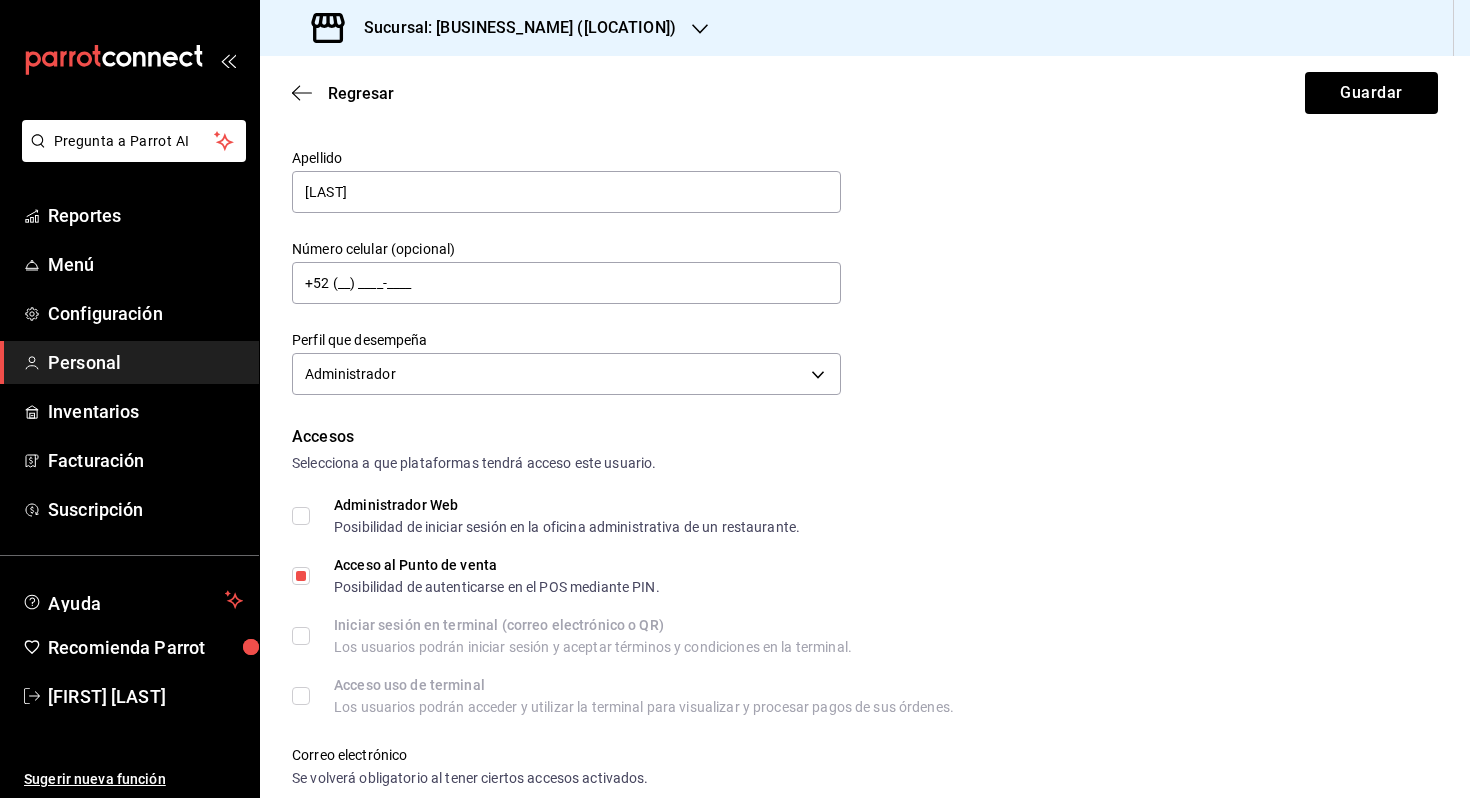 click on "Administrador Web Posibilidad de iniciar sesión en la oficina administrativa de un restaurante." at bounding box center (555, 516) 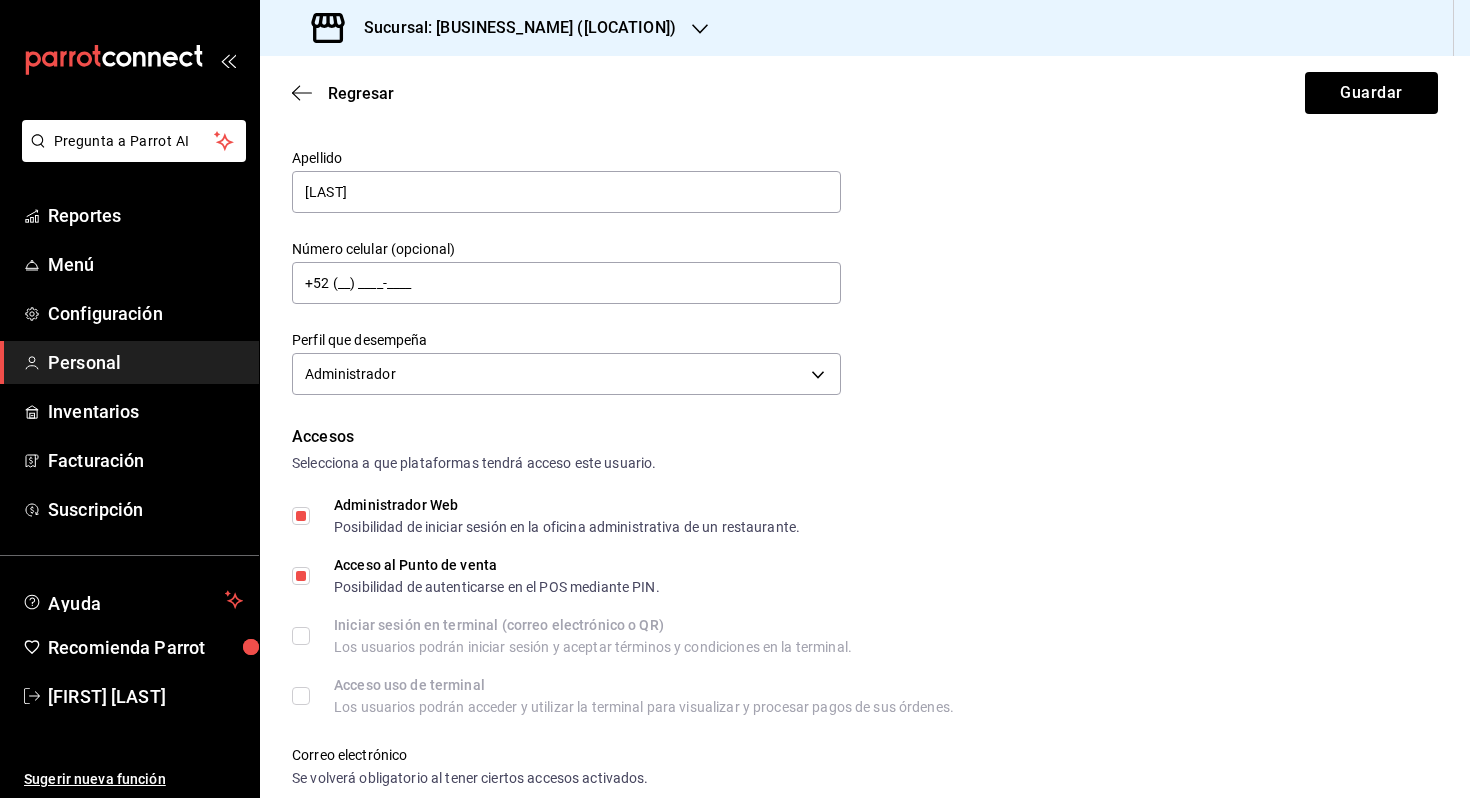 scroll, scrollTop: 426, scrollLeft: 0, axis: vertical 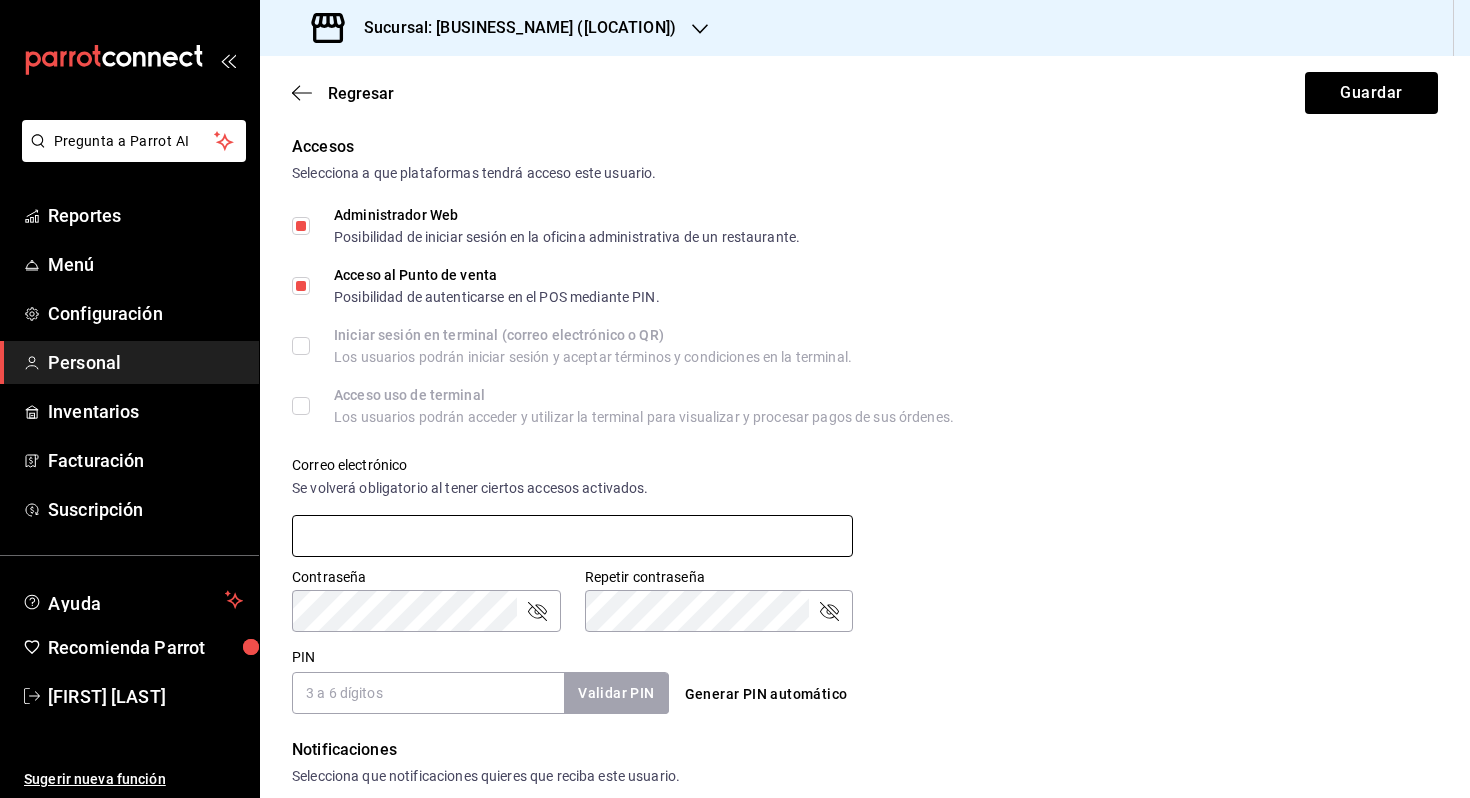 click at bounding box center (572, 536) 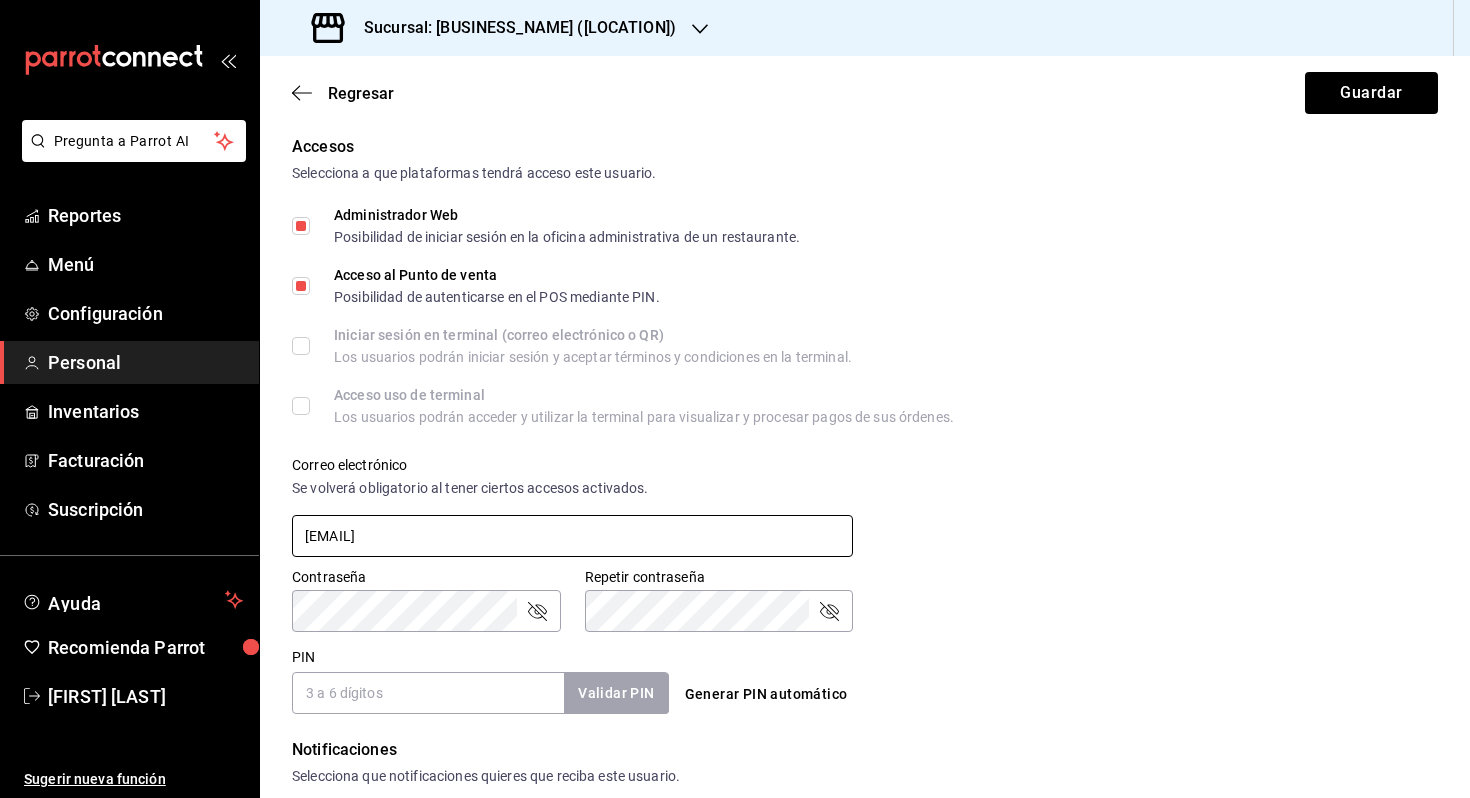 scroll, scrollTop: 493, scrollLeft: 0, axis: vertical 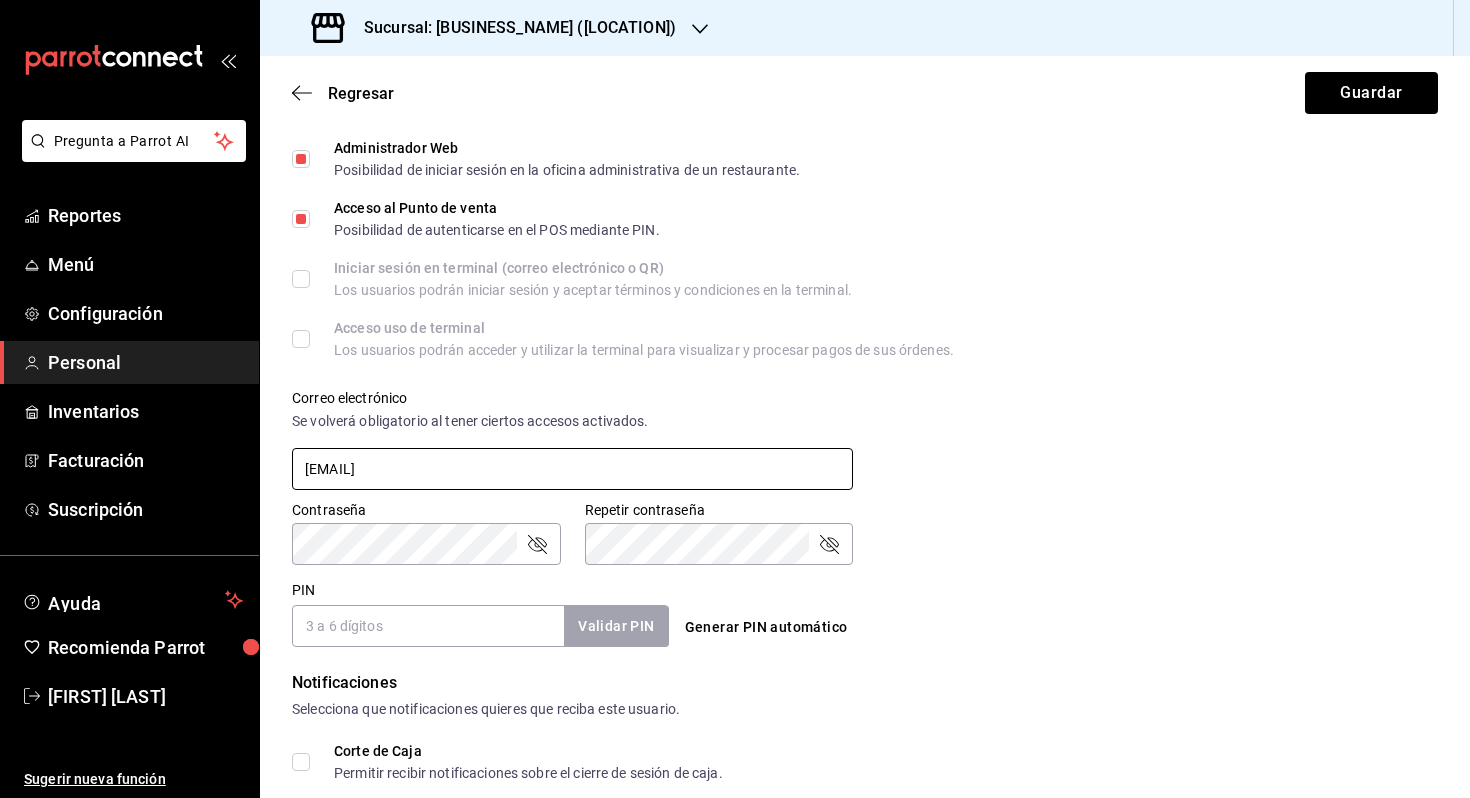type on "Felixcen77@gmail.com" 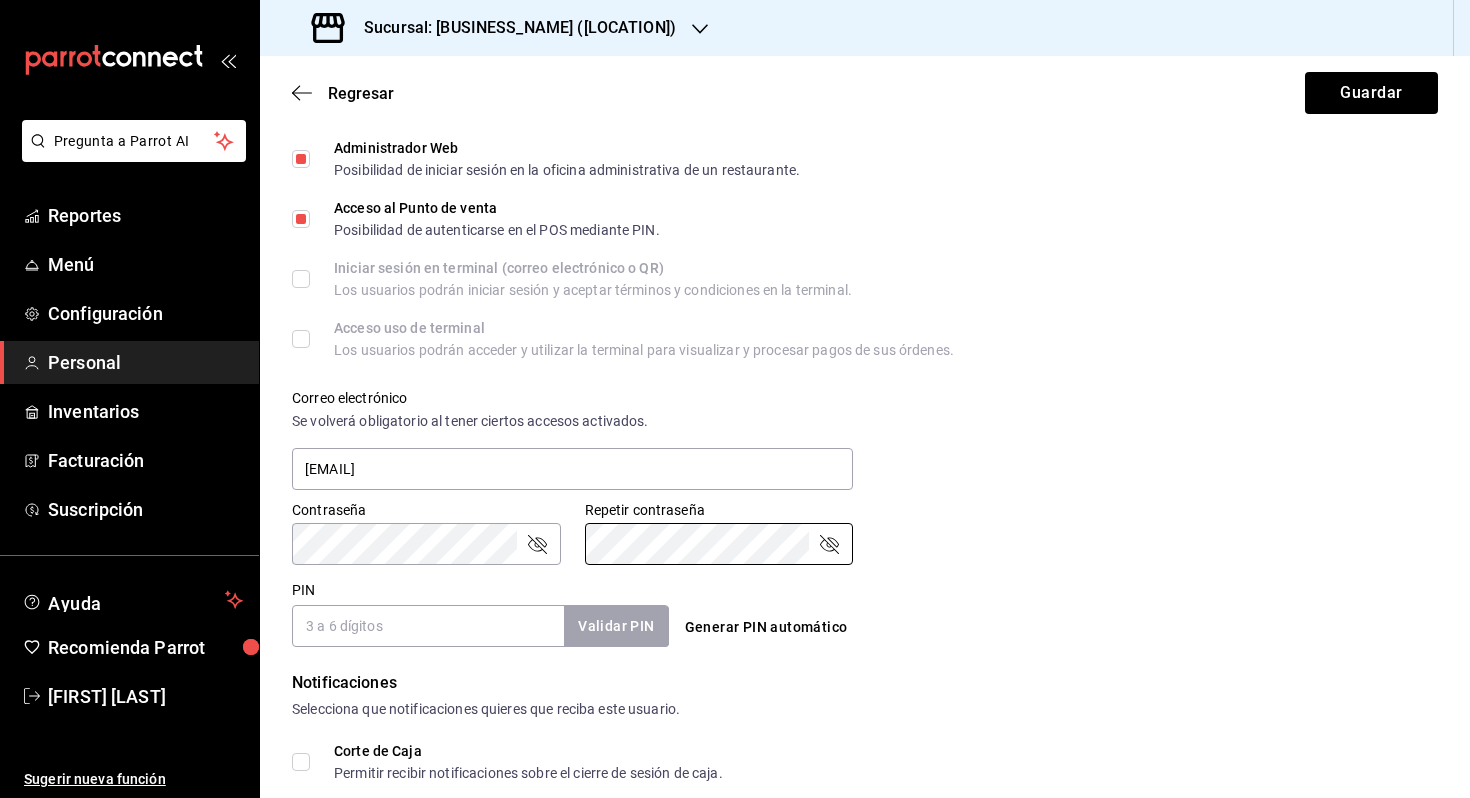 click on "PIN" at bounding box center [428, 626] 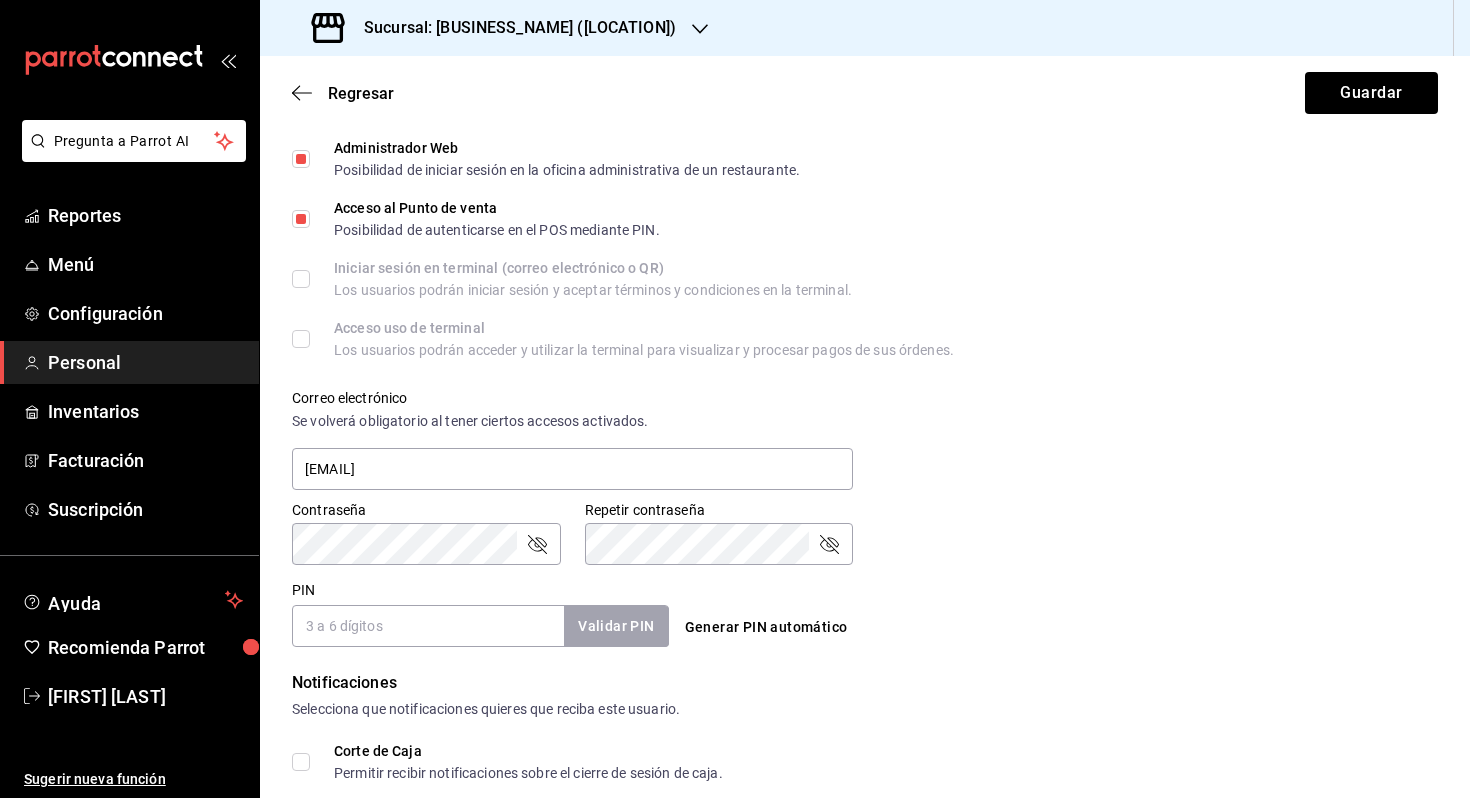 click on "PIN" at bounding box center [428, 626] 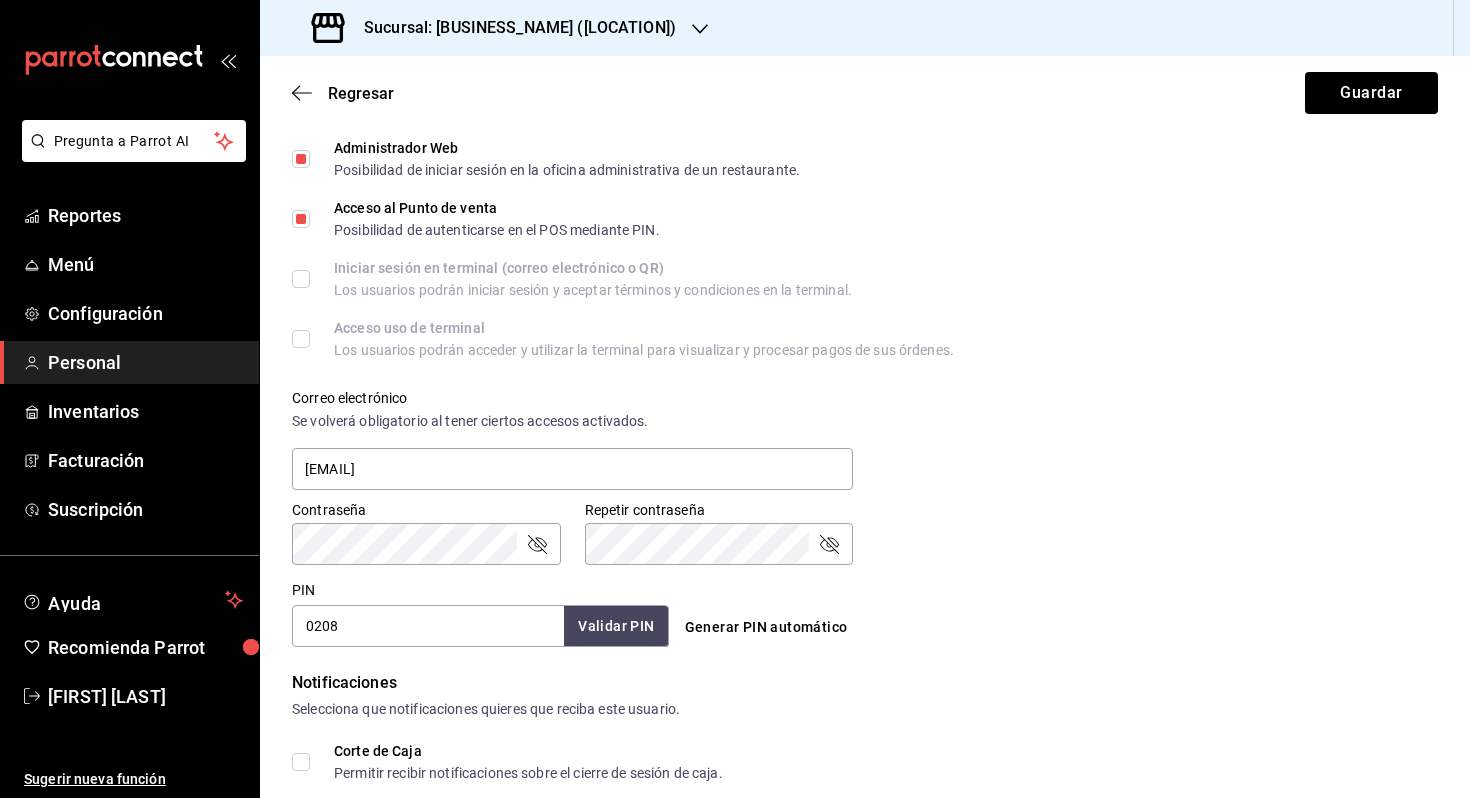 type on "0208" 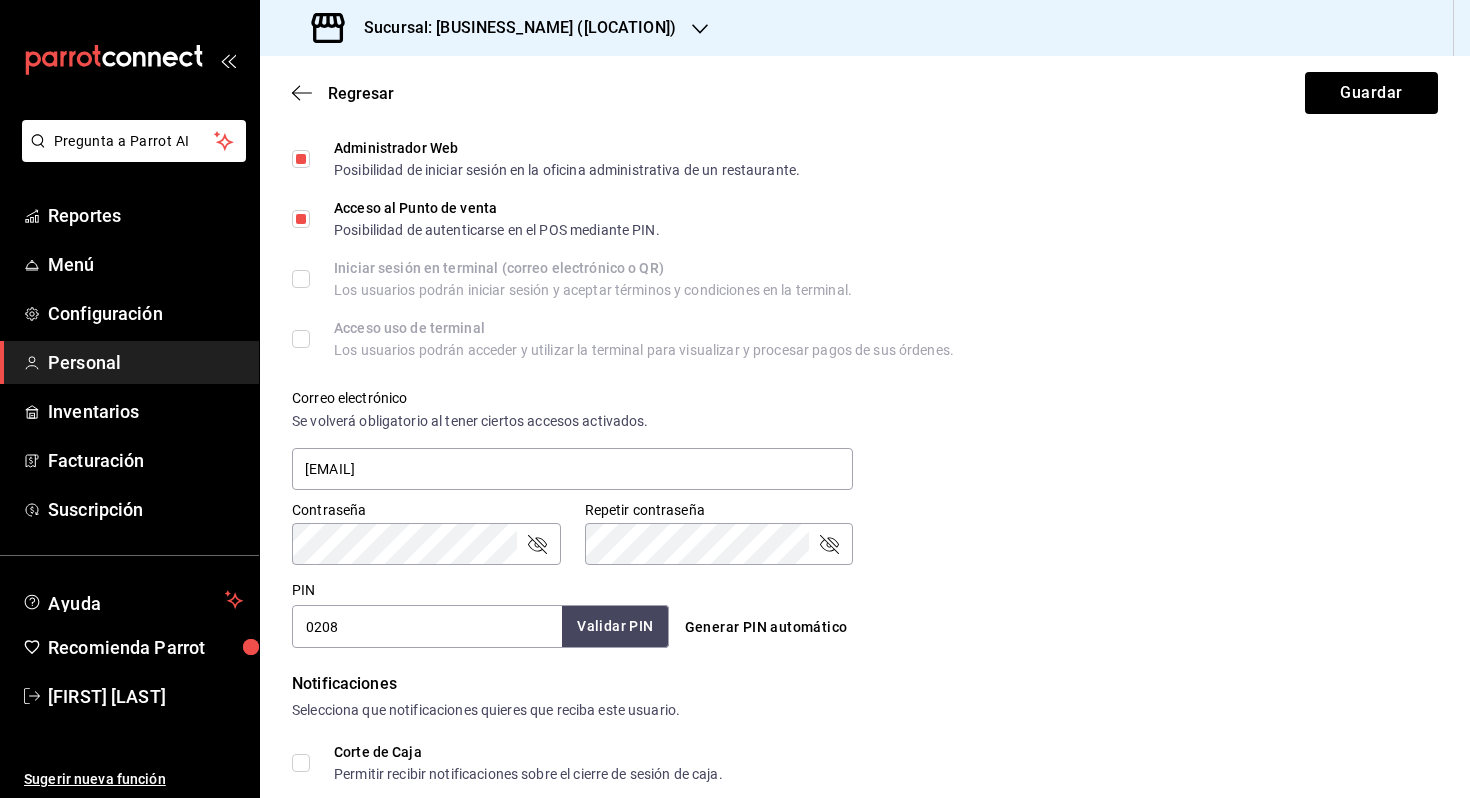 click on "Validar PIN" at bounding box center (615, 626) 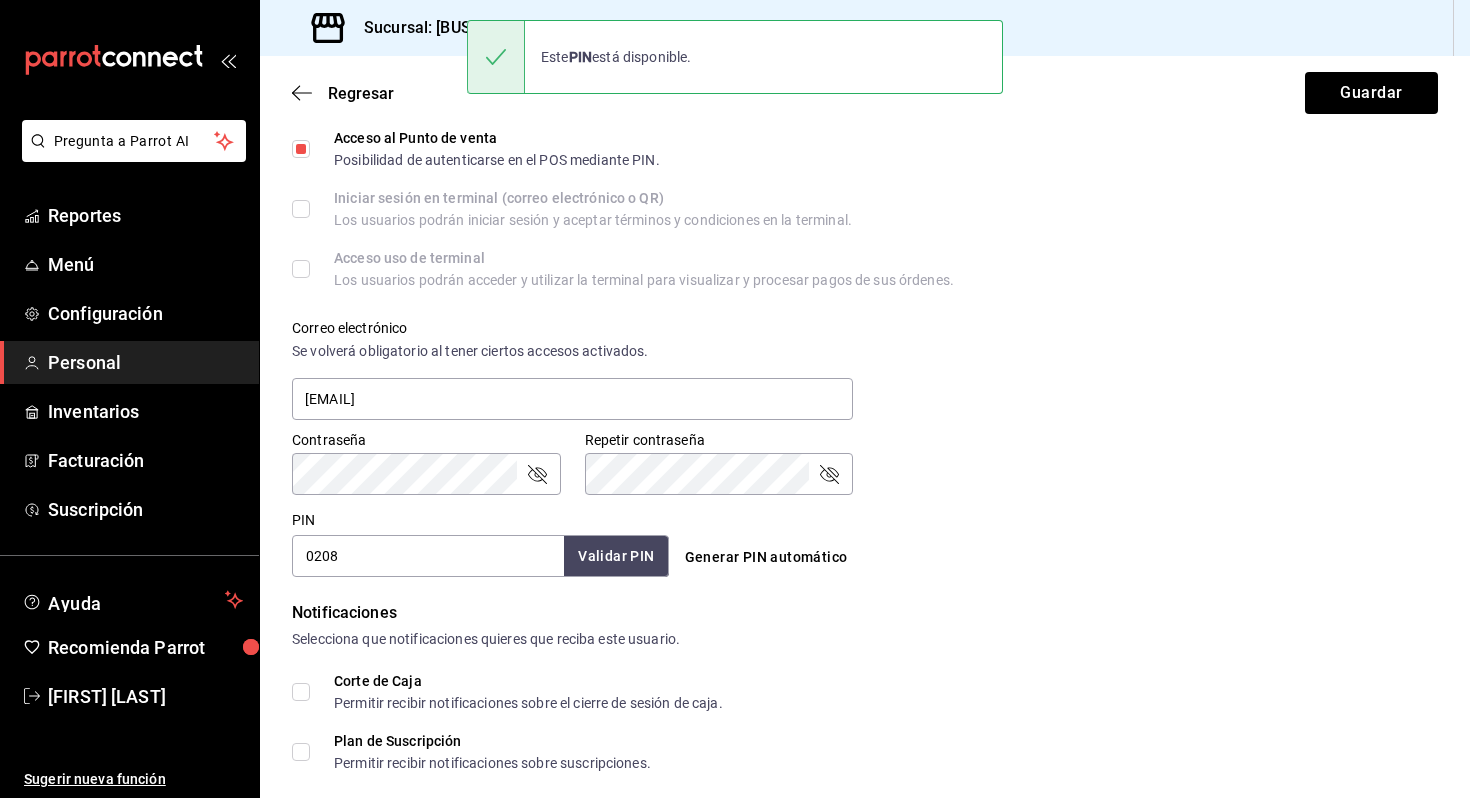 scroll, scrollTop: 566, scrollLeft: 0, axis: vertical 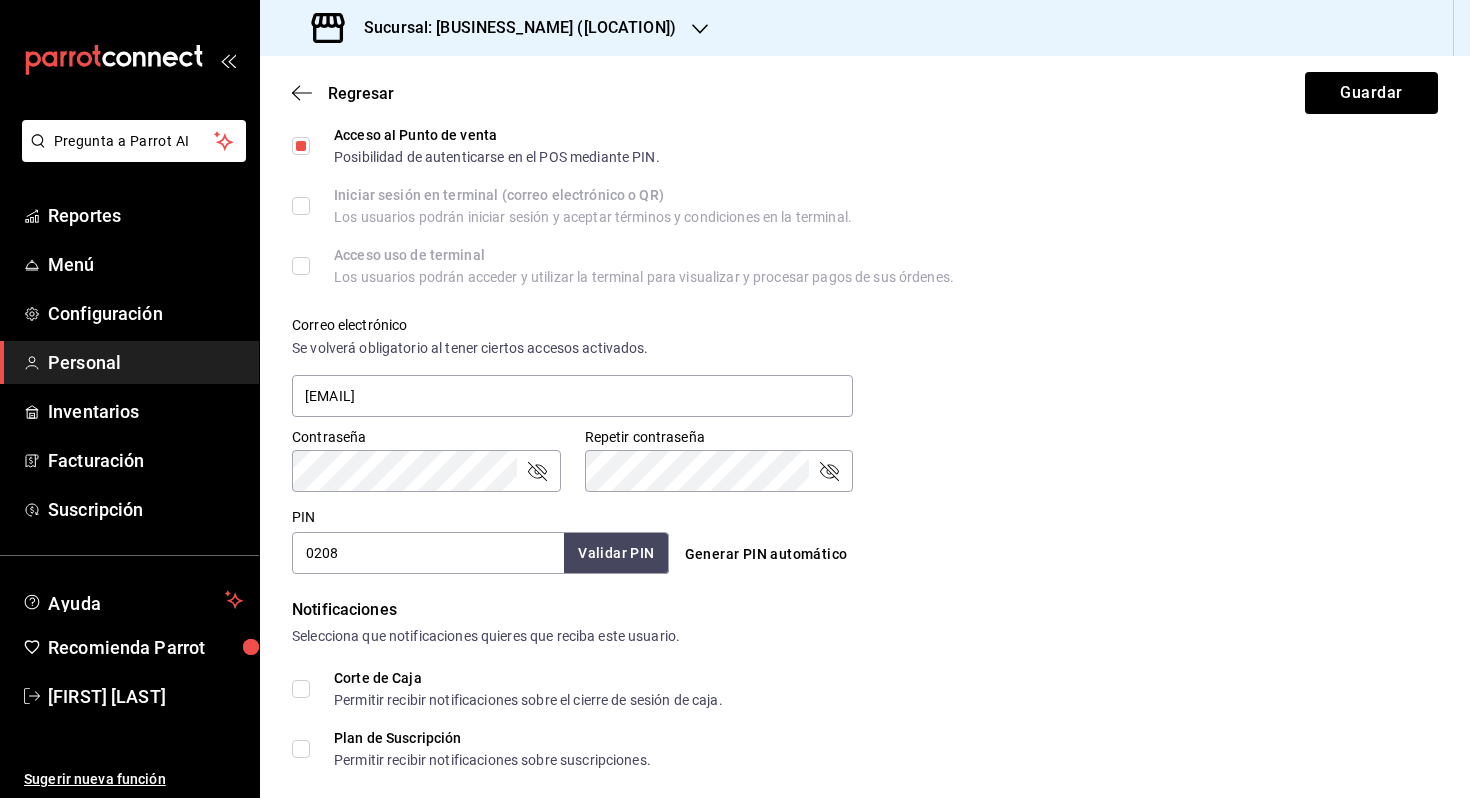 click on "Contraseña" at bounding box center (426, 471) 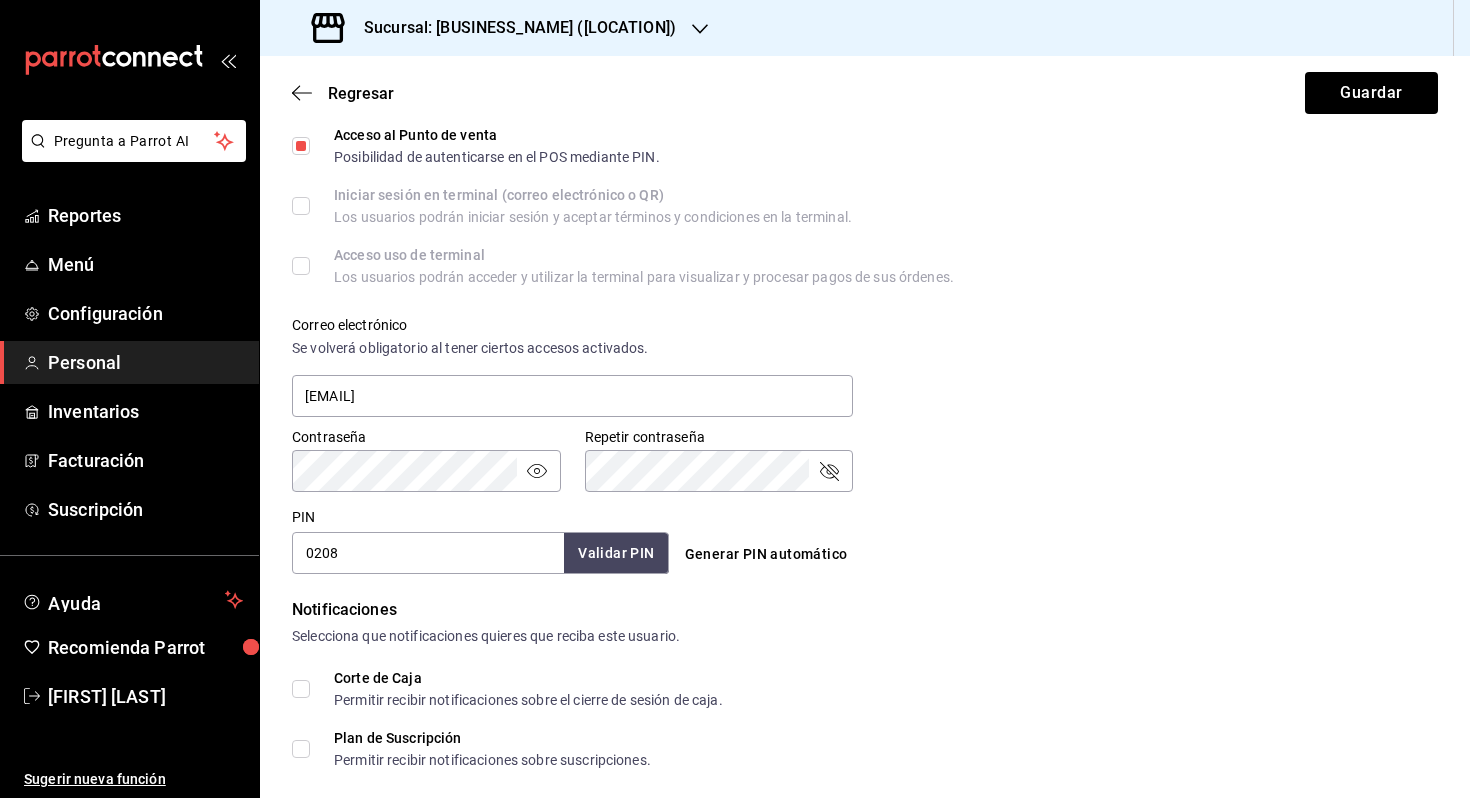 scroll, scrollTop: 740, scrollLeft: 0, axis: vertical 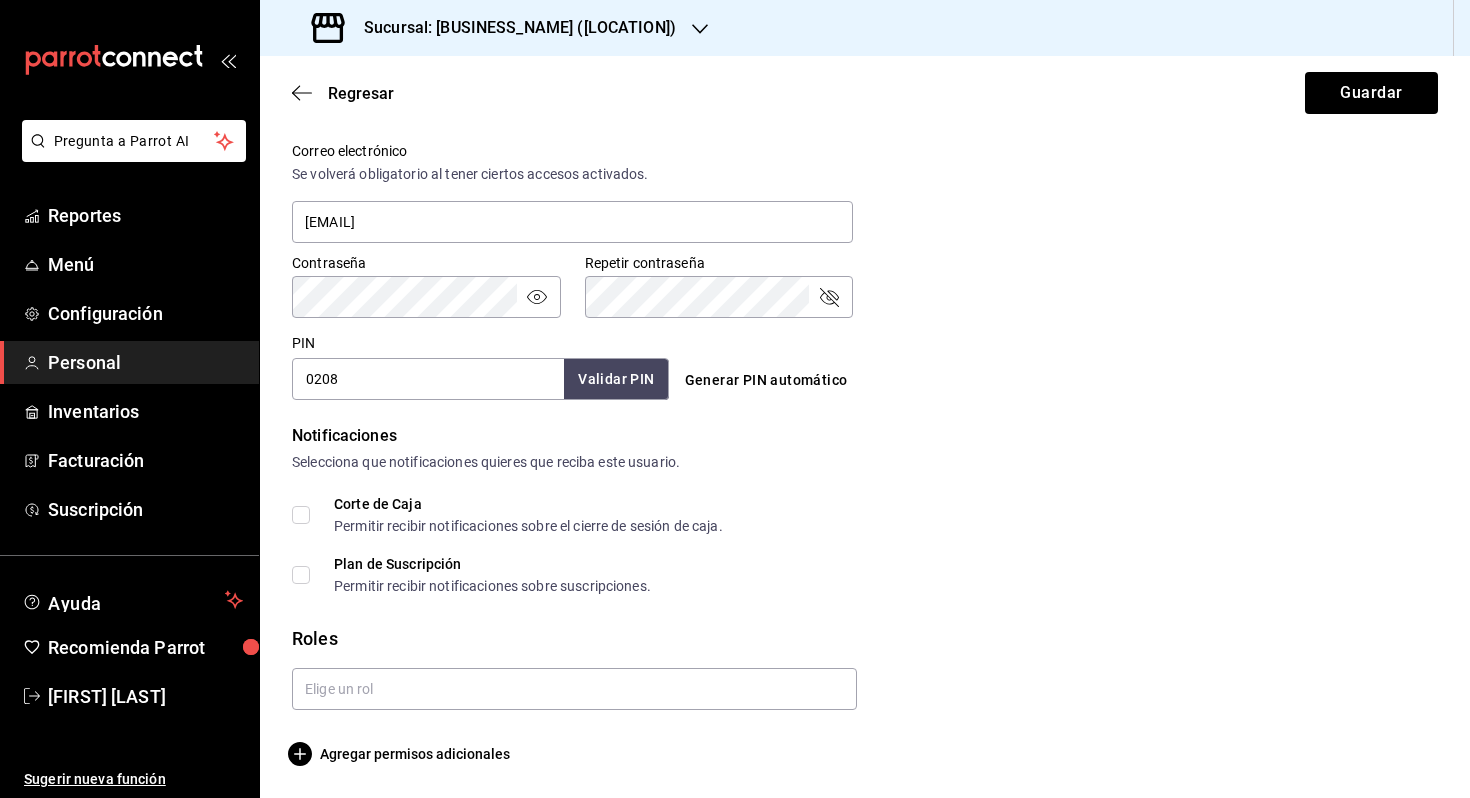 click on "Corte de Caja Permitir recibir notificaciones sobre el cierre de sesión de caja." at bounding box center [516, 515] 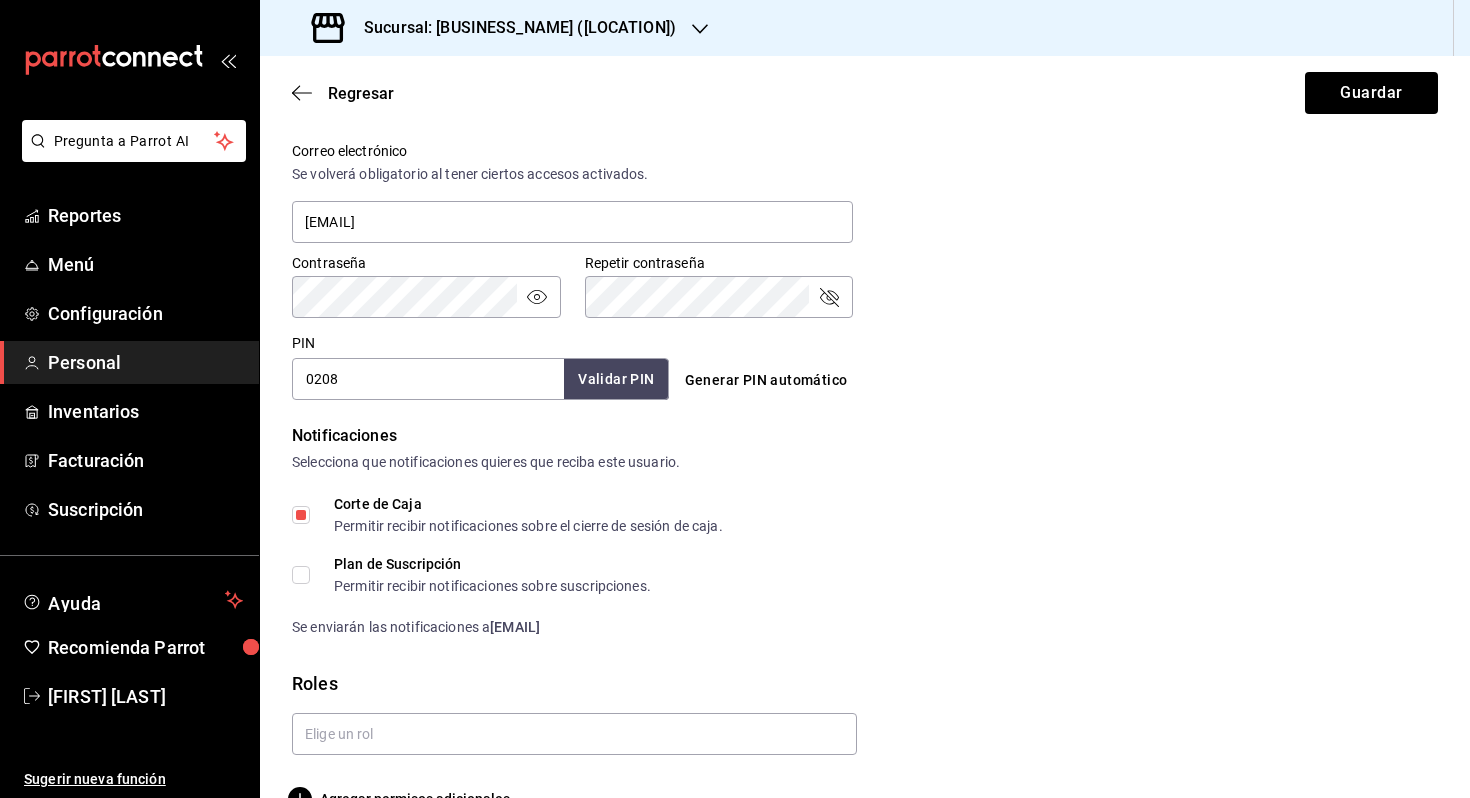 scroll, scrollTop: 785, scrollLeft: 0, axis: vertical 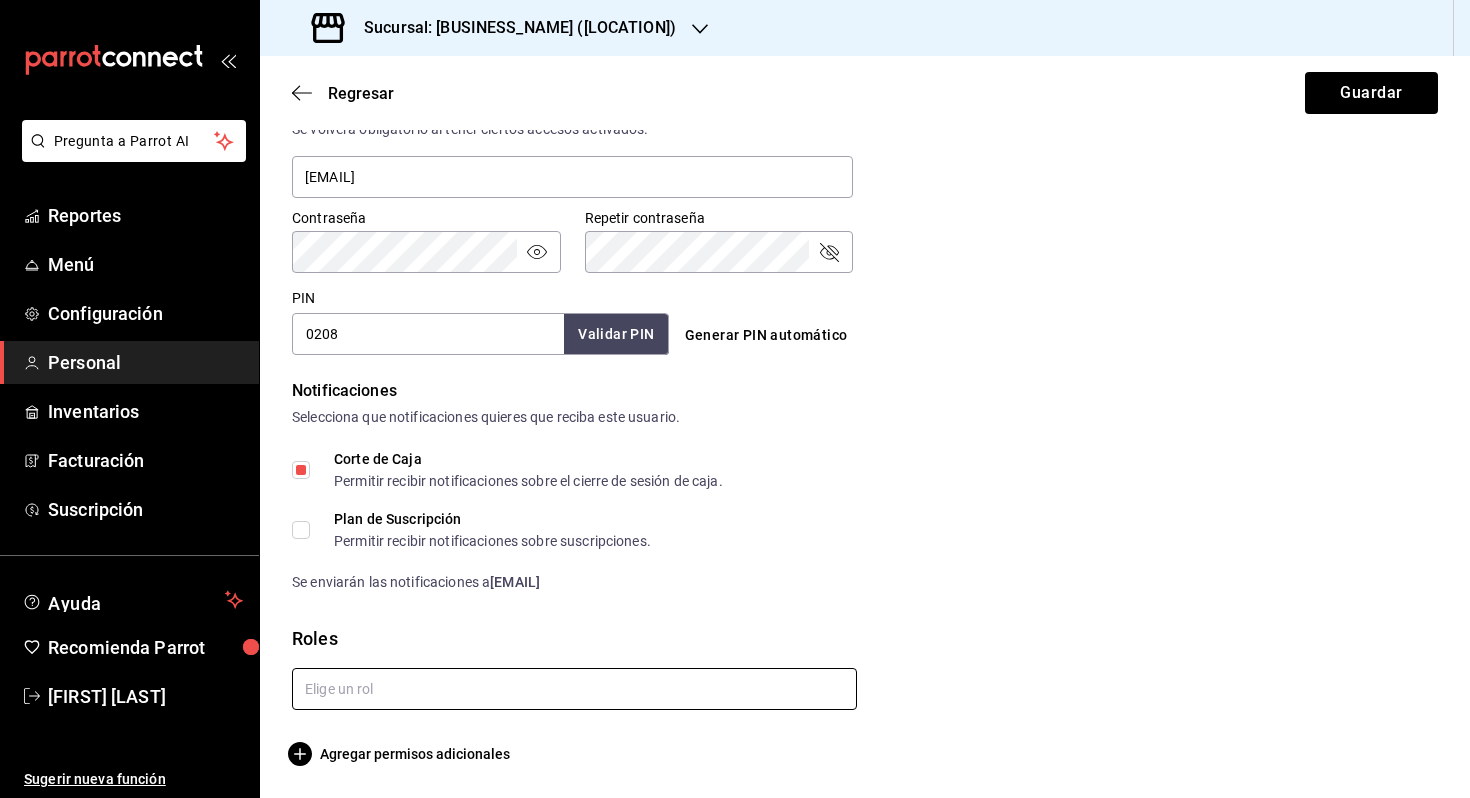click at bounding box center [574, 689] 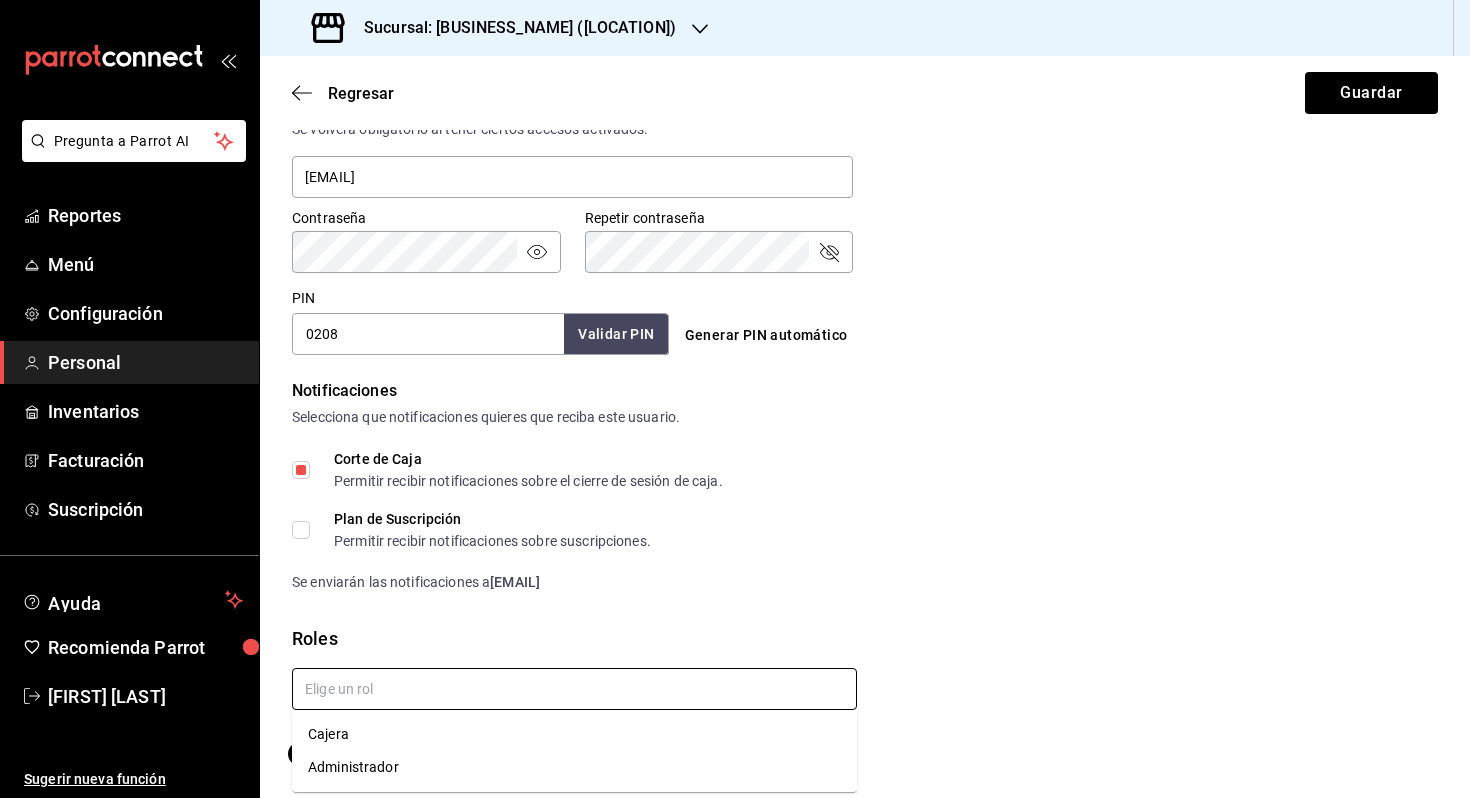 click on "Administrador" at bounding box center [574, 767] 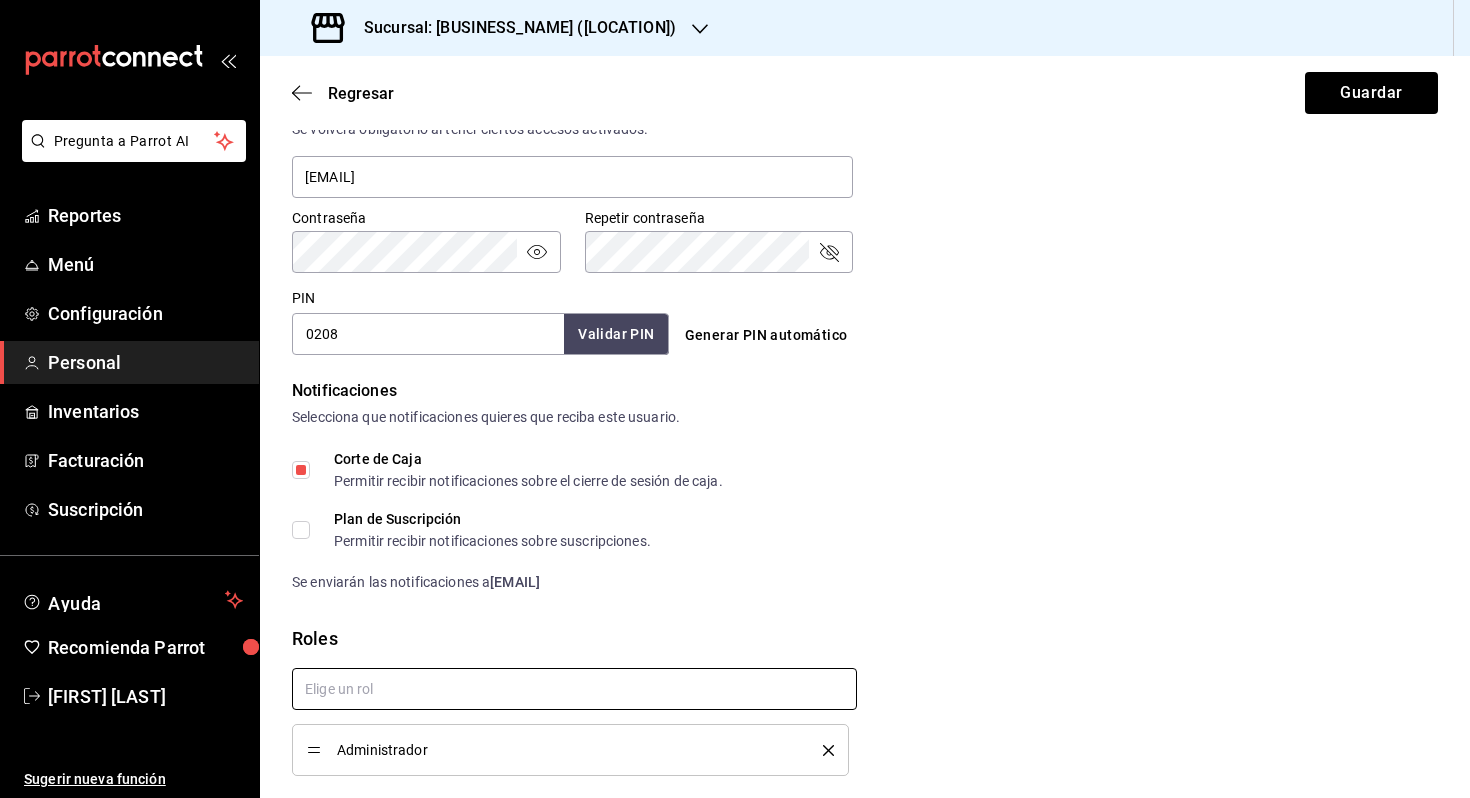 scroll, scrollTop: 851, scrollLeft: 0, axis: vertical 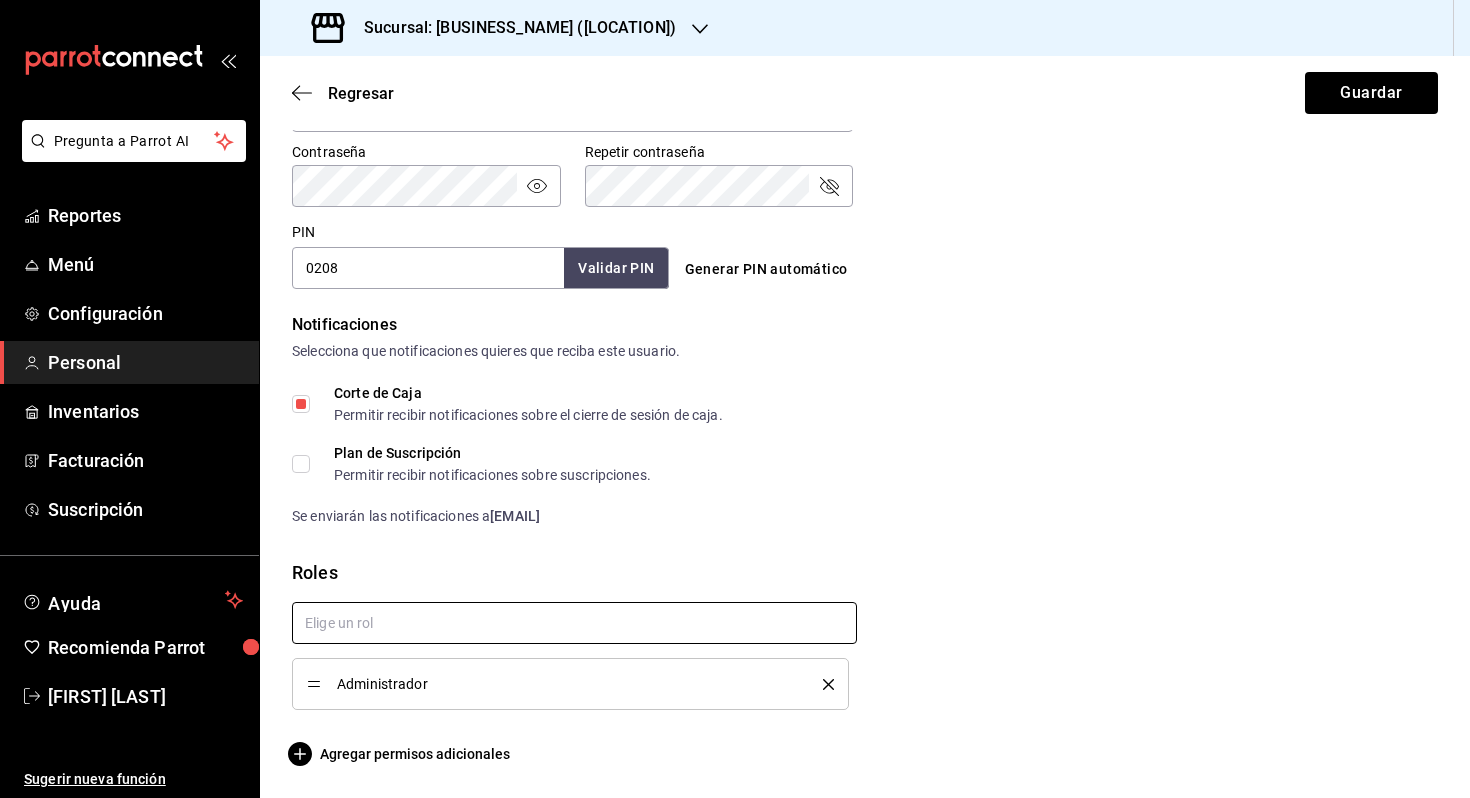 checkbox on "true" 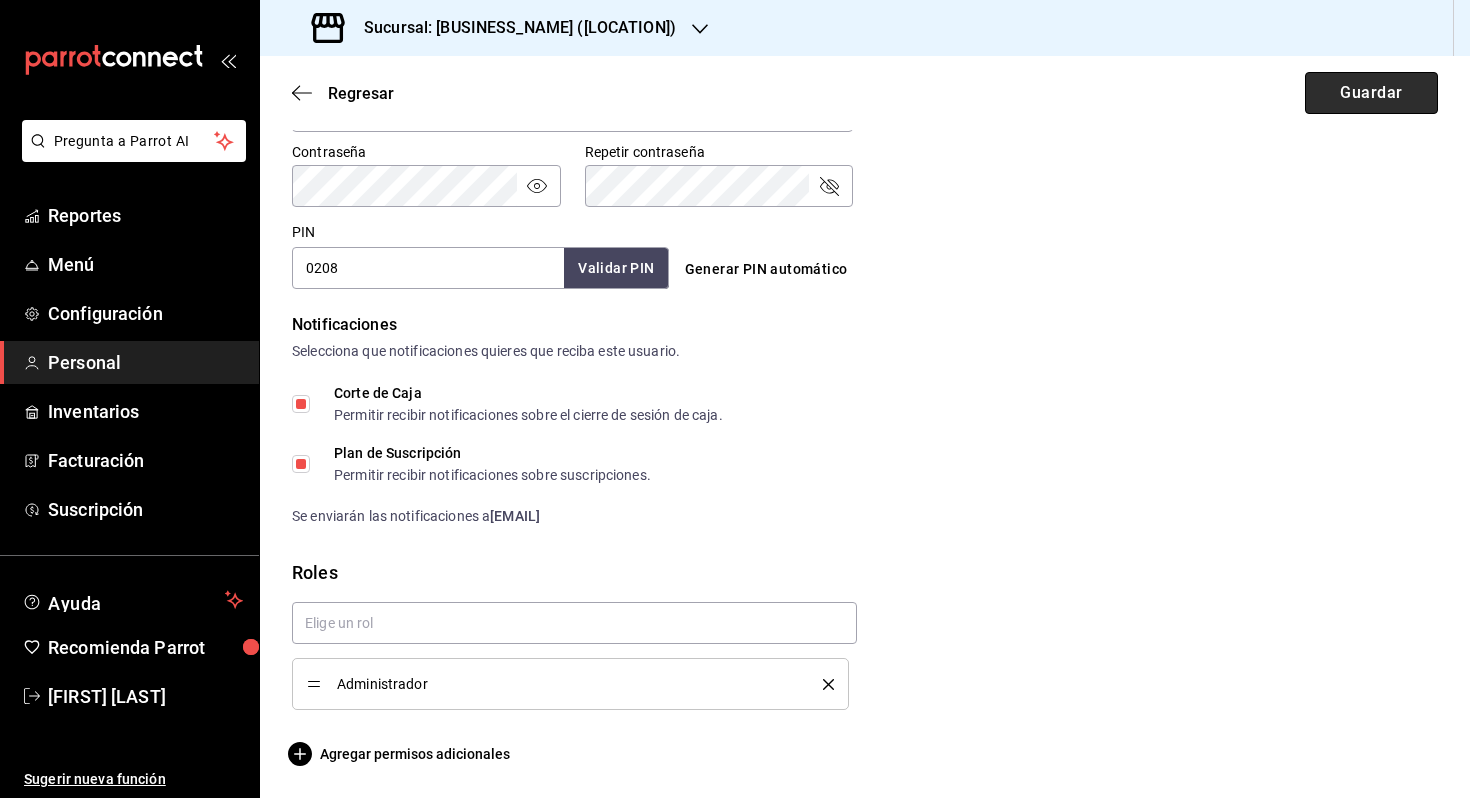 click on "Guardar" at bounding box center (1371, 93) 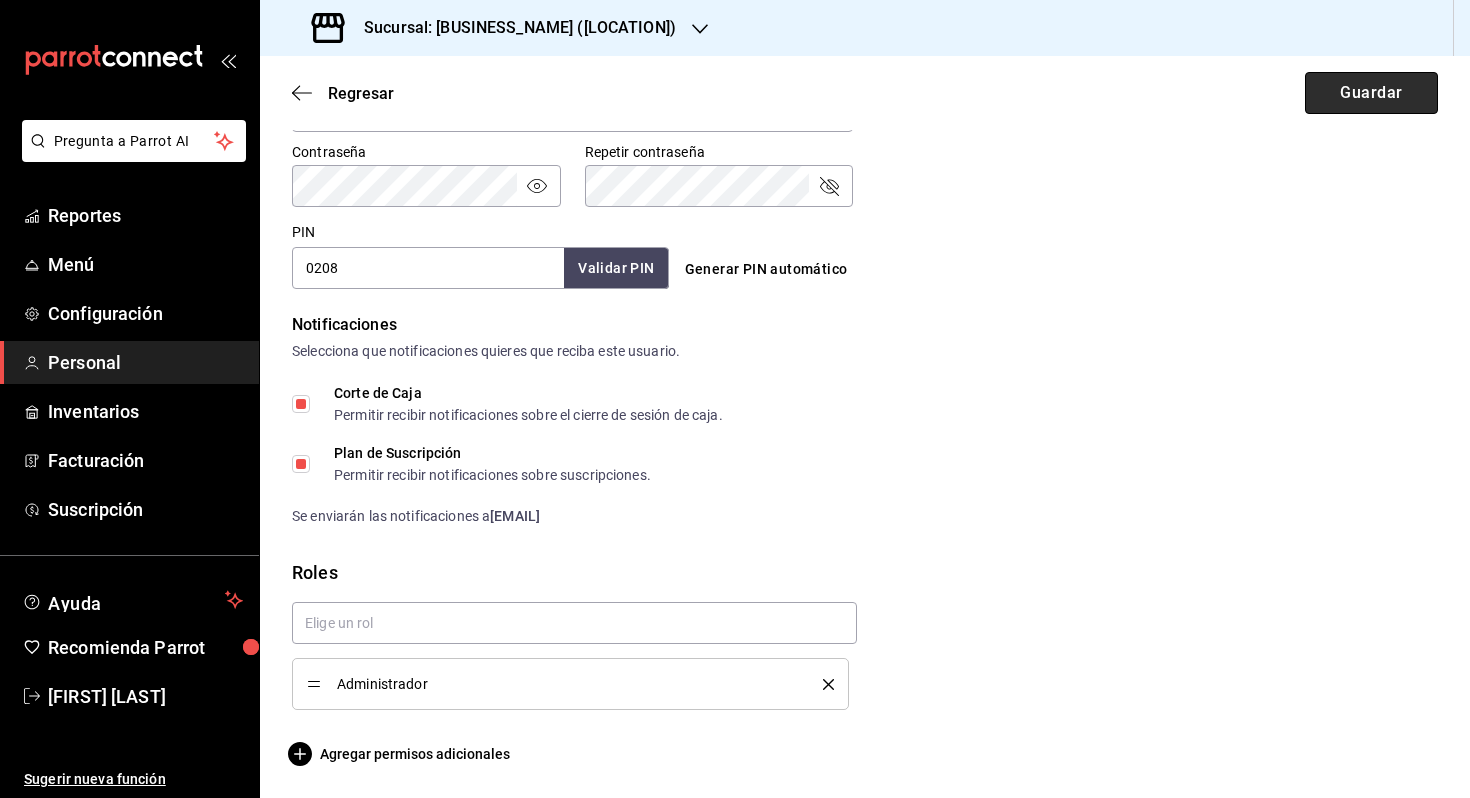 click on "Guardar" at bounding box center (1371, 93) 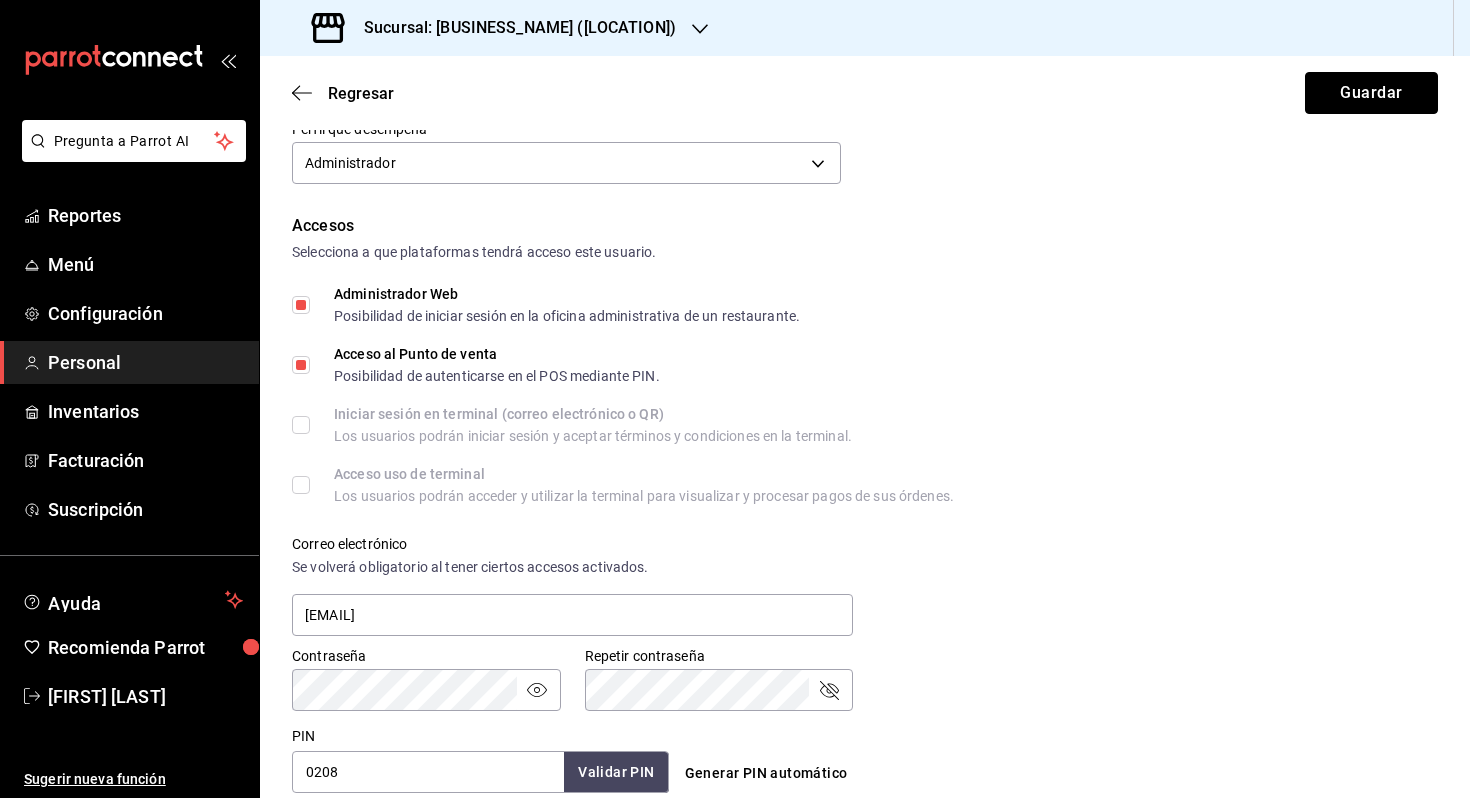 scroll, scrollTop: 115, scrollLeft: 0, axis: vertical 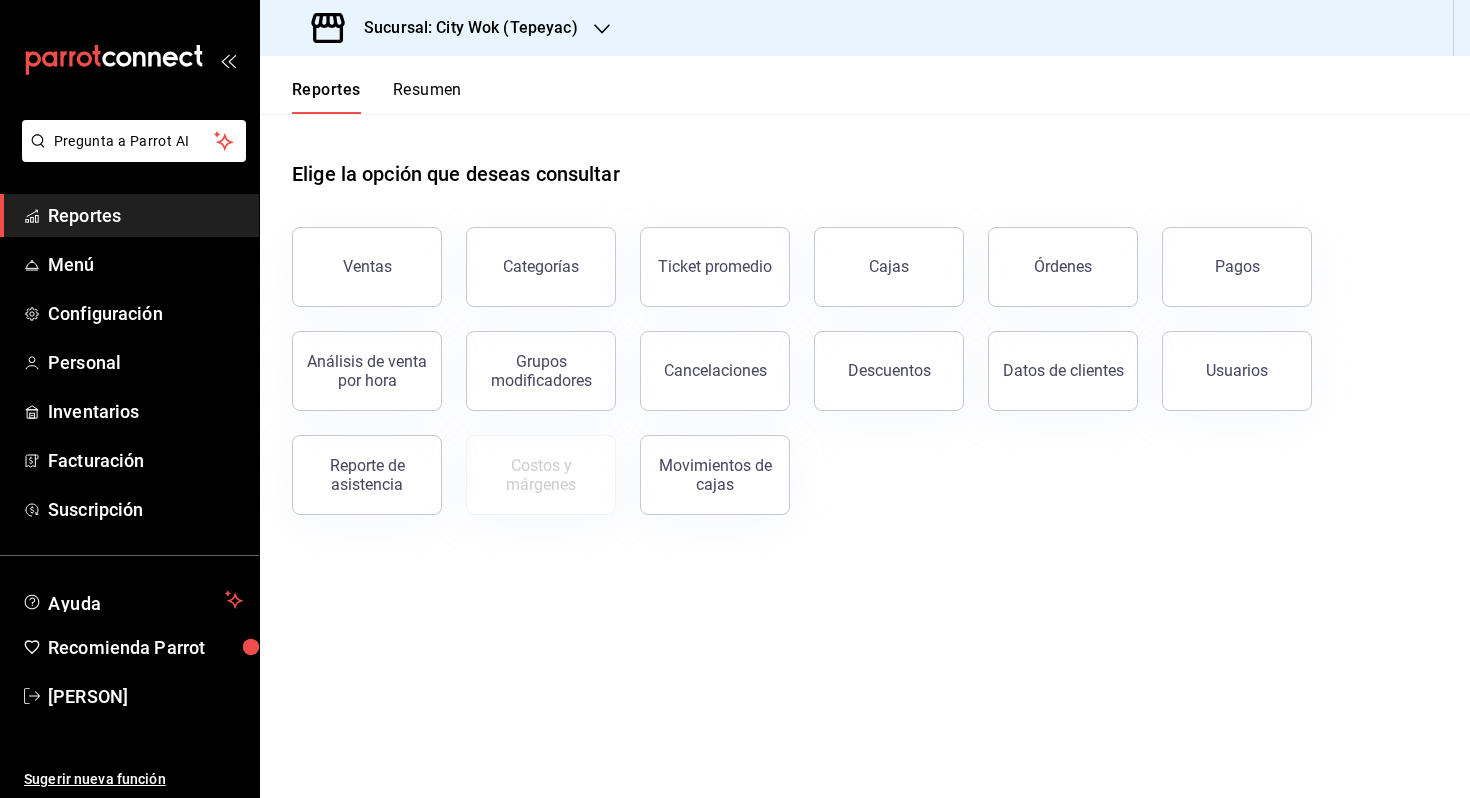 click on "Reportes Resumen" at bounding box center (361, 85) 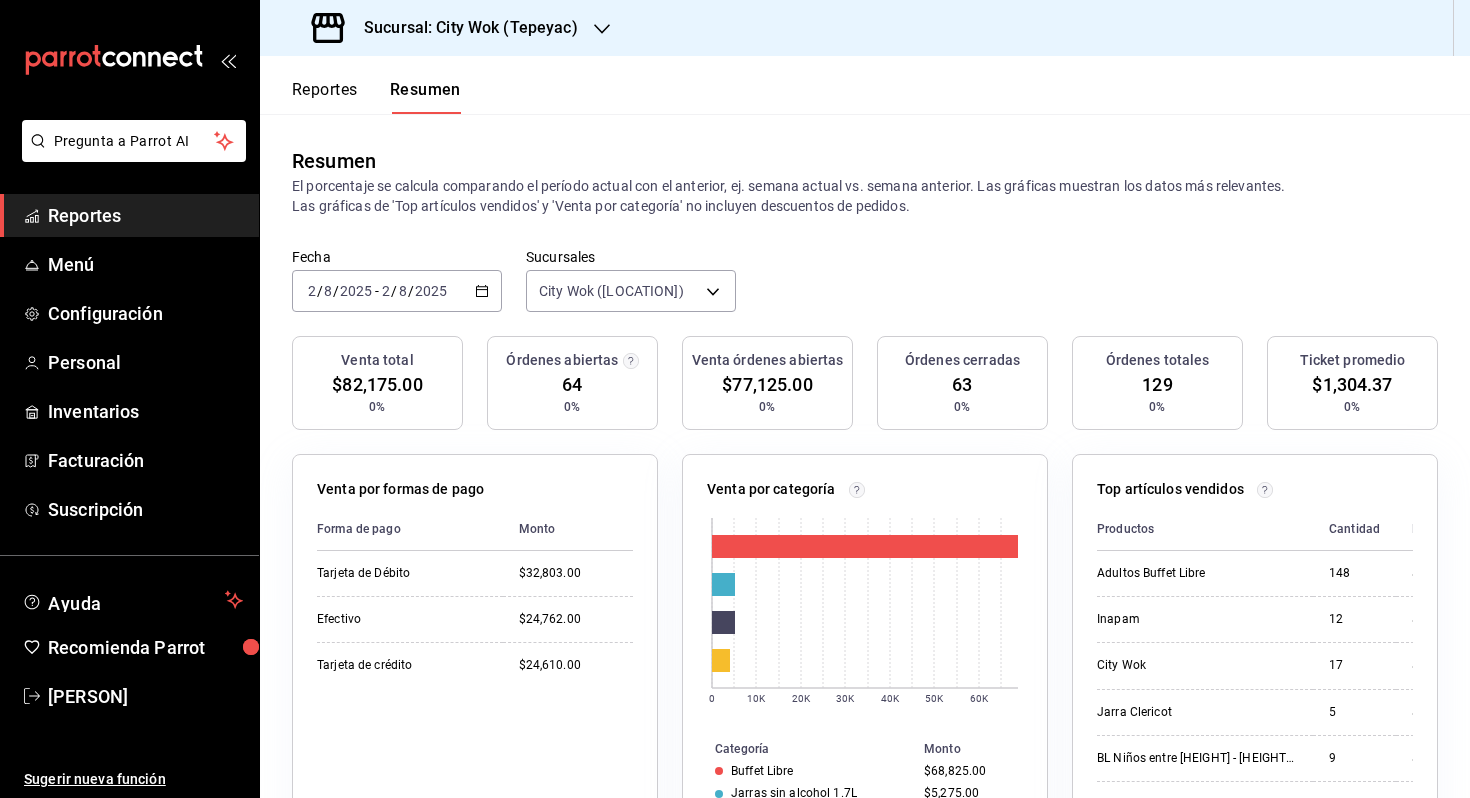 click on "Reportes" at bounding box center (325, 97) 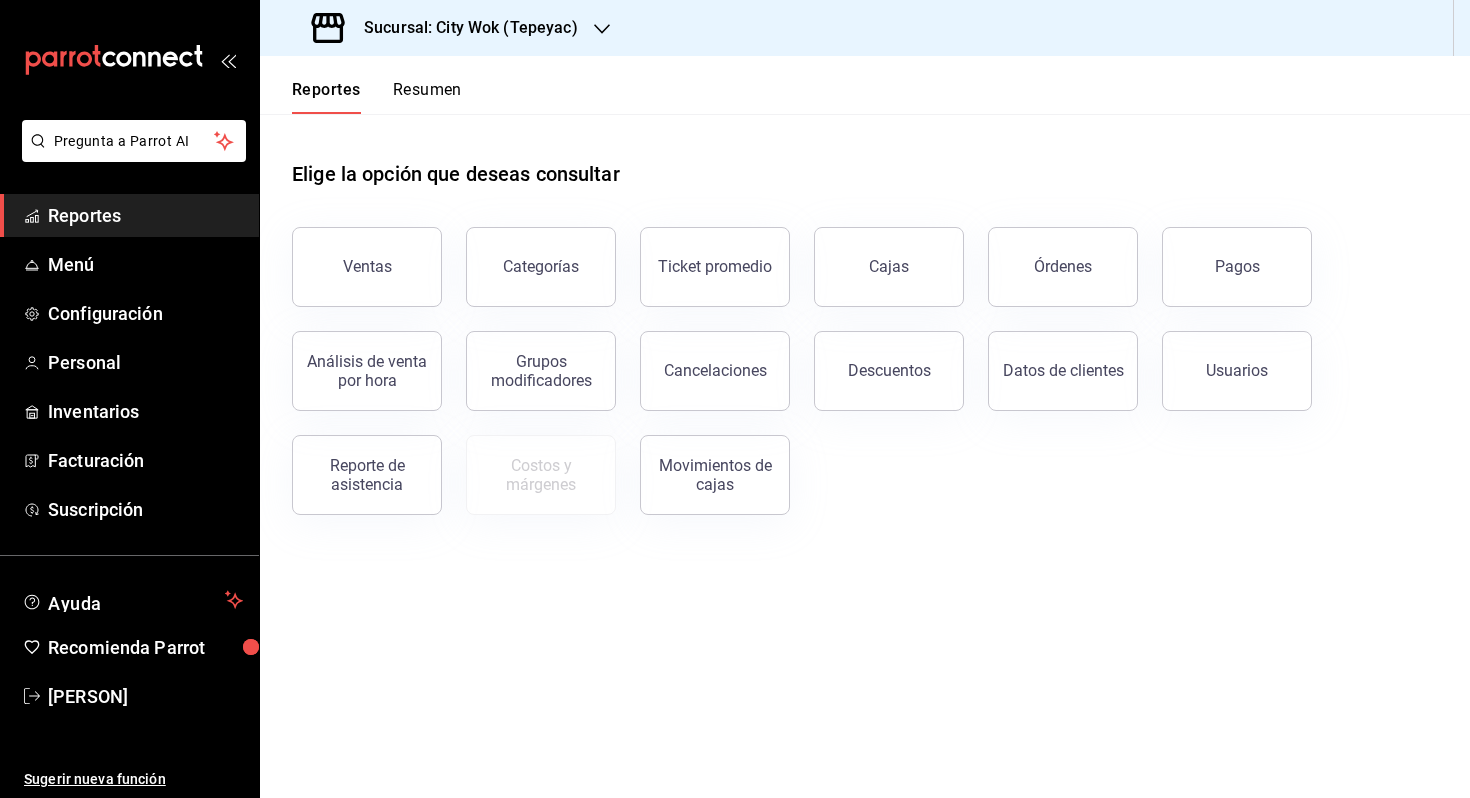 click on "Sucursal: [BUSINESS_NAME] ([LOCATION])" at bounding box center [463, 28] 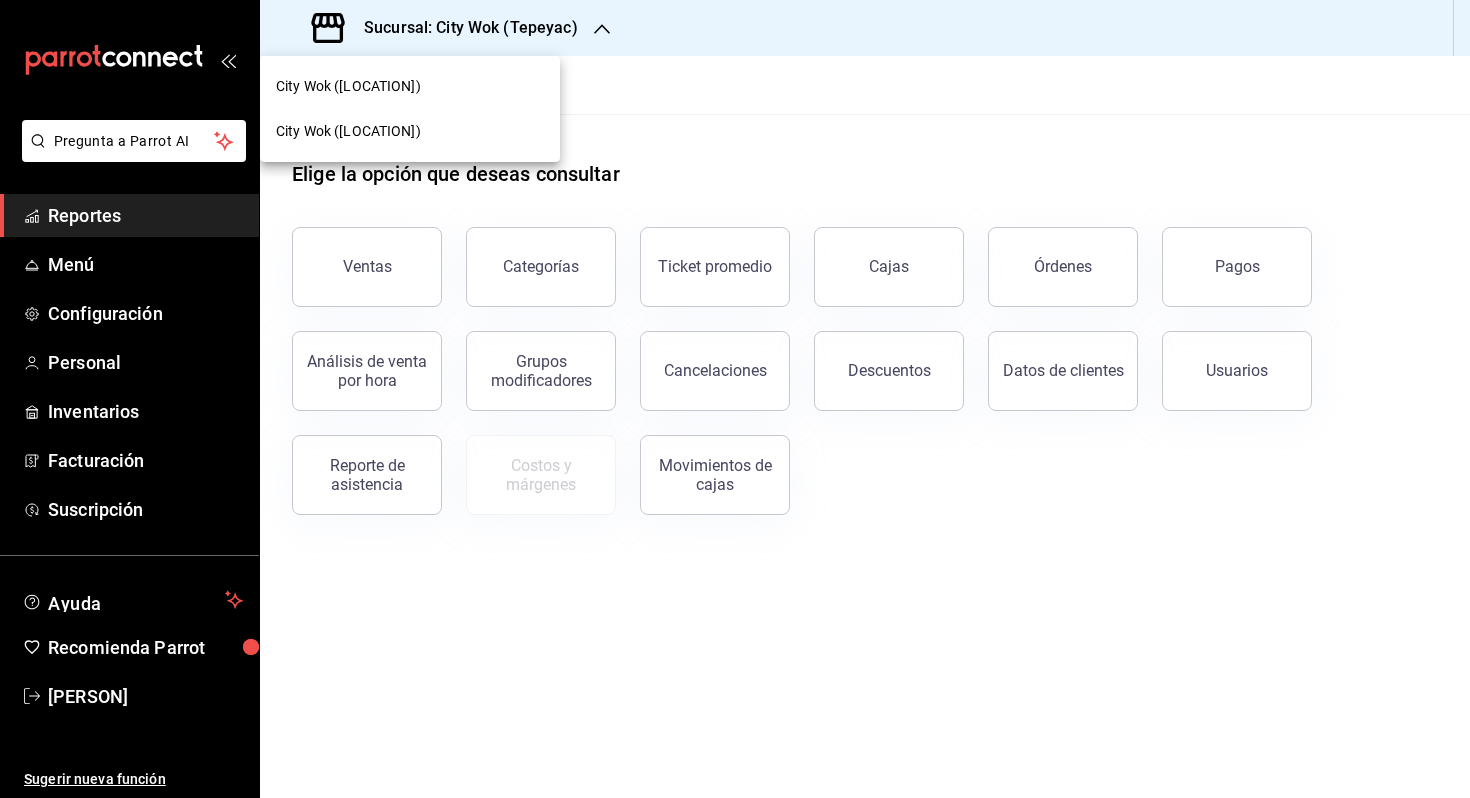 click on "[BUSINESS_NAME] ([LOCATION])" at bounding box center (410, 86) 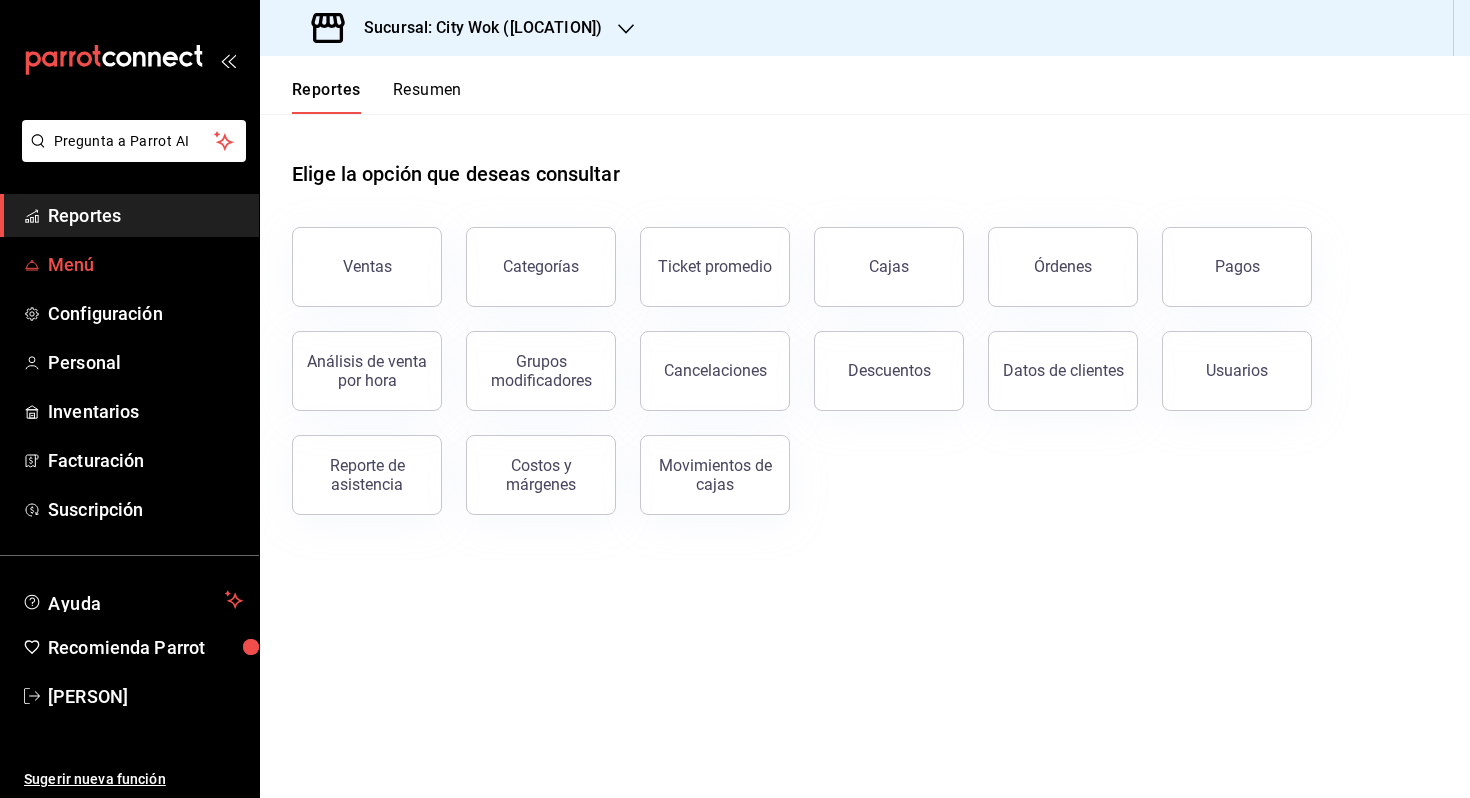 click on "Menú" at bounding box center (145, 264) 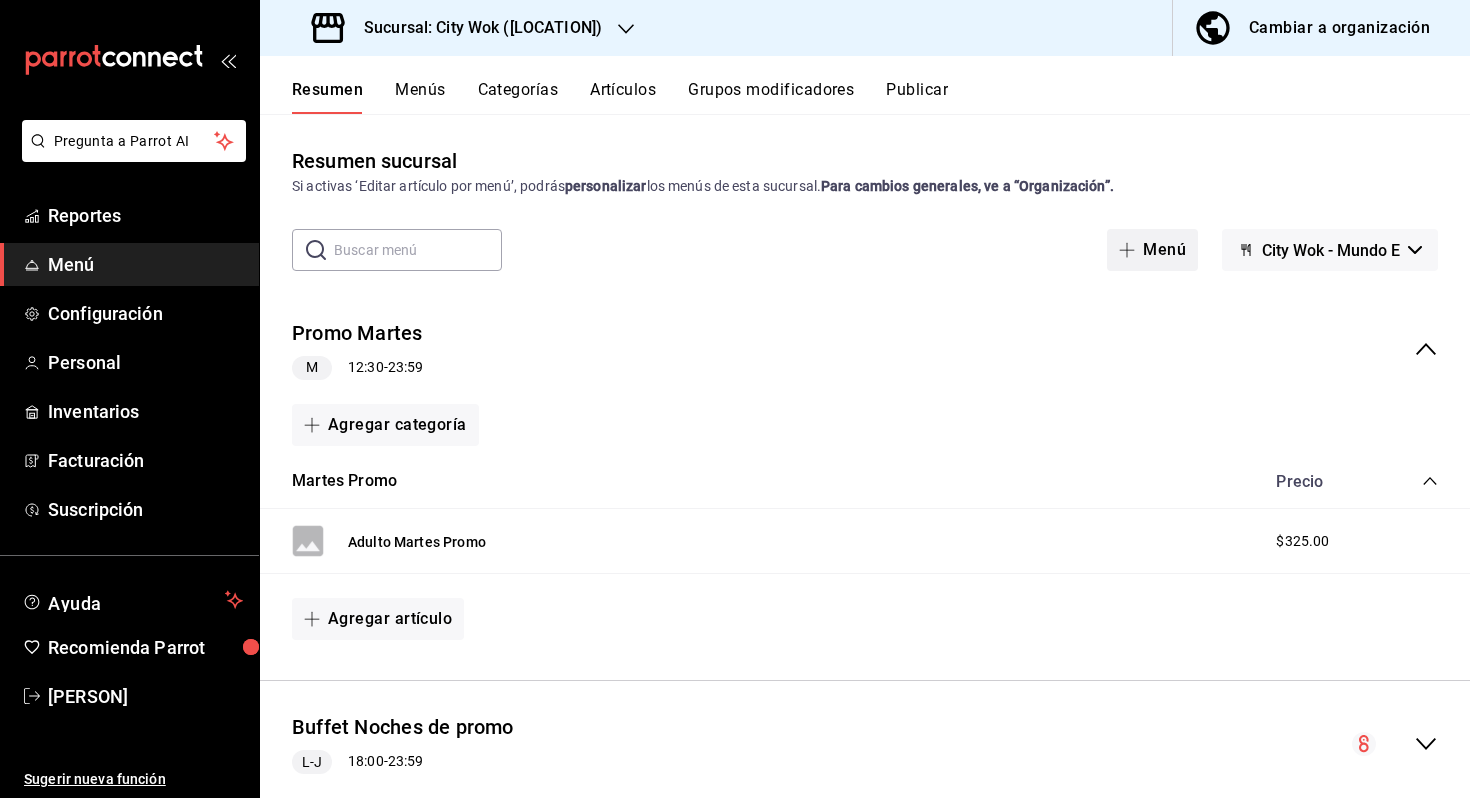 click on "Menú" at bounding box center [1152, 250] 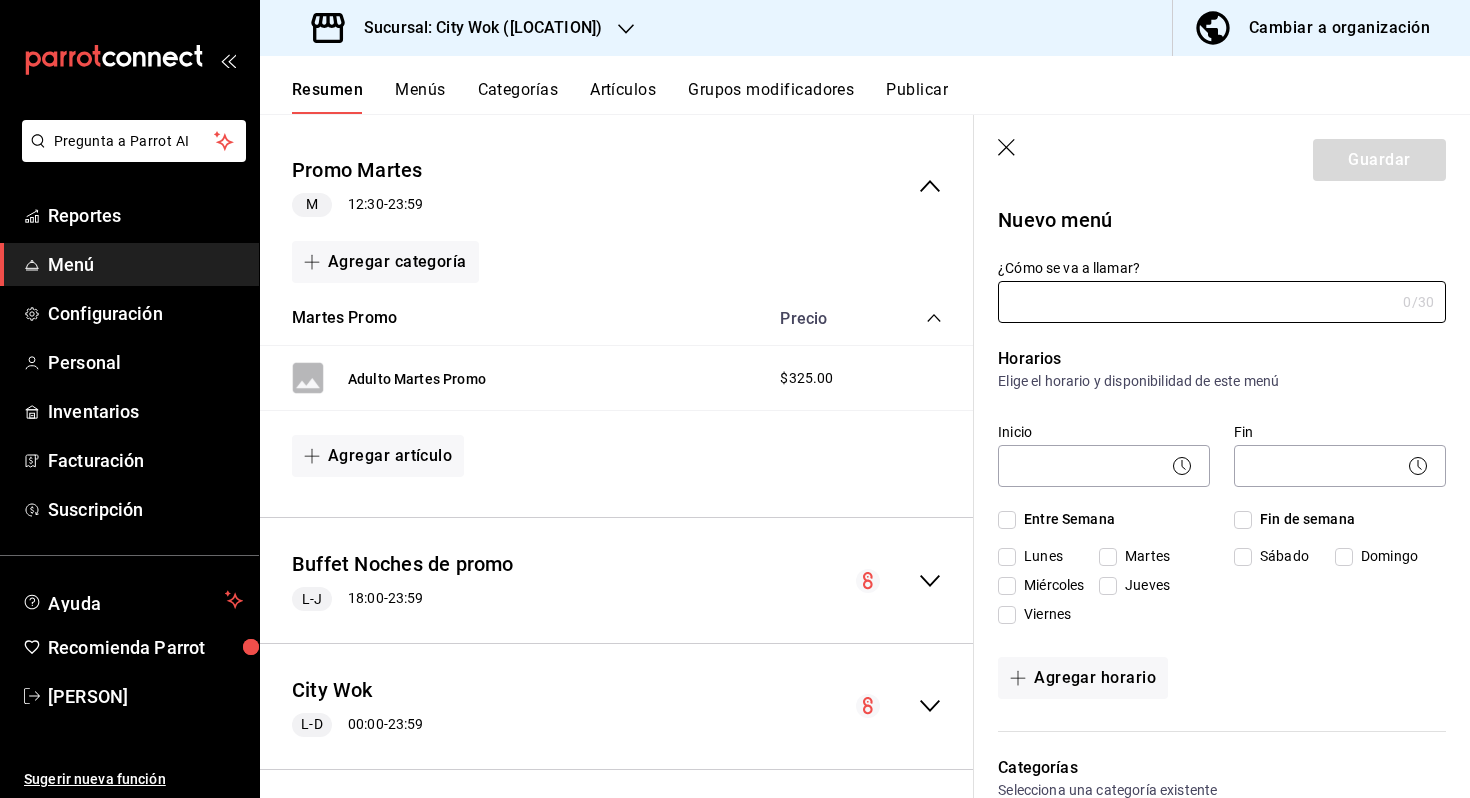 scroll, scrollTop: 0, scrollLeft: 0, axis: both 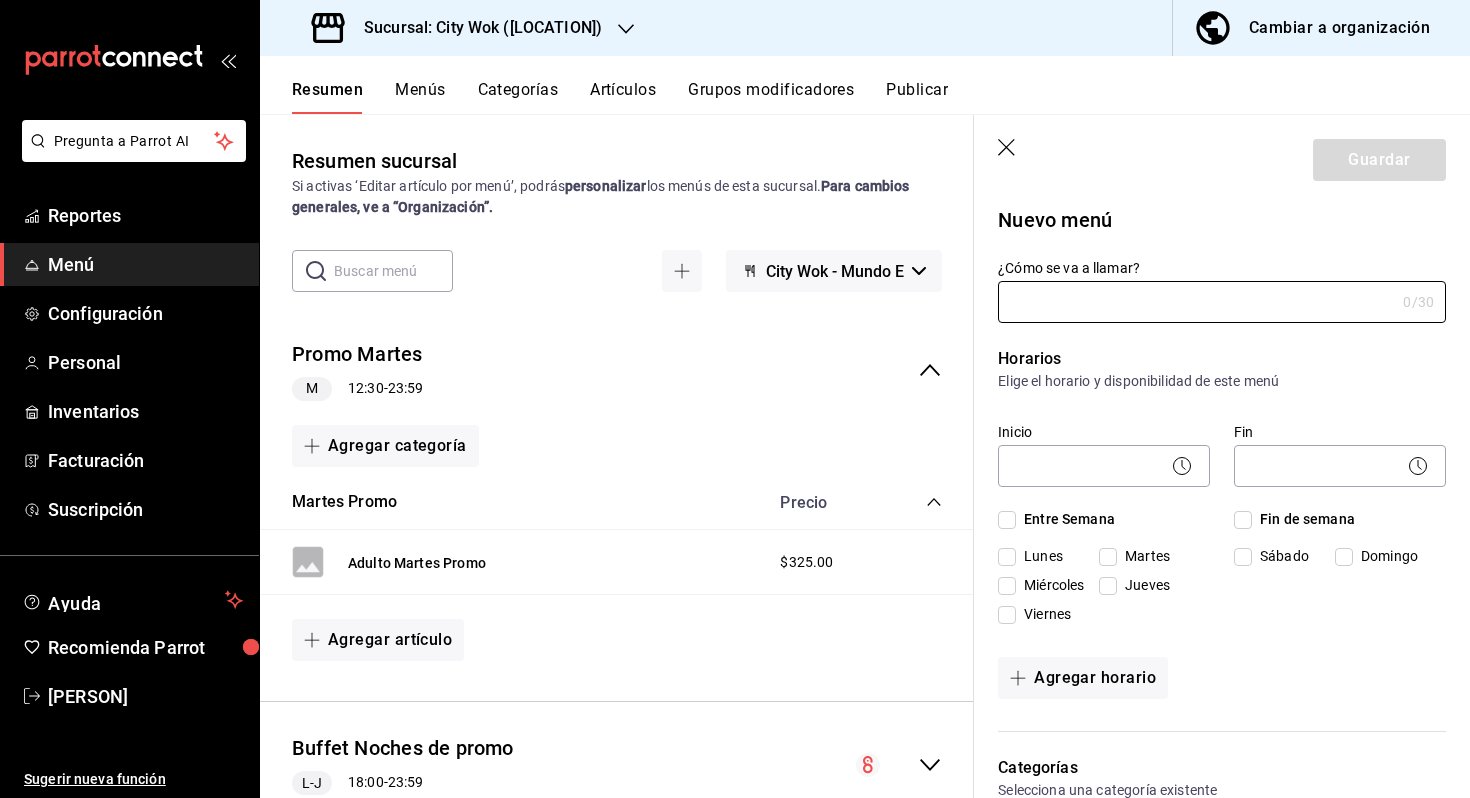 click on "Artículos" at bounding box center [623, 97] 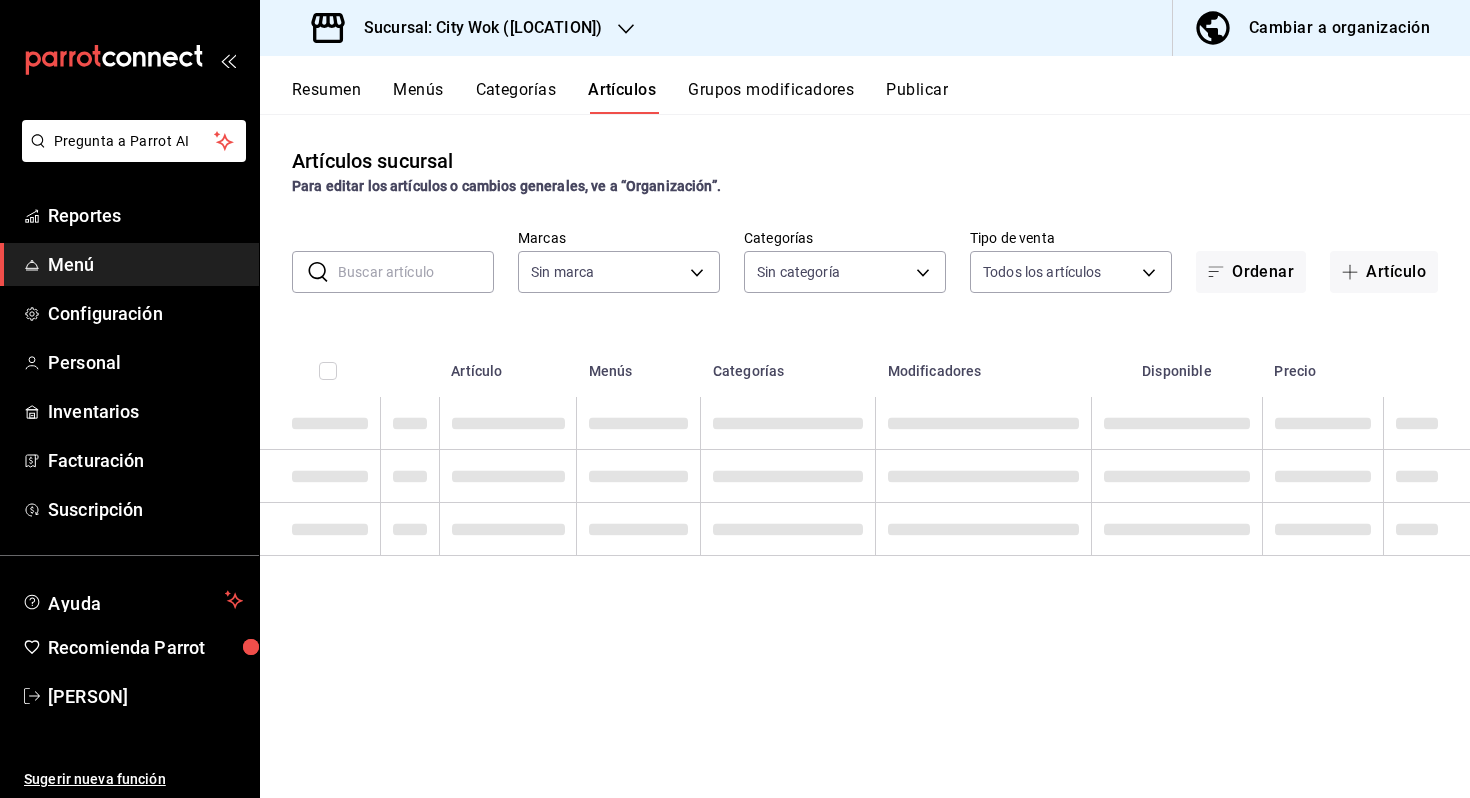 click at bounding box center (416, 272) 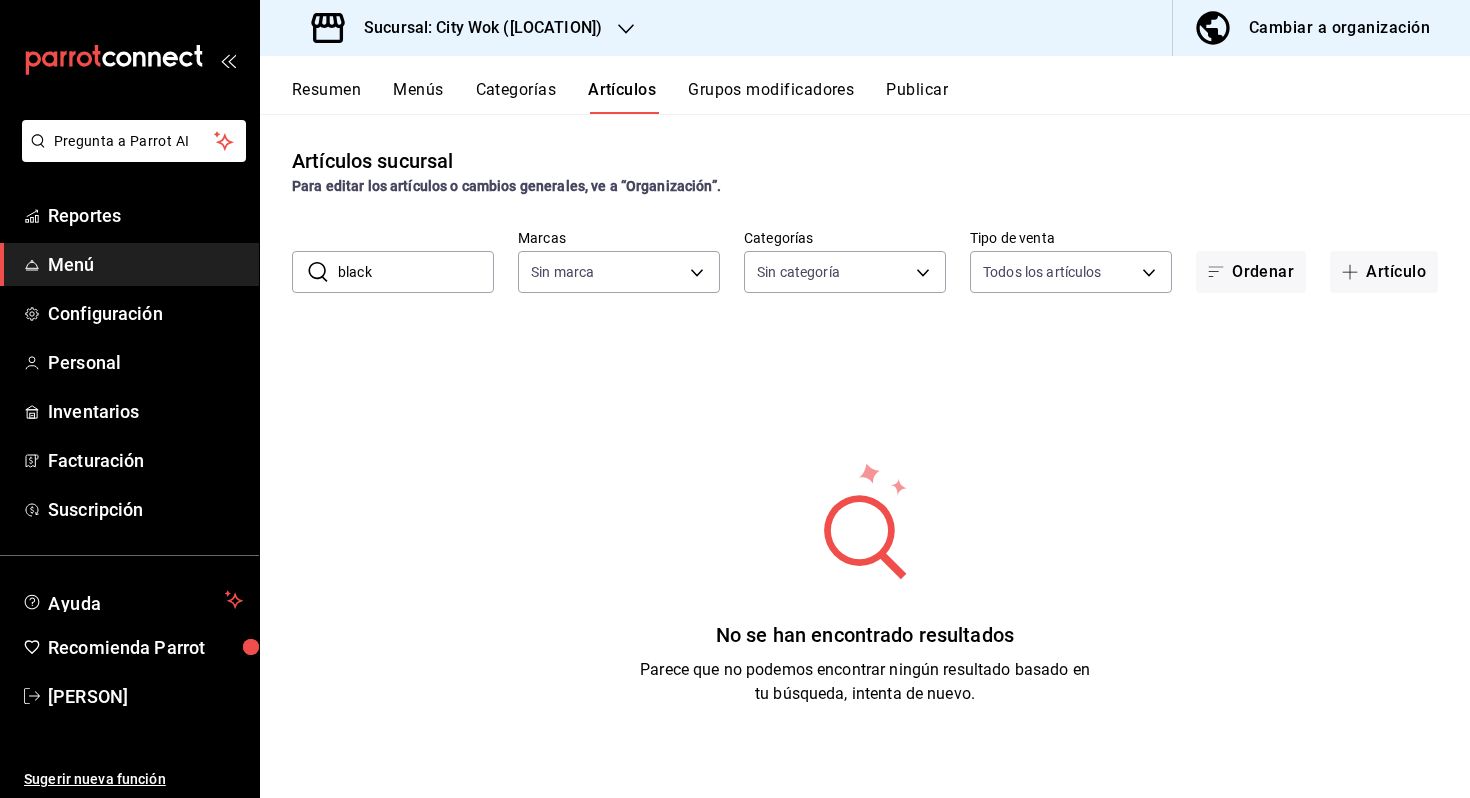 type on "blac" 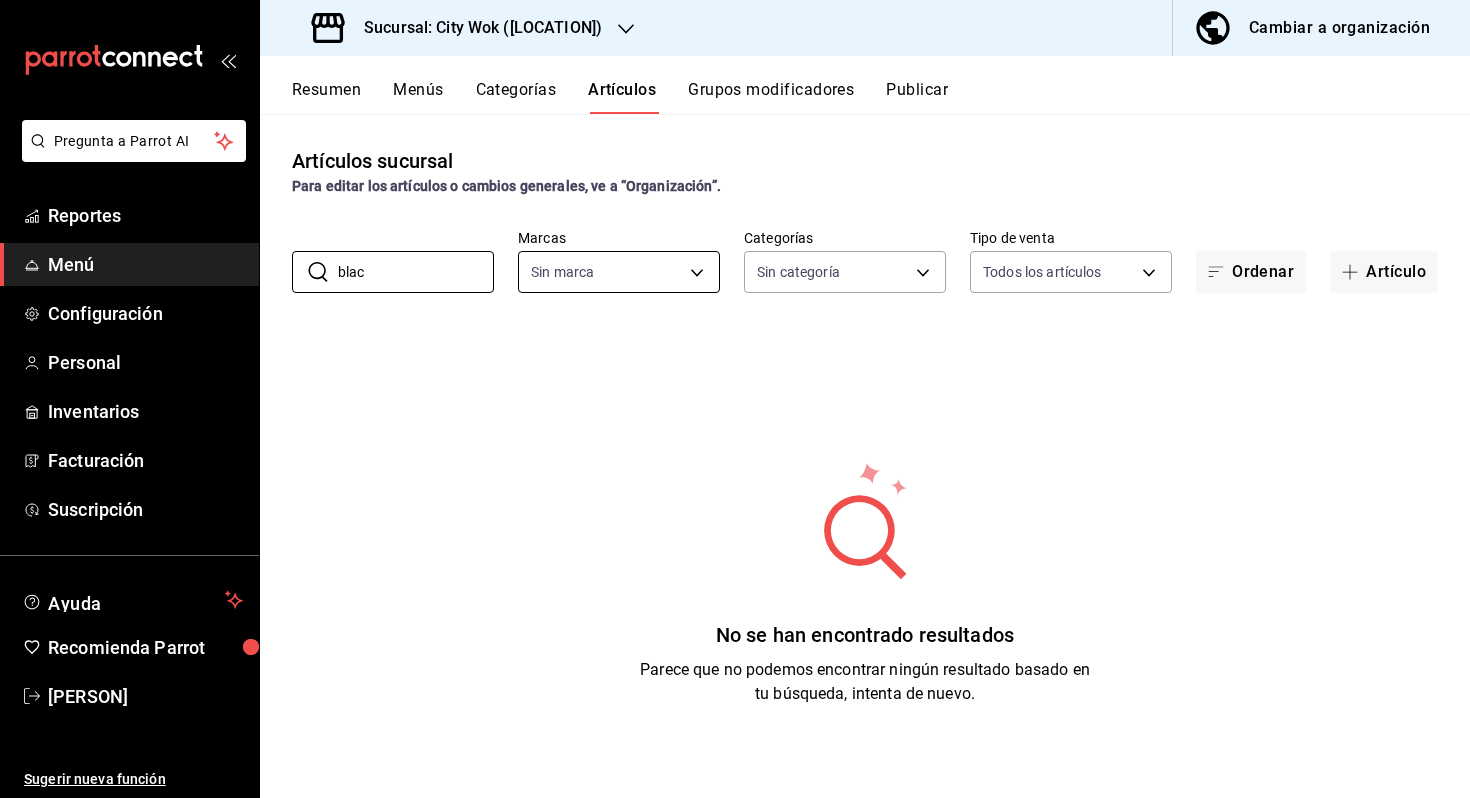 type on "5b681eb9-257f-453b-8331-eb42080dc9fd" 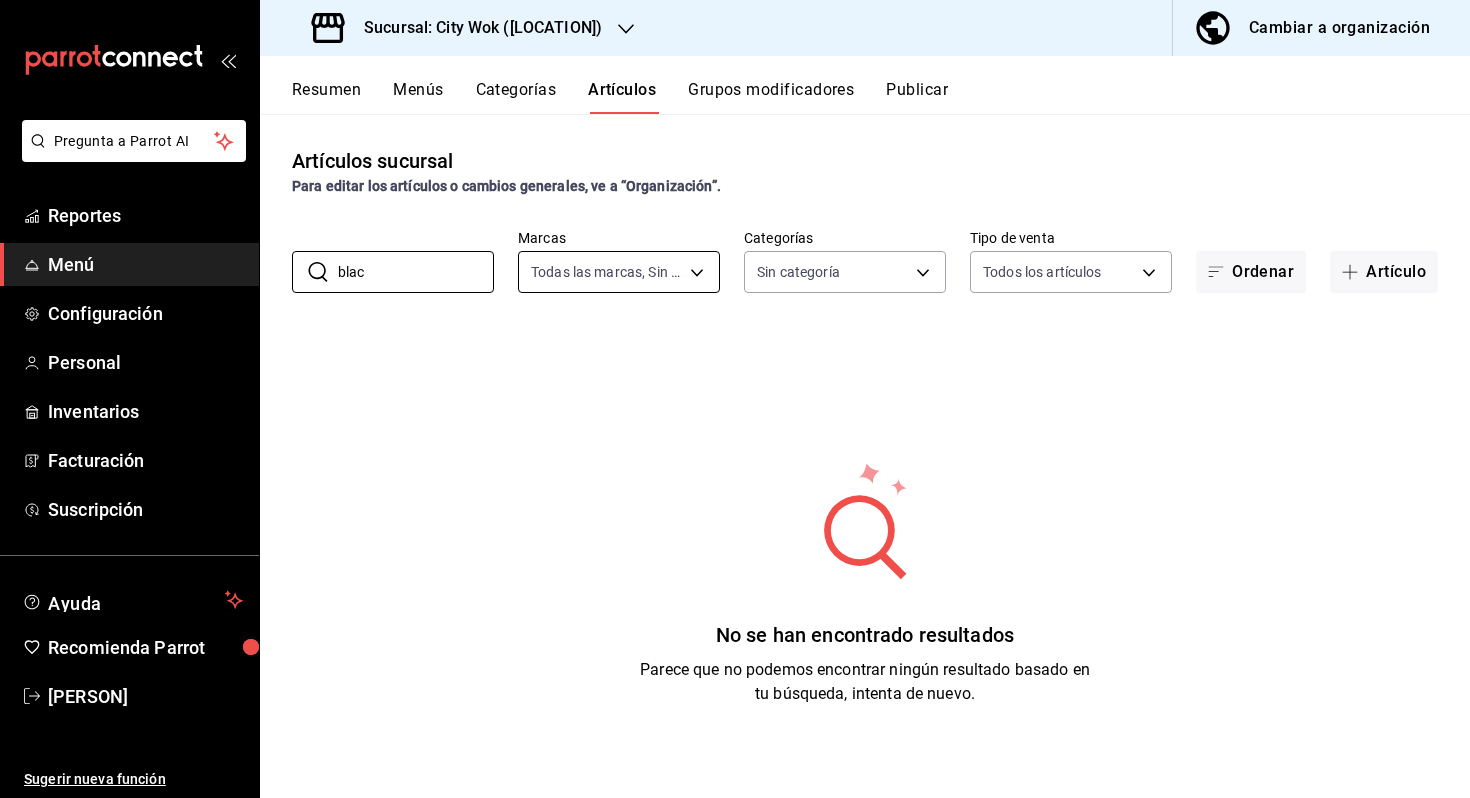 type on "blac" 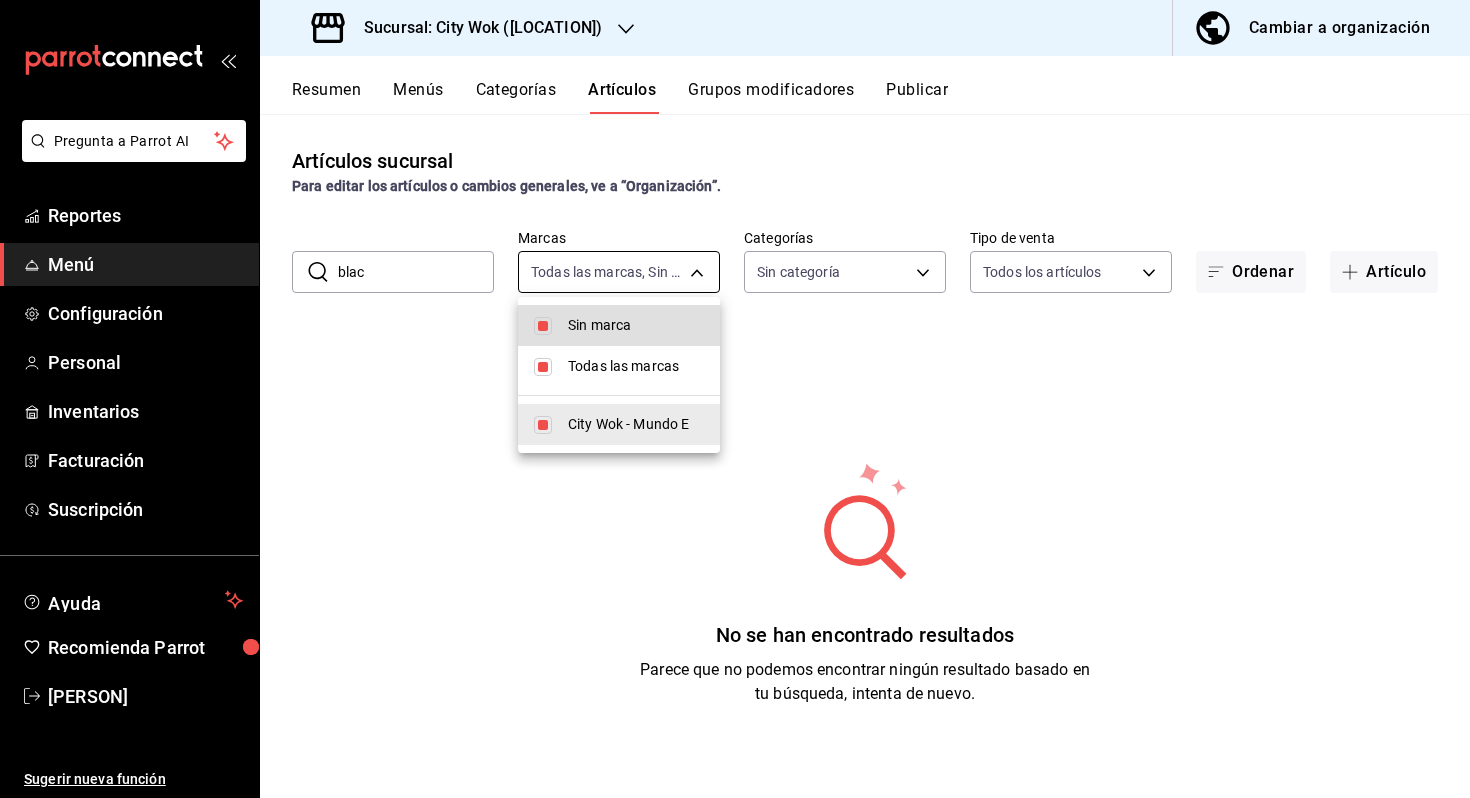click on "Pregunta a Parrot AI Reportes   Menú   Configuración   Personal   Inventarios   Facturación   Suscripción   Ayuda Recomienda Parrot   Vero Zhou   Sugerir nueva función   Sucursal: City Wok (Mundo E) Cambiar a organización Resumen Menús Categorías Artículos Grupos modificadores Publicar Artículos sucursal Para editar los artículos o cambios generales, ve a “Organización”. ​ blac ​ Marcas Todas las marcas, Sin marca 5b681eb9-257f-453b-8331-eb42080dc9fd Categorías Sin categoría Tipo de venta Todos los artículos ALL Ordenar Artículo No se han encontrado resultados Parece que no podemos encontrar ningún resultado basado en tu búsqueda, intenta de nuevo. Guardar GANA 1 MES GRATIS EN TU SUSCRIPCIÓN AQUÍ ¿Recuerdas cómo empezó tu restaurante?
Hoy puedes ayudar a un colega a tener el mismo cambio que tú viviste.
Recomienda Parrot directamente desde tu Portal Administrador.
Es fácil y rápido.
🎁 Por cada restaurante que se una, ganas 1 mes gratis. Ver video tutorial Ir a video" at bounding box center [735, 399] 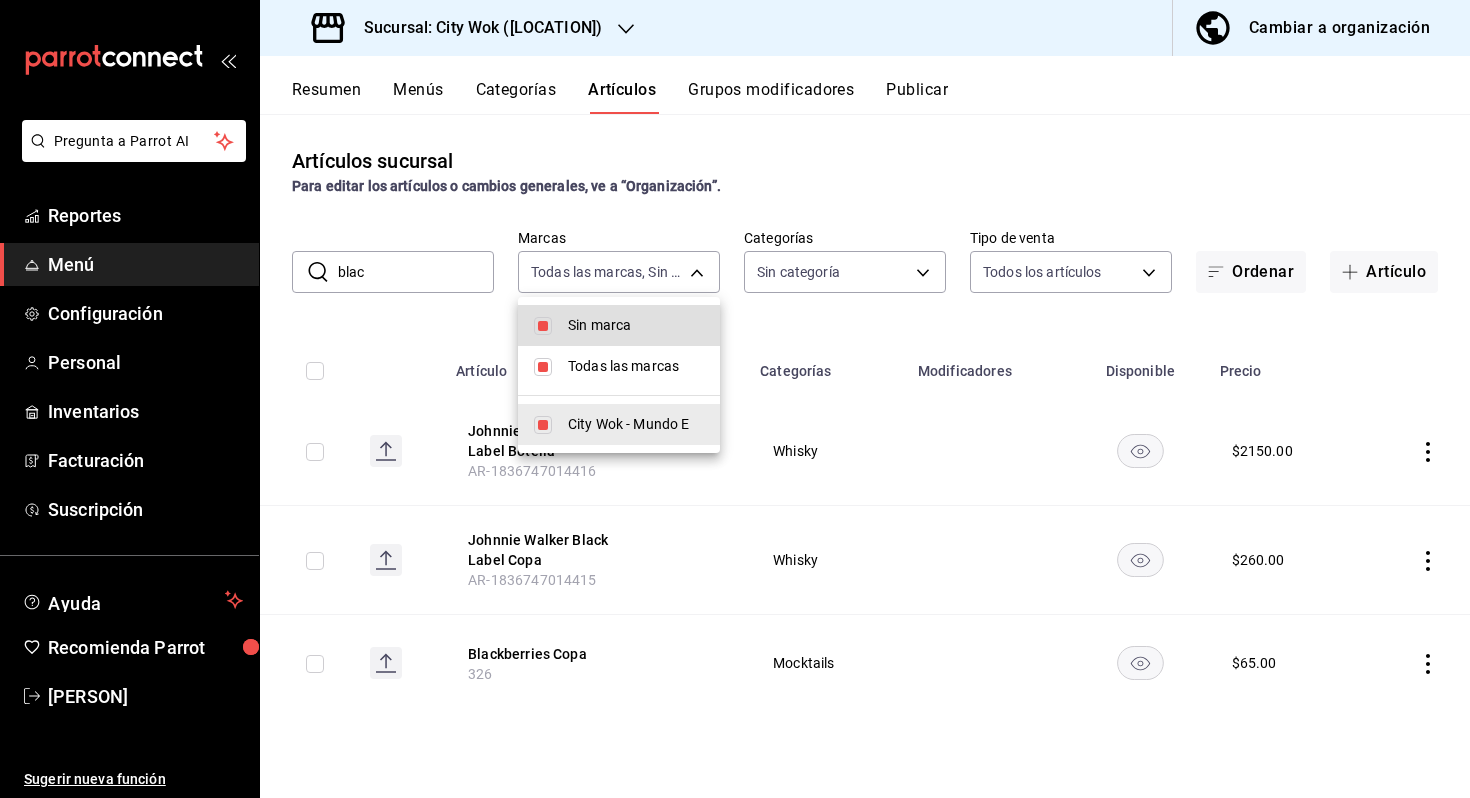 click at bounding box center (735, 399) 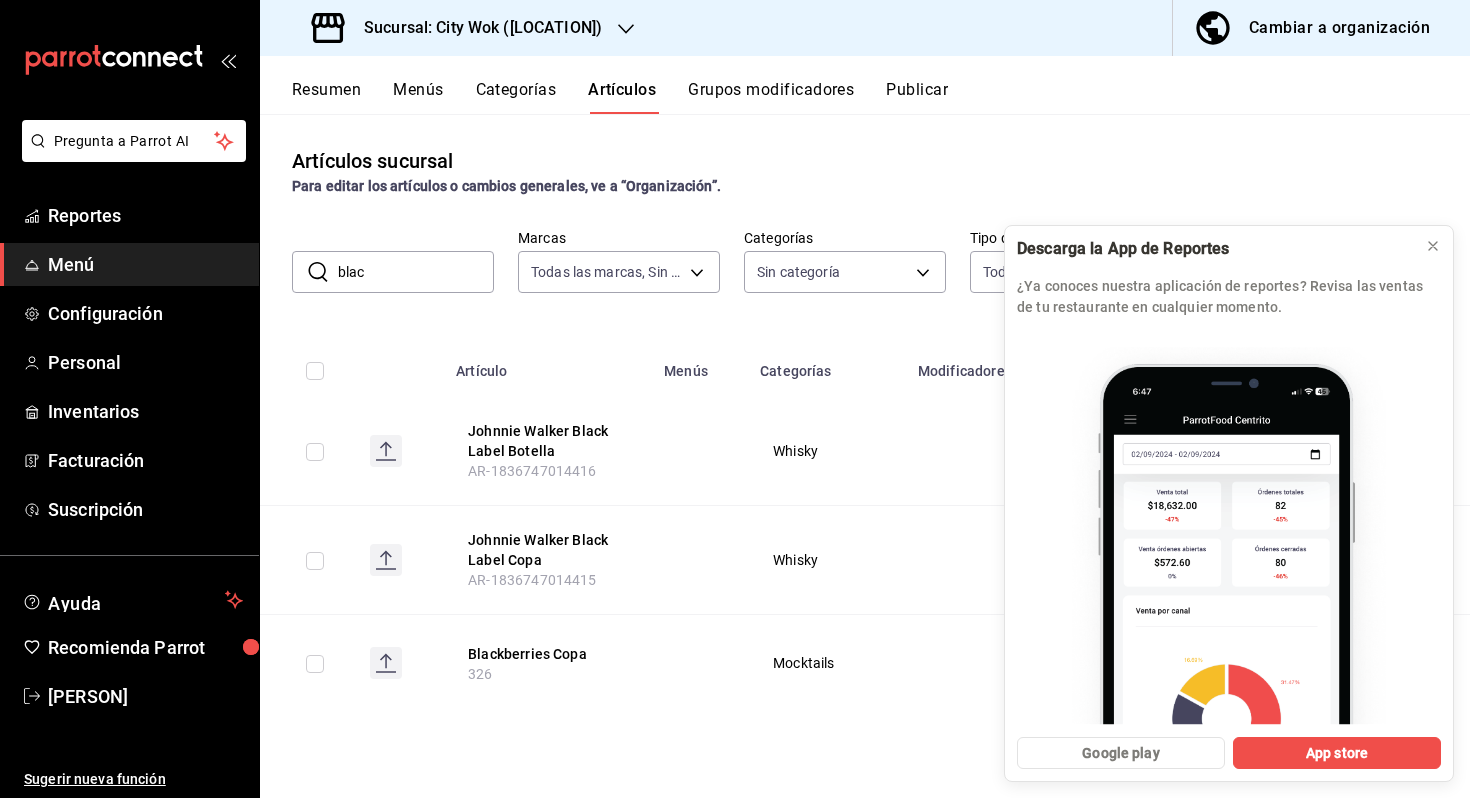click on "blac" at bounding box center (416, 272) 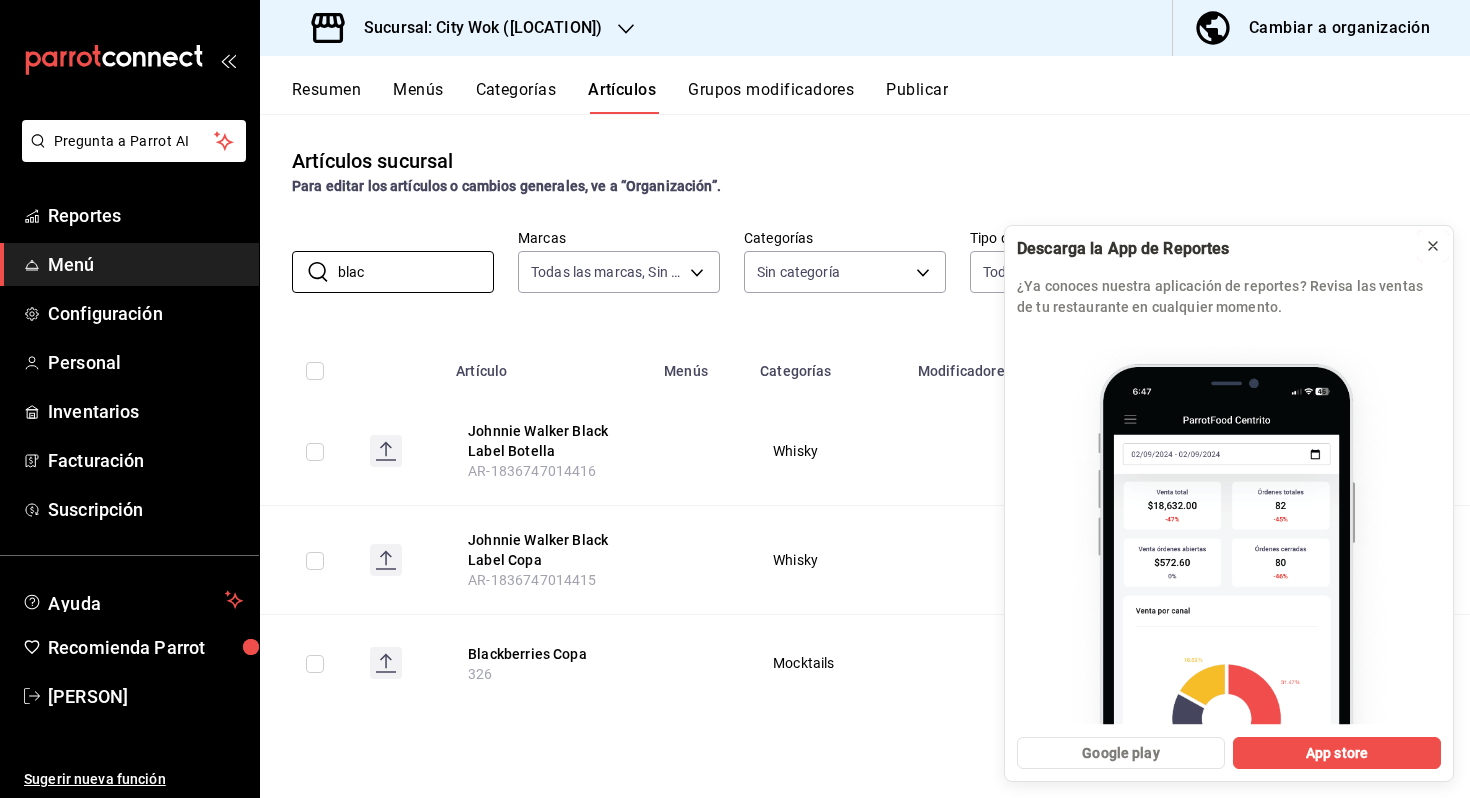 click 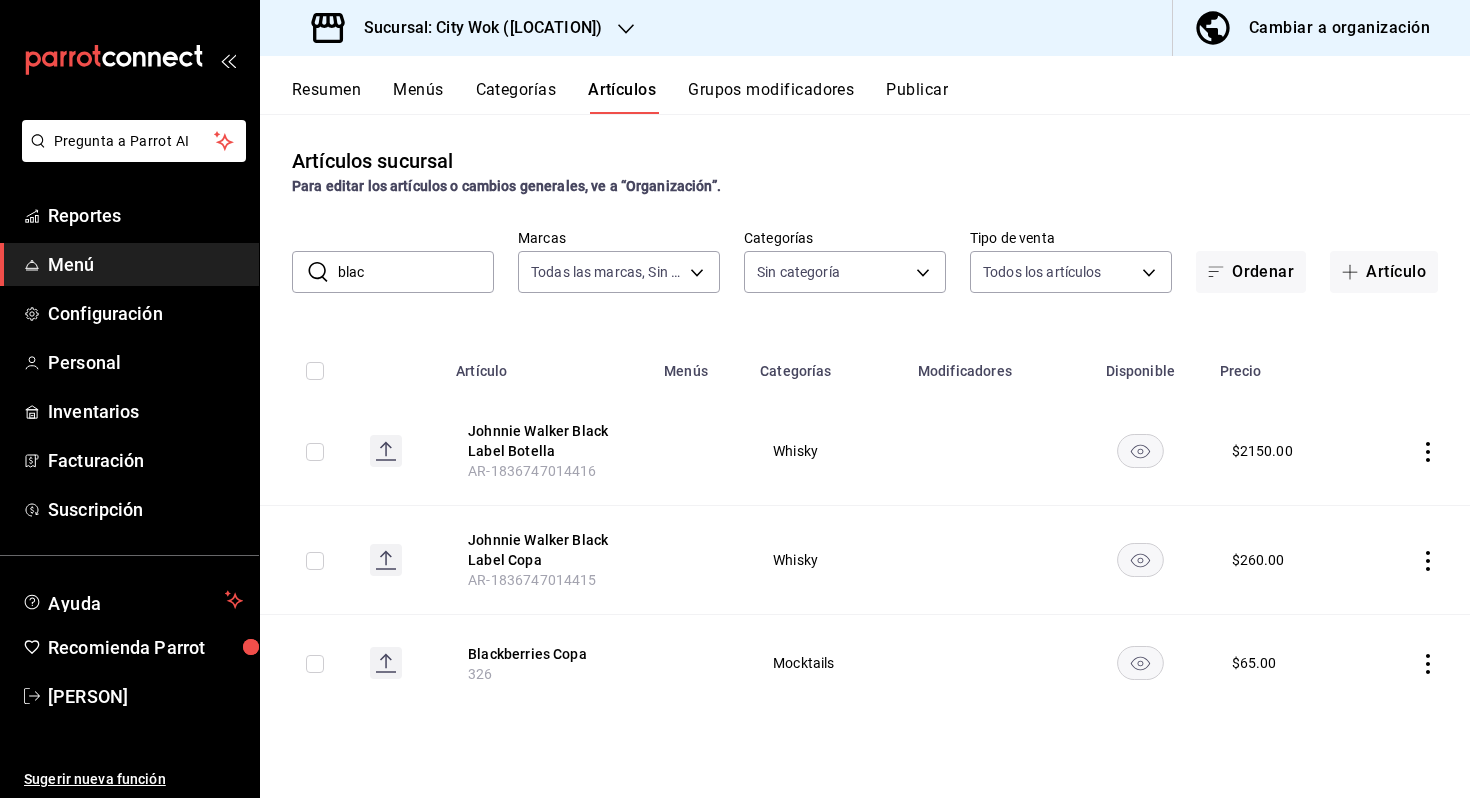 click 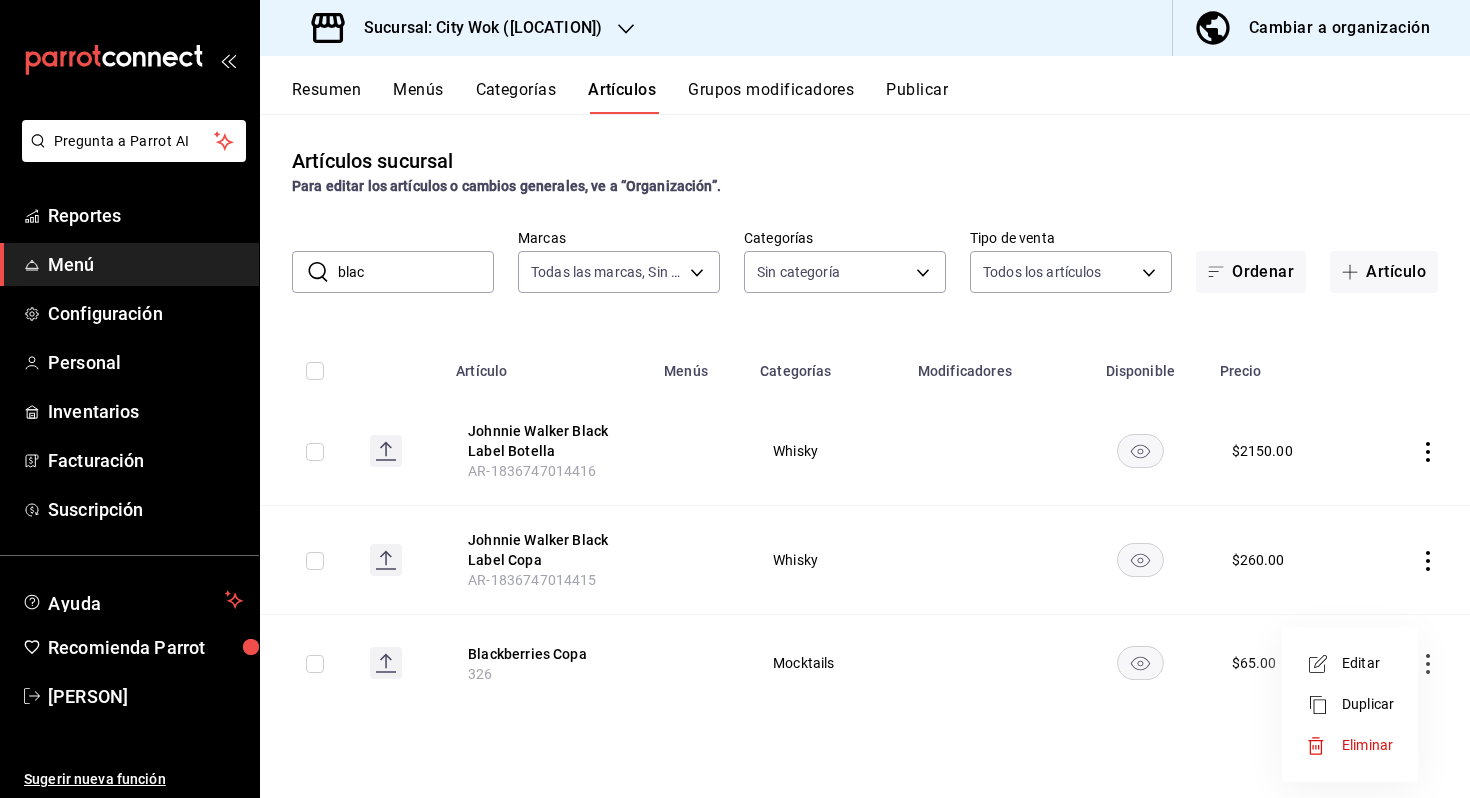 click on "Editar" at bounding box center (1368, 663) 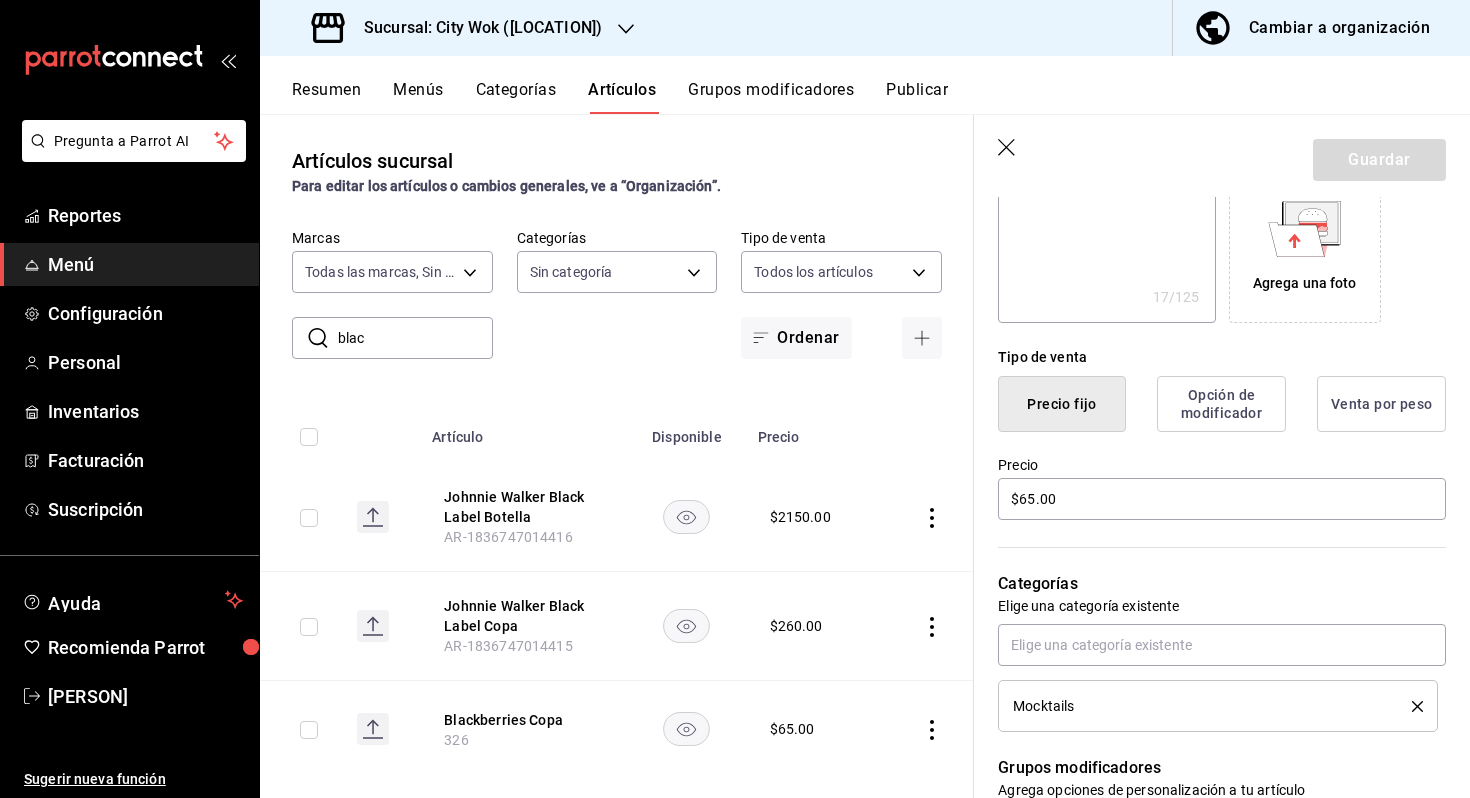 scroll, scrollTop: 438, scrollLeft: 0, axis: vertical 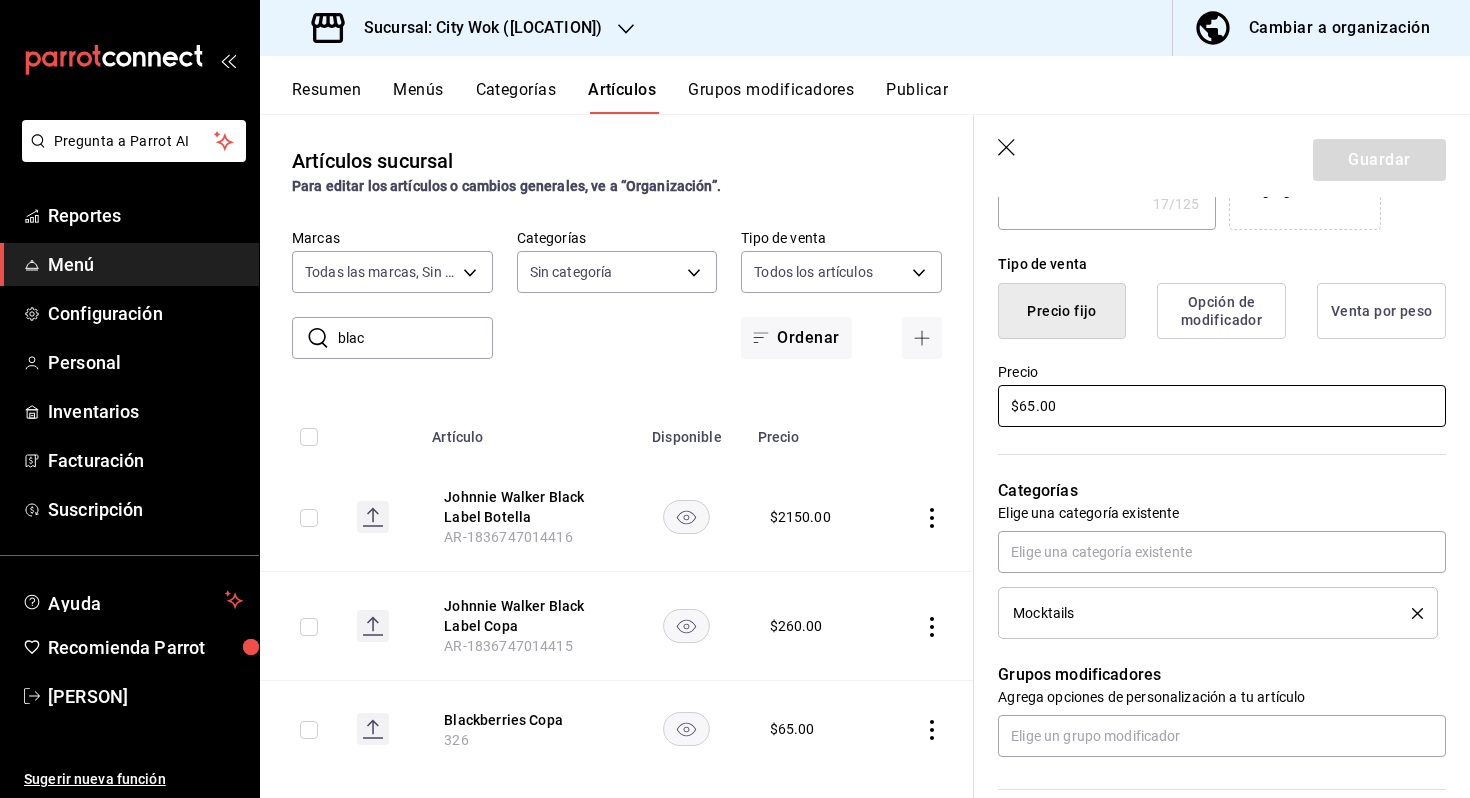 click on "$65.00" at bounding box center [1222, 406] 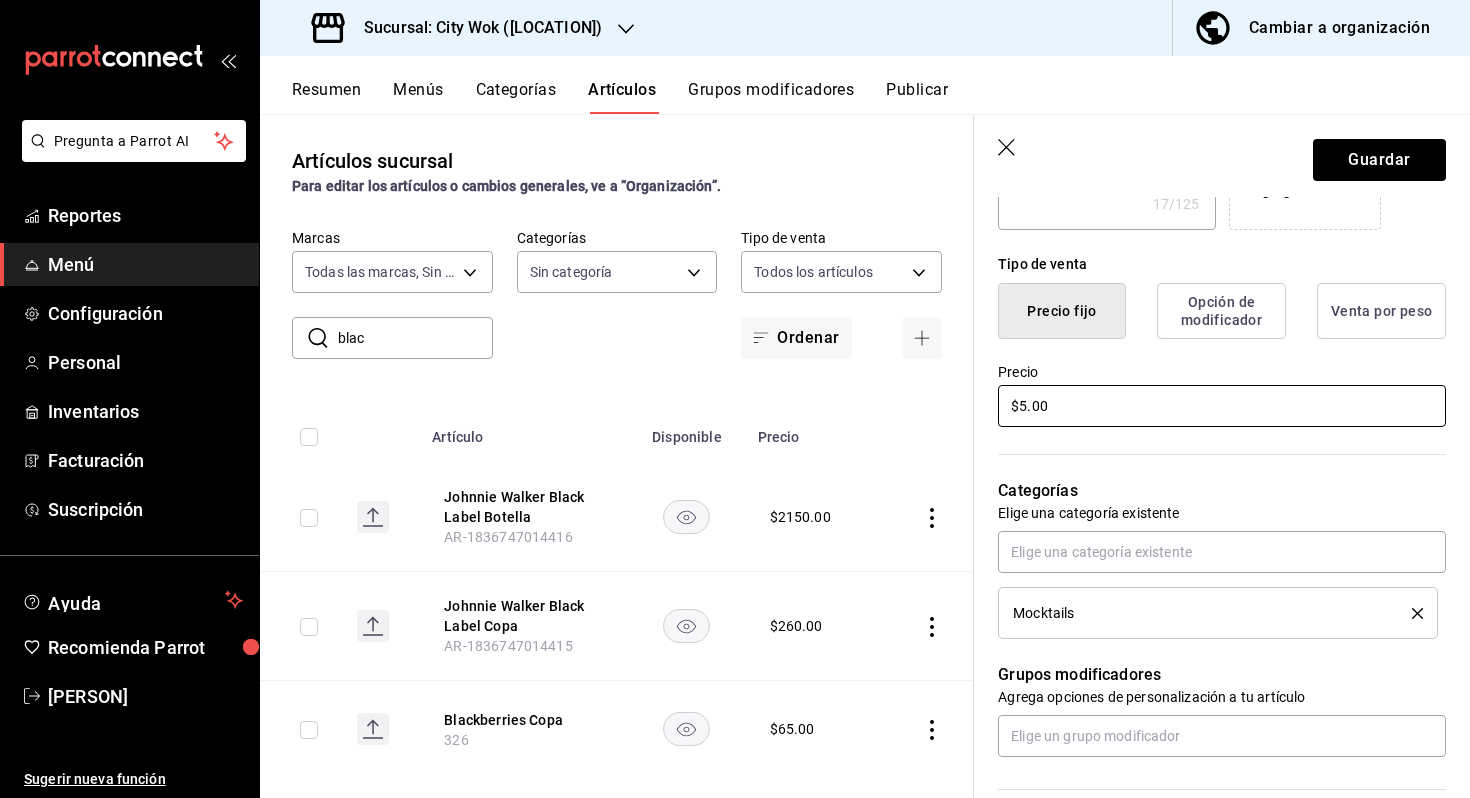 type on "x" 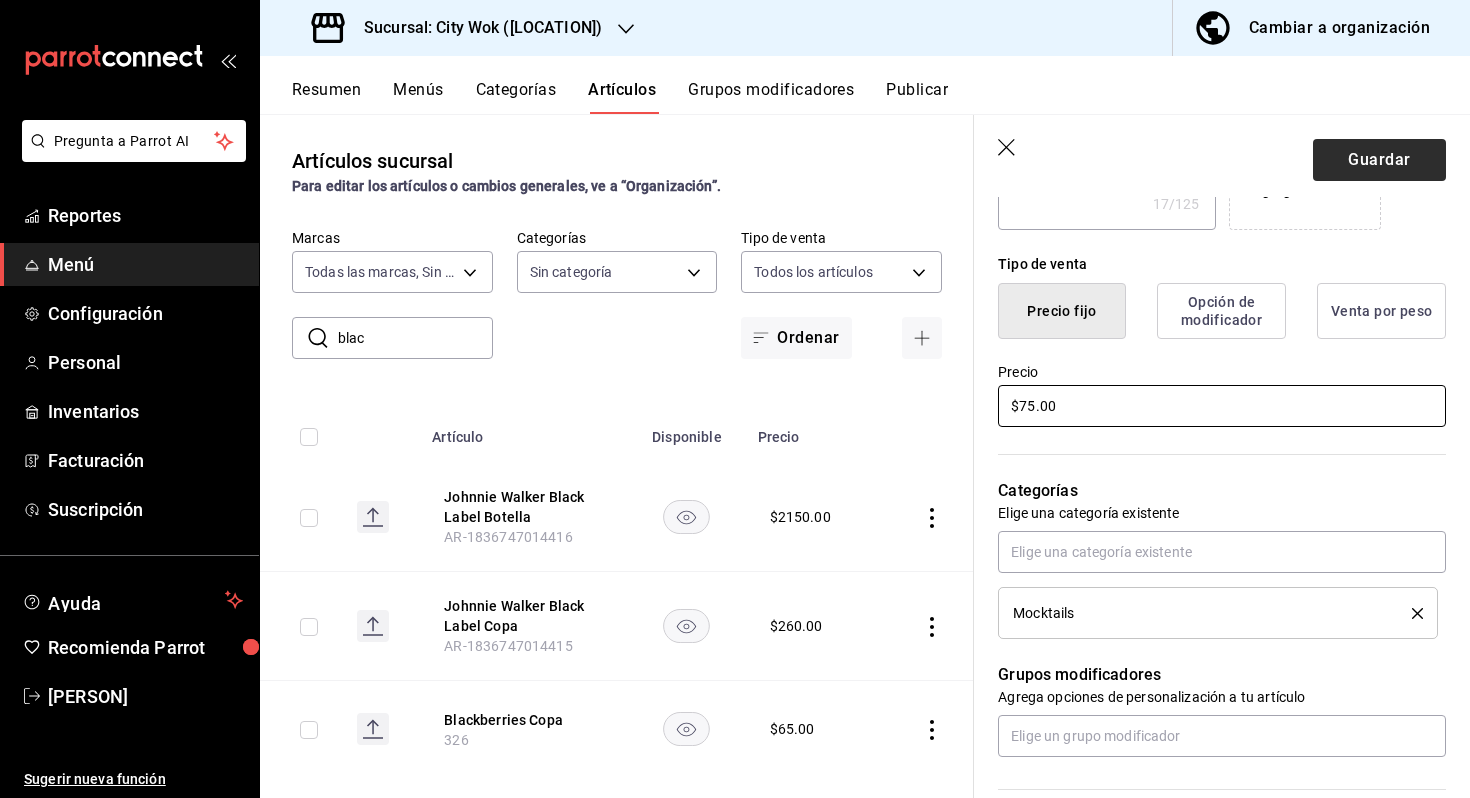 type on "$75.00" 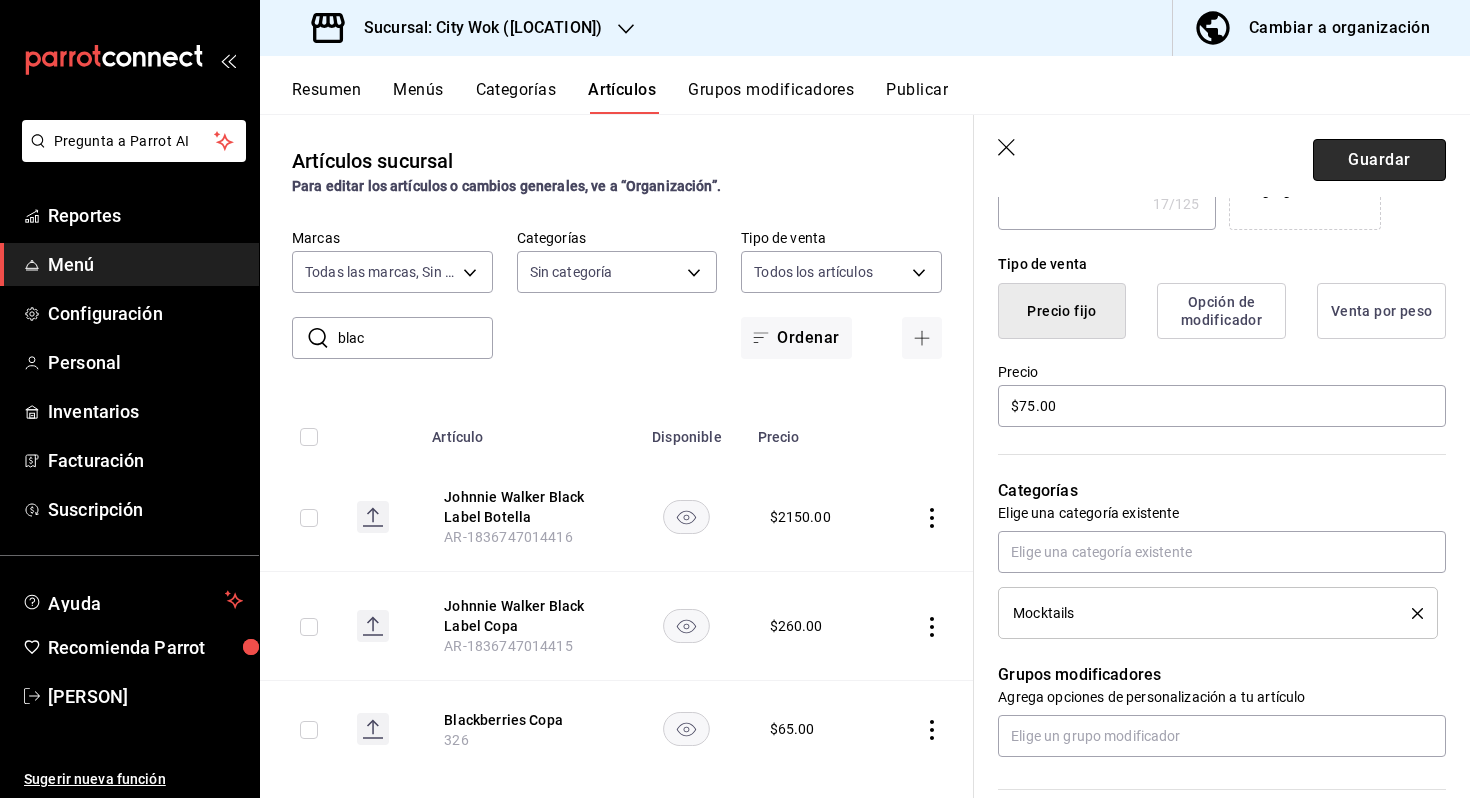 click on "Guardar" at bounding box center (1379, 160) 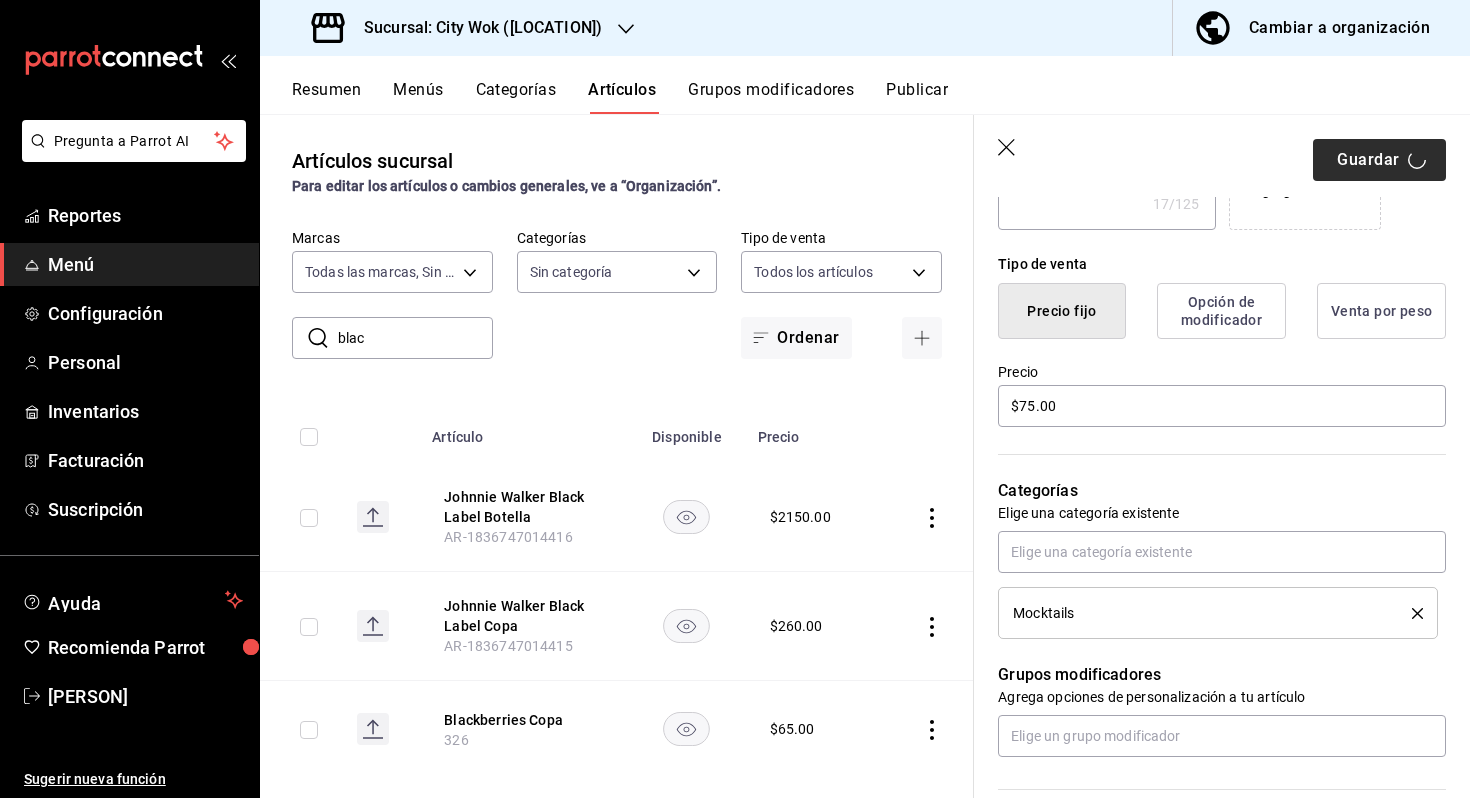type on "x" 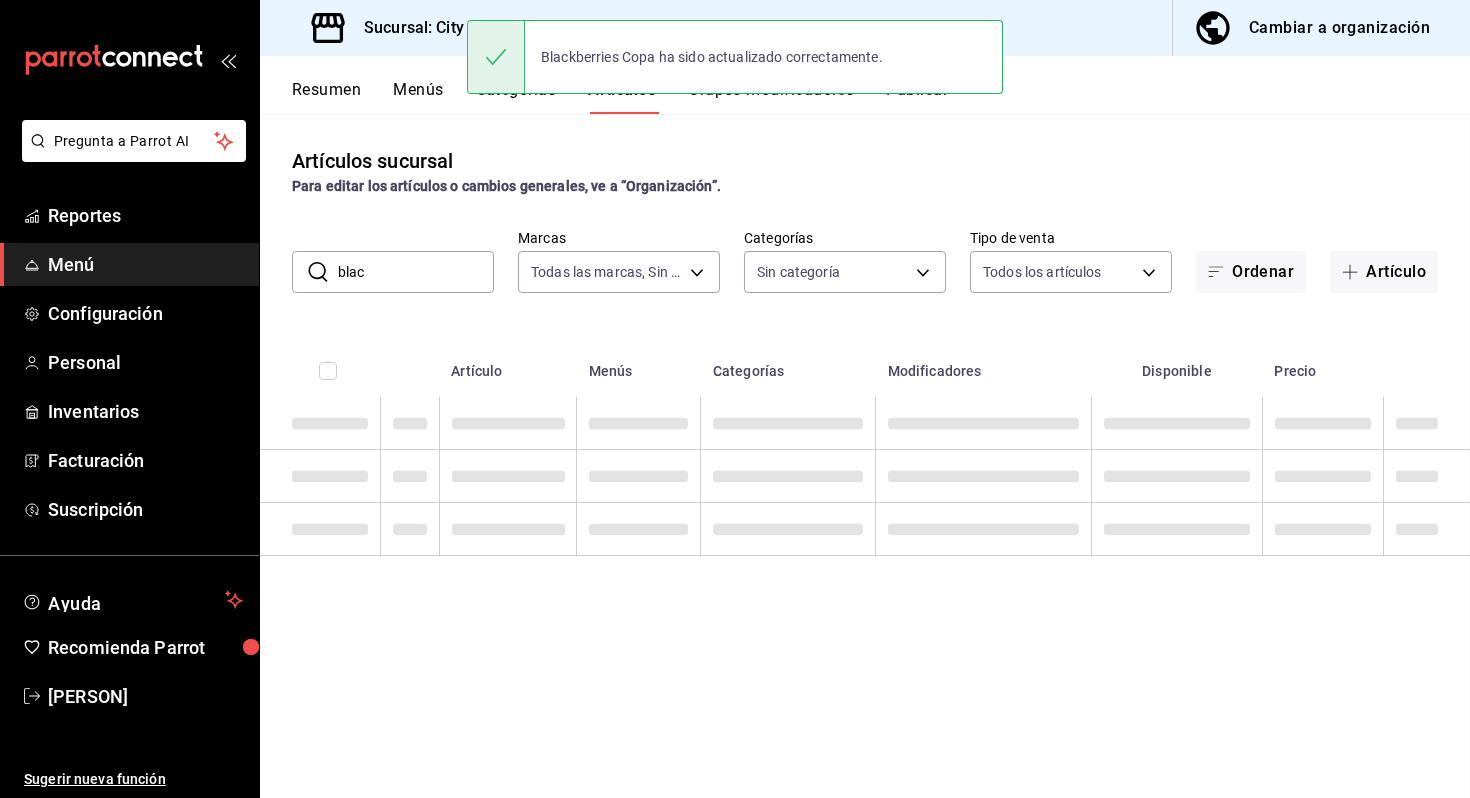 scroll, scrollTop: 0, scrollLeft: 0, axis: both 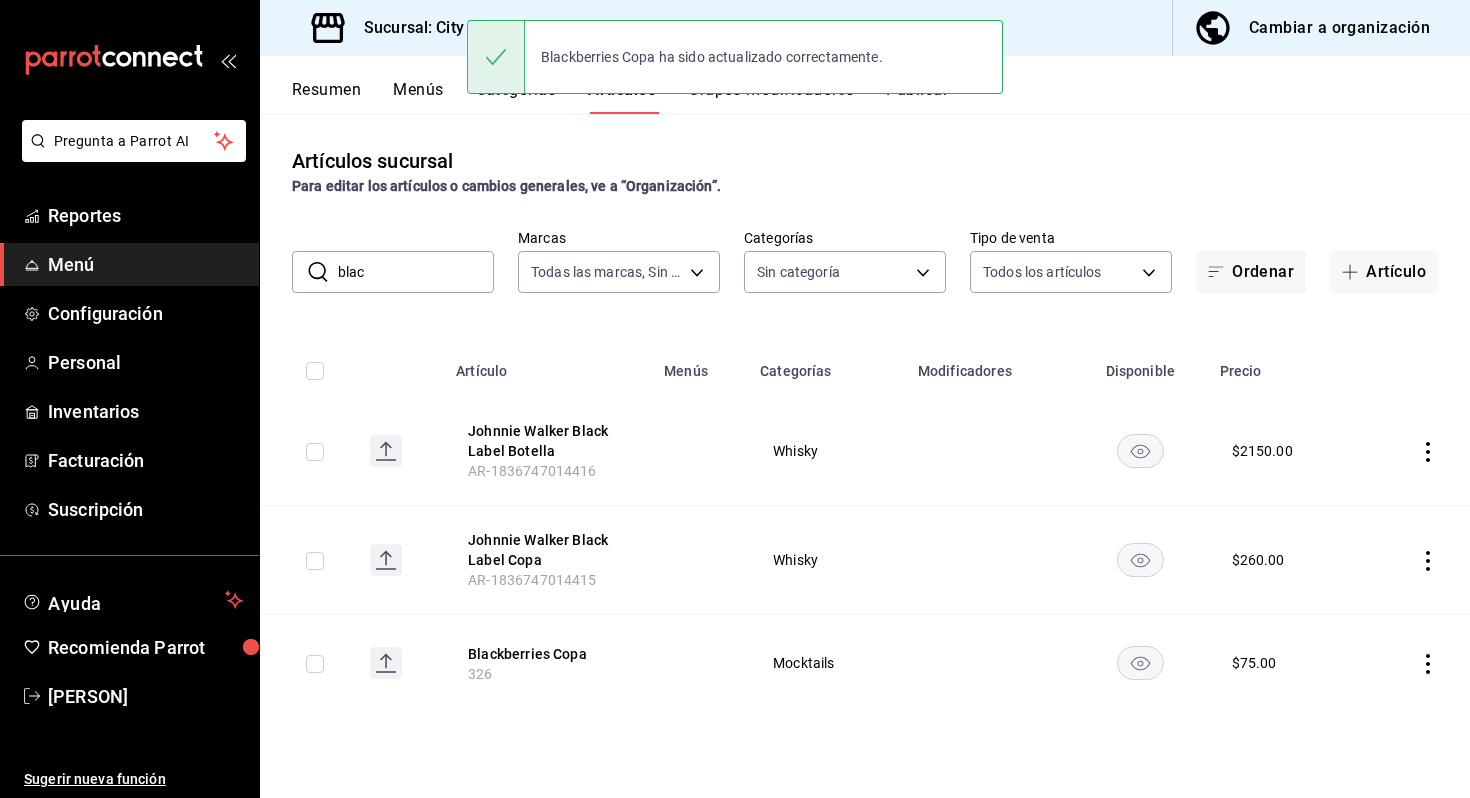 click on "Blackberries Copa ha sido actualizado correctamente." at bounding box center (735, 57) 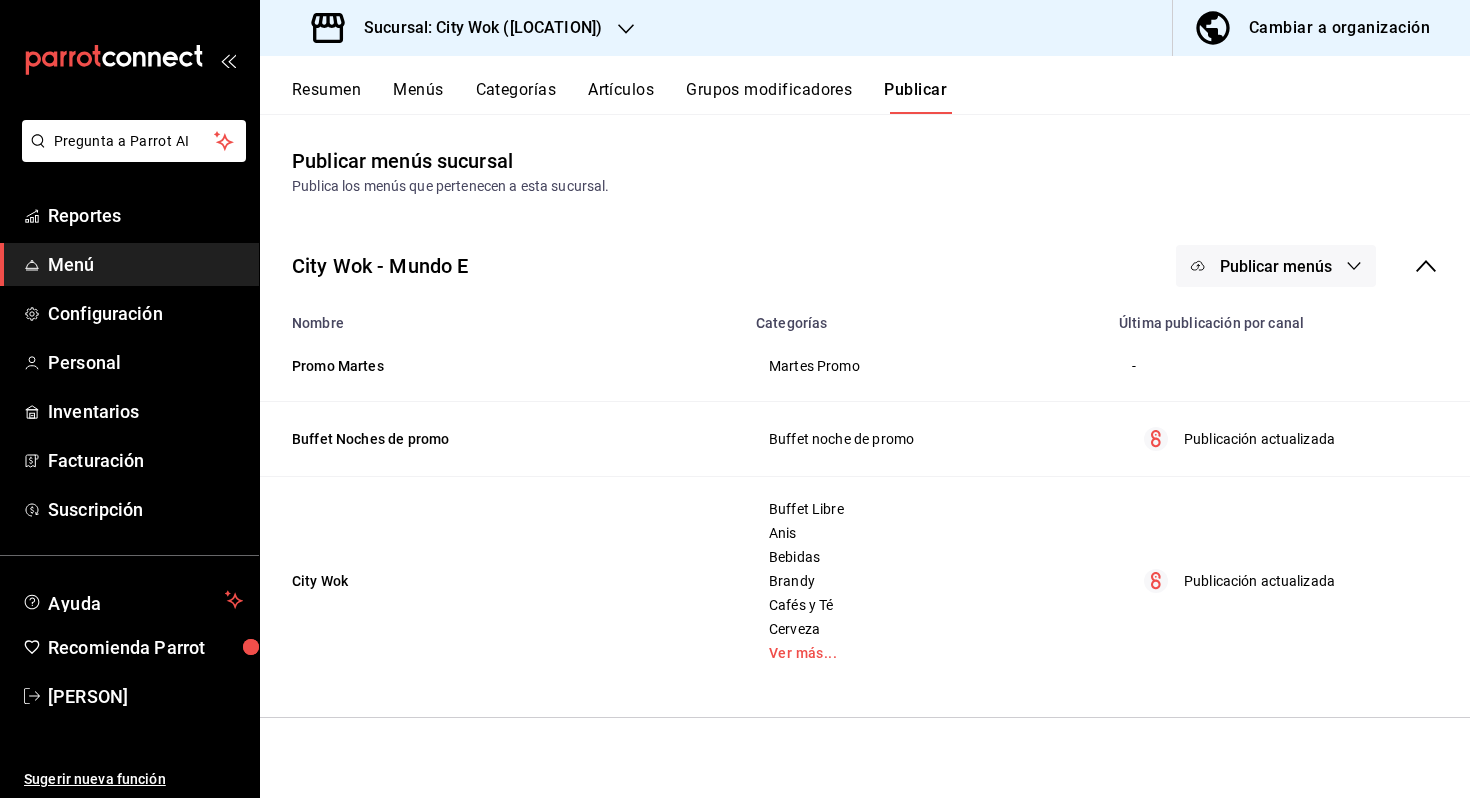 click on "Publicar menús" at bounding box center (1276, 266) 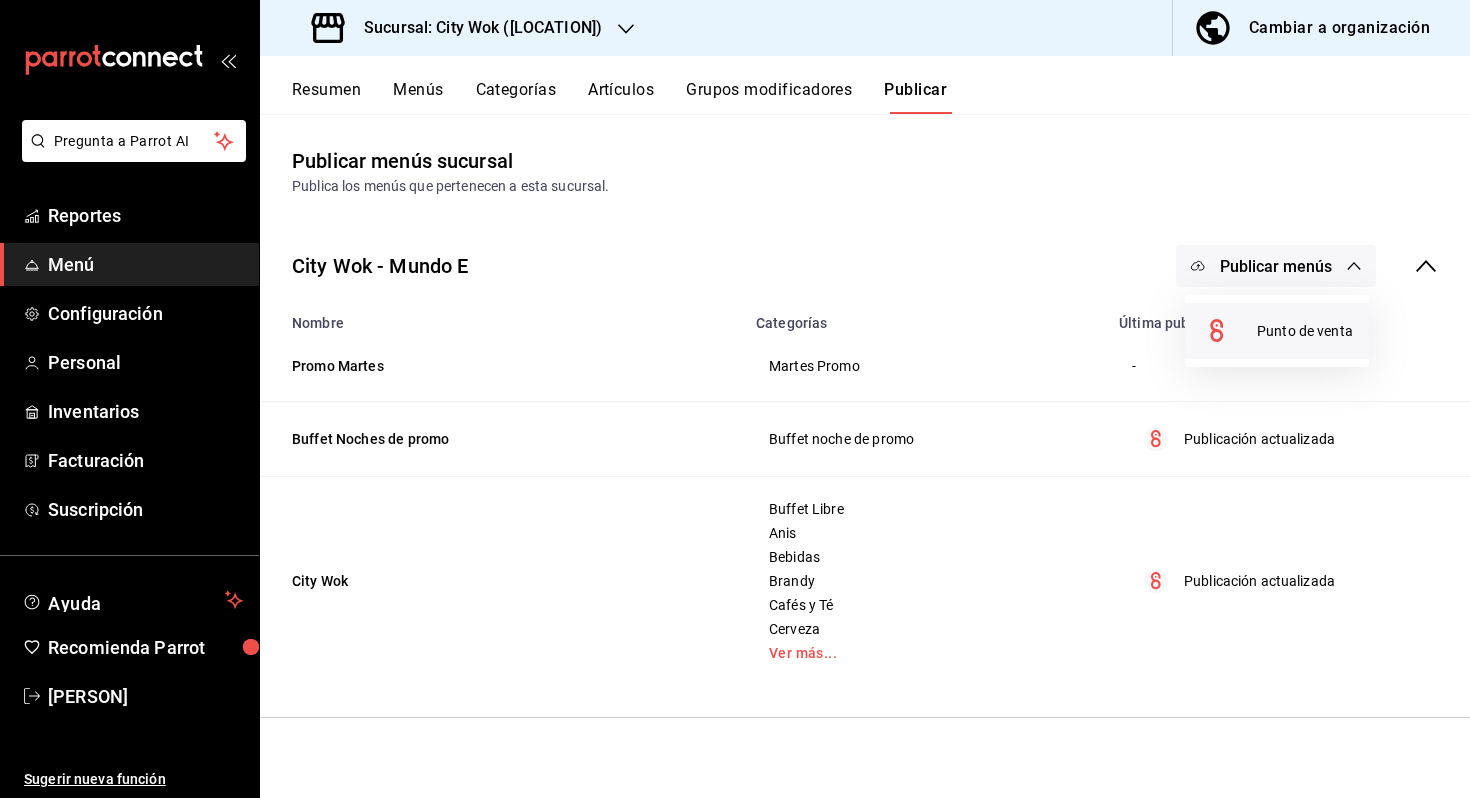 click on "Punto de venta" at bounding box center [1305, 331] 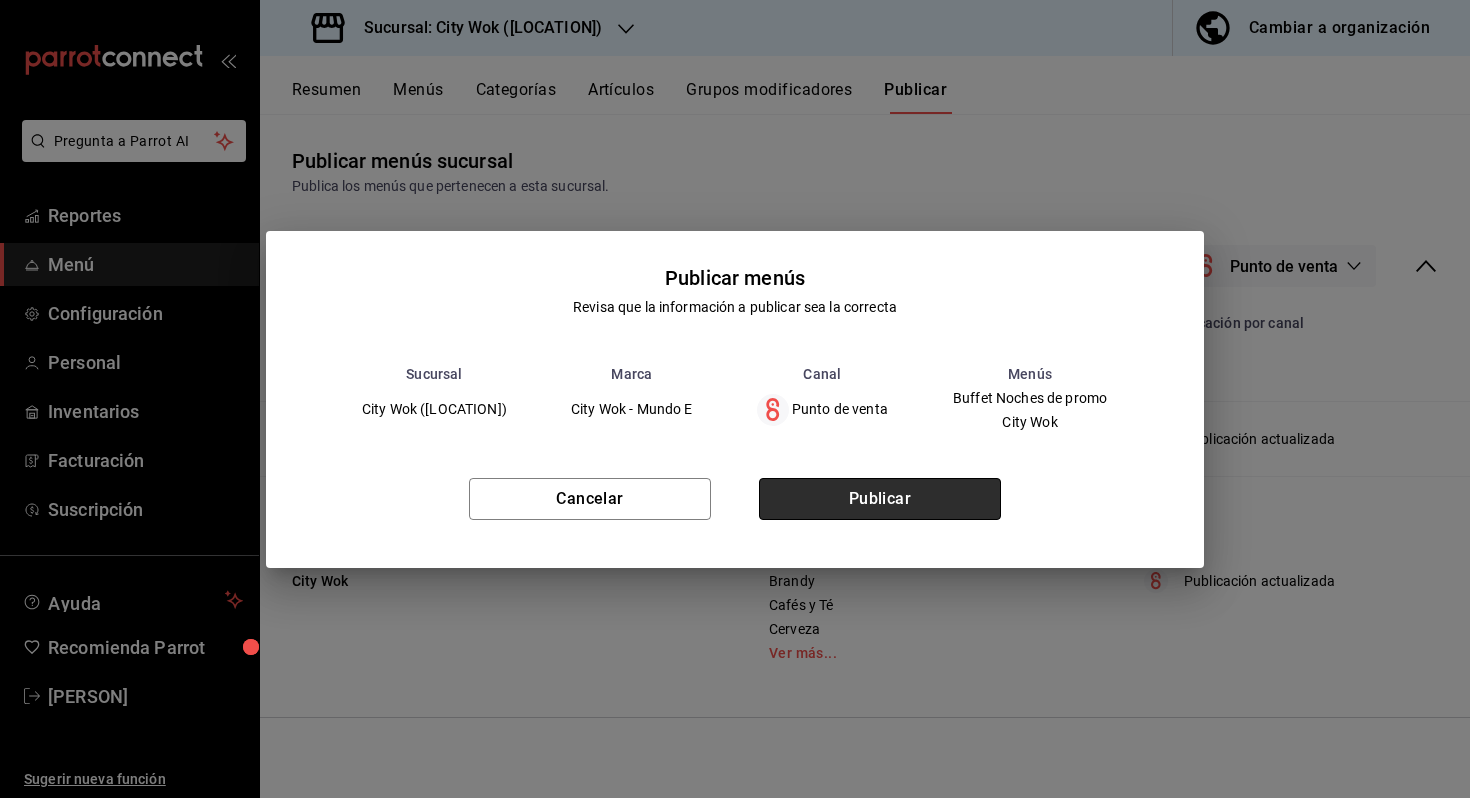 click on "Publicar" at bounding box center [880, 499] 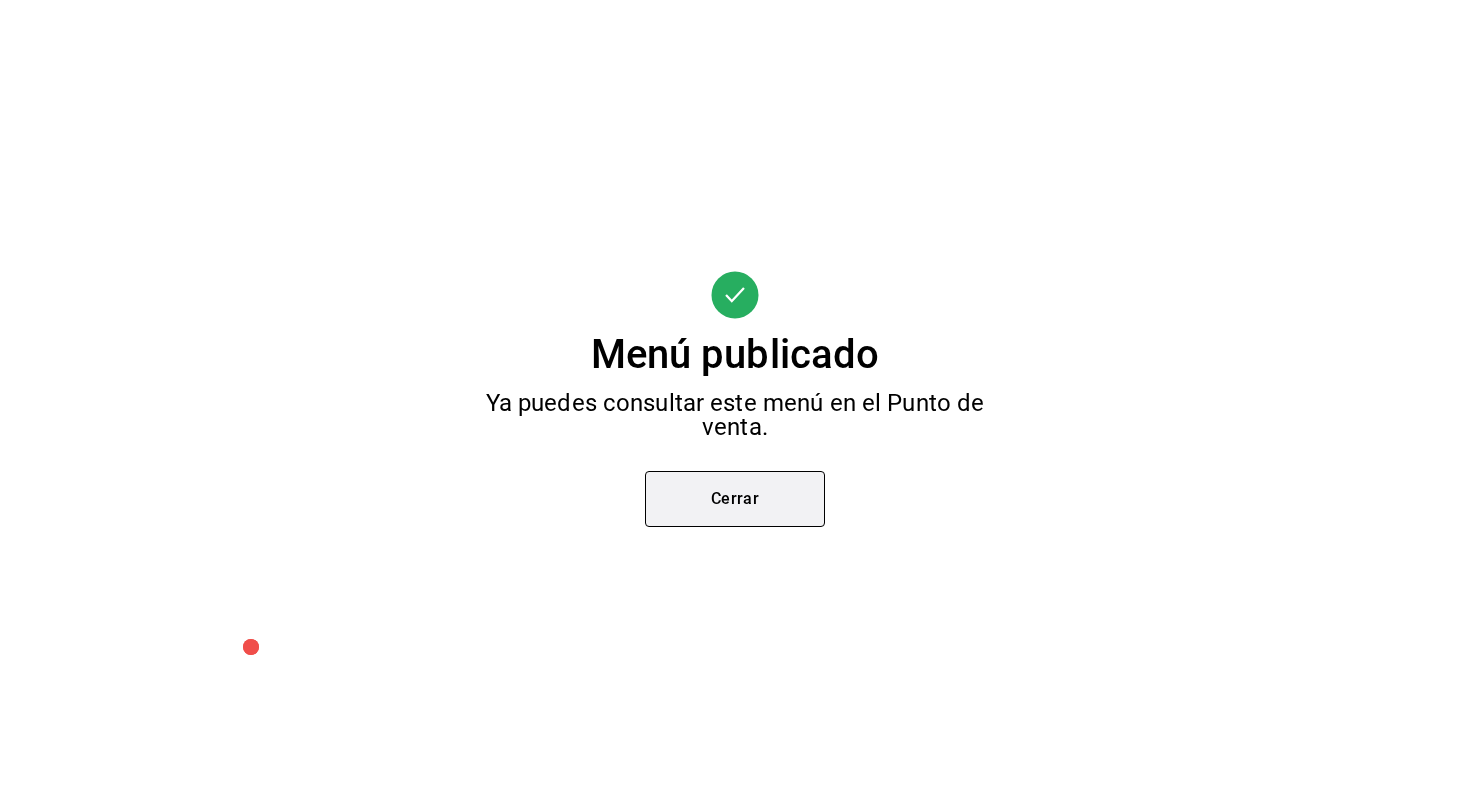 click on "Cerrar" at bounding box center (735, 499) 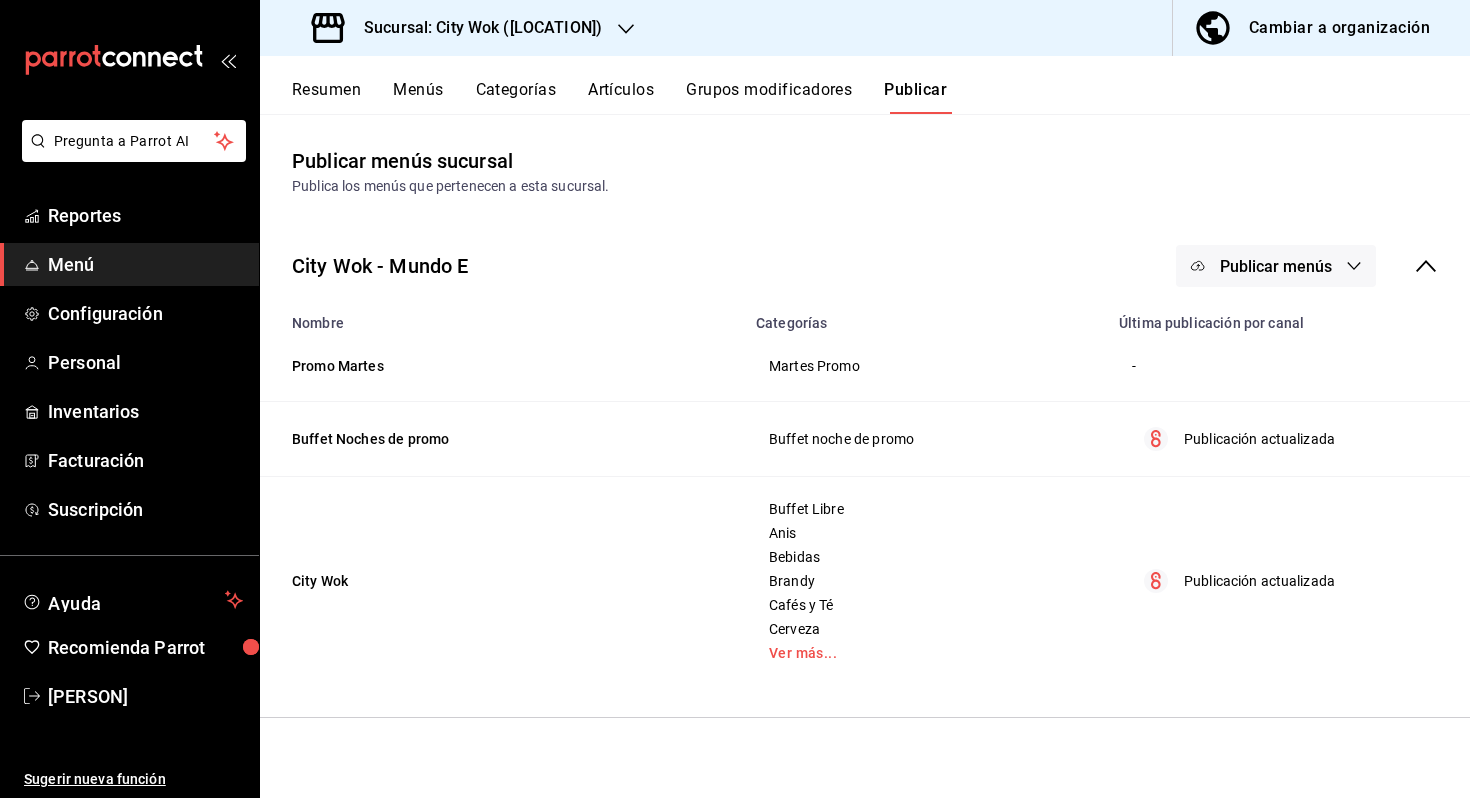 click on "Sucursal: [BUSINESS_NAME] ([LOCATION])" at bounding box center (475, 28) 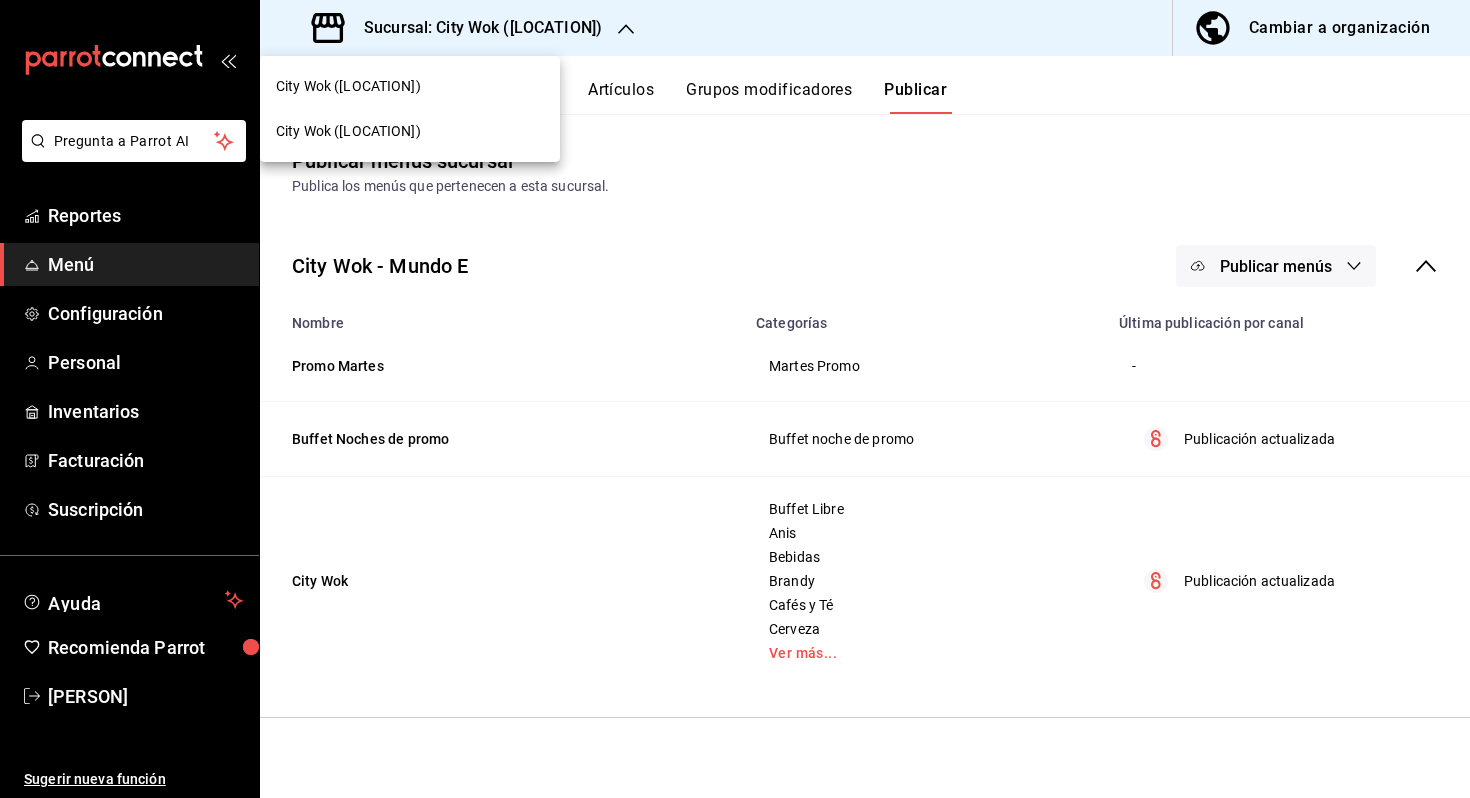 click on "[BUSINESS_NAME] ([LOCATION])" at bounding box center (410, 131) 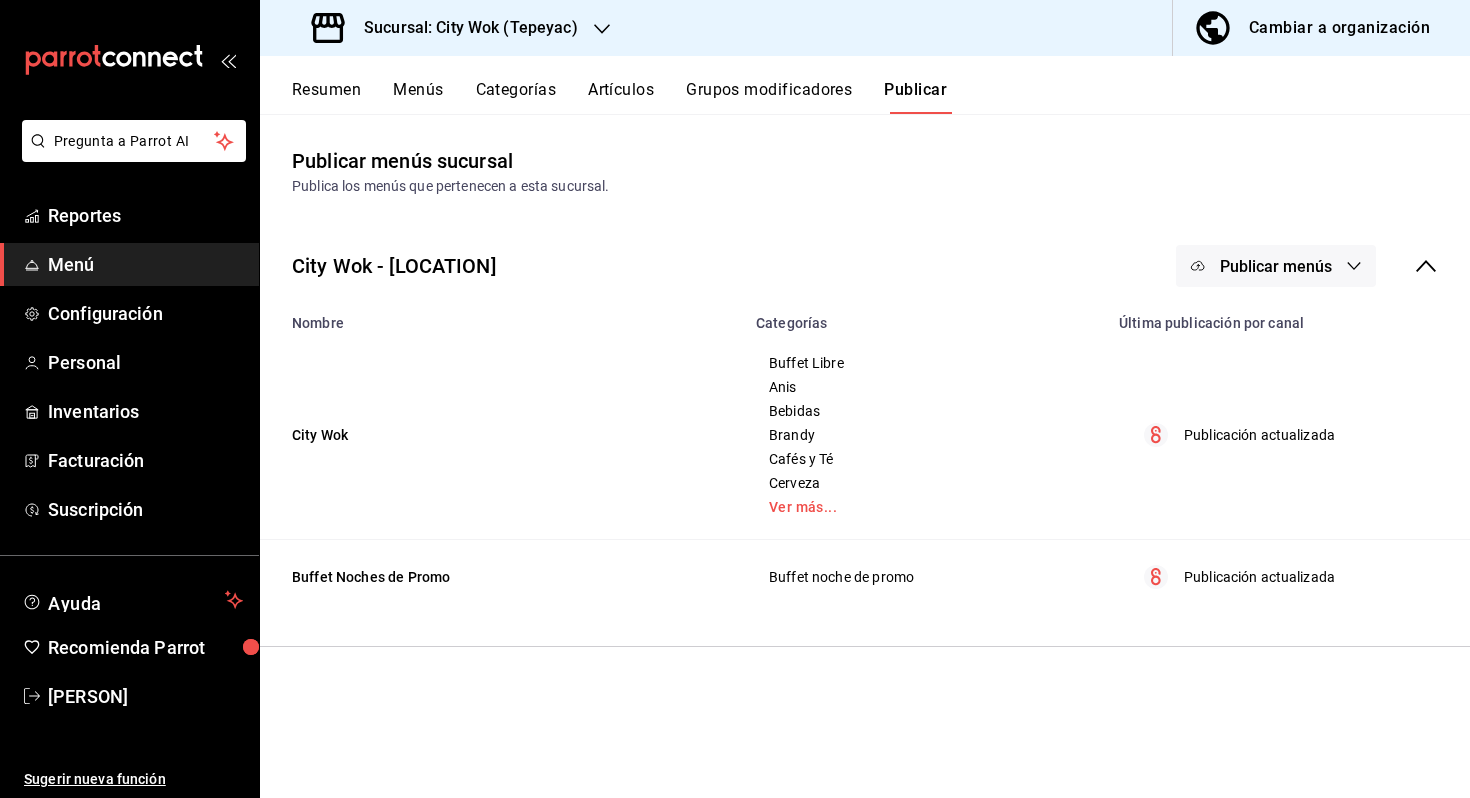click on "Menús" at bounding box center (418, 97) 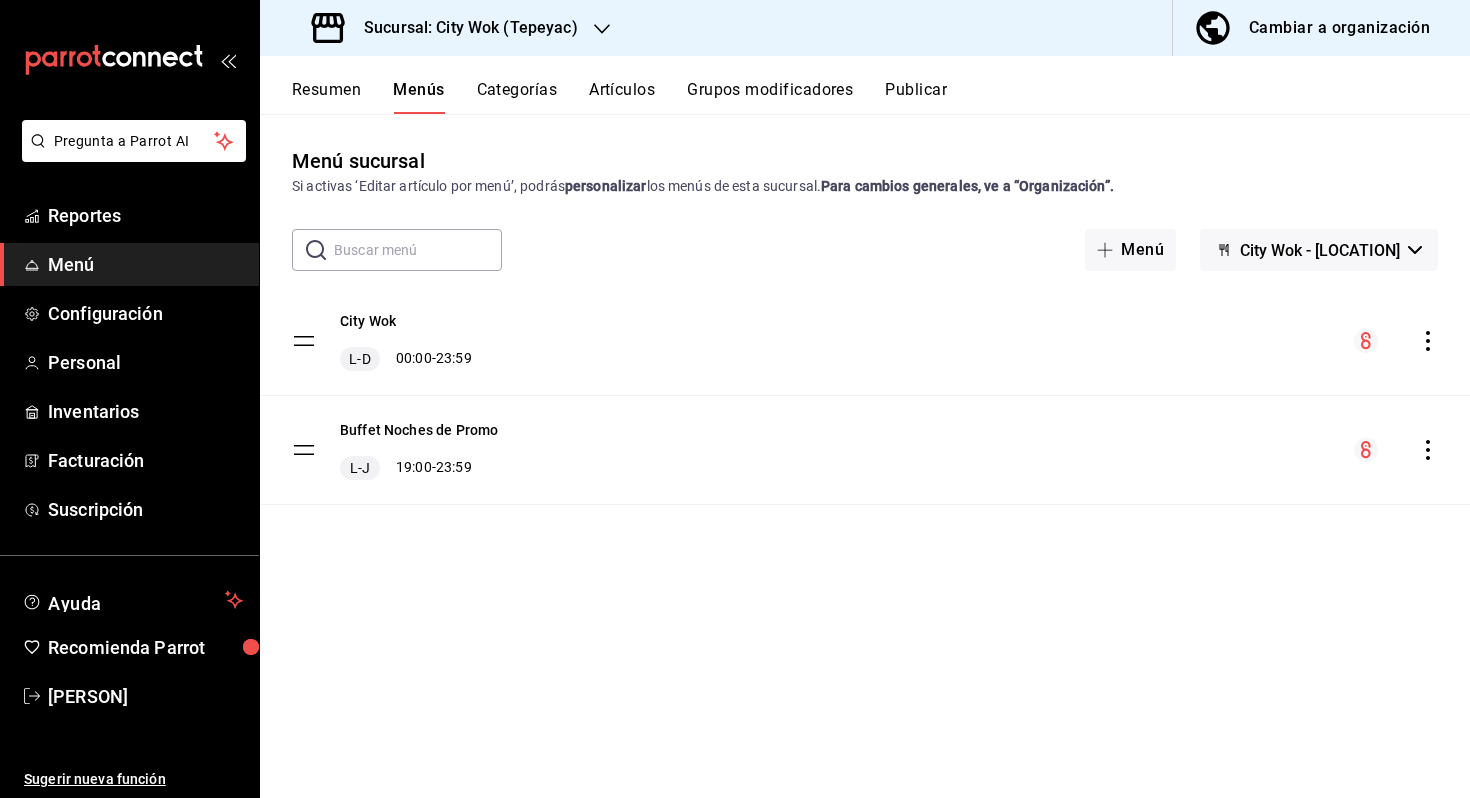 click on "Categorías" at bounding box center (517, 97) 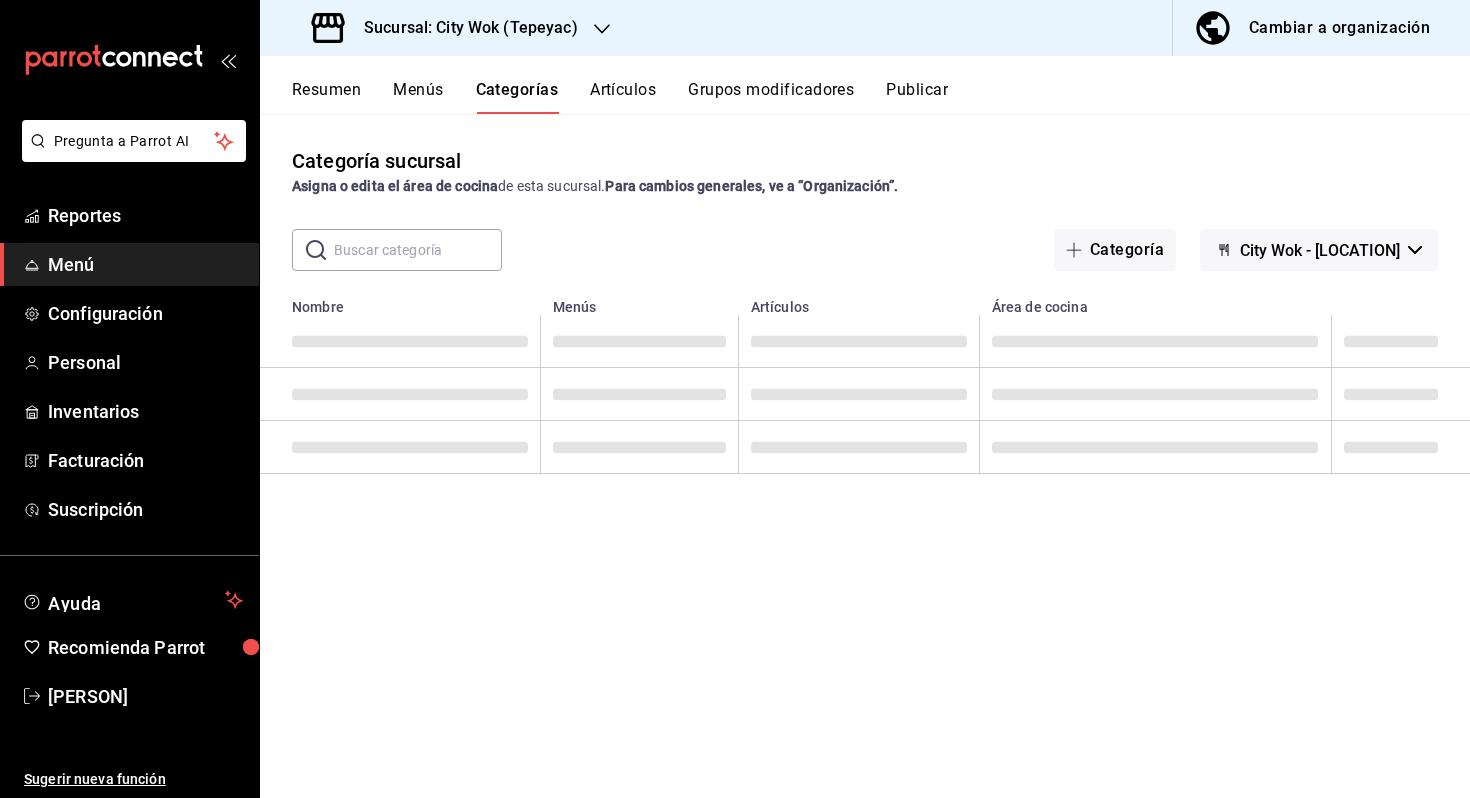 click on "Artículos" at bounding box center [623, 97] 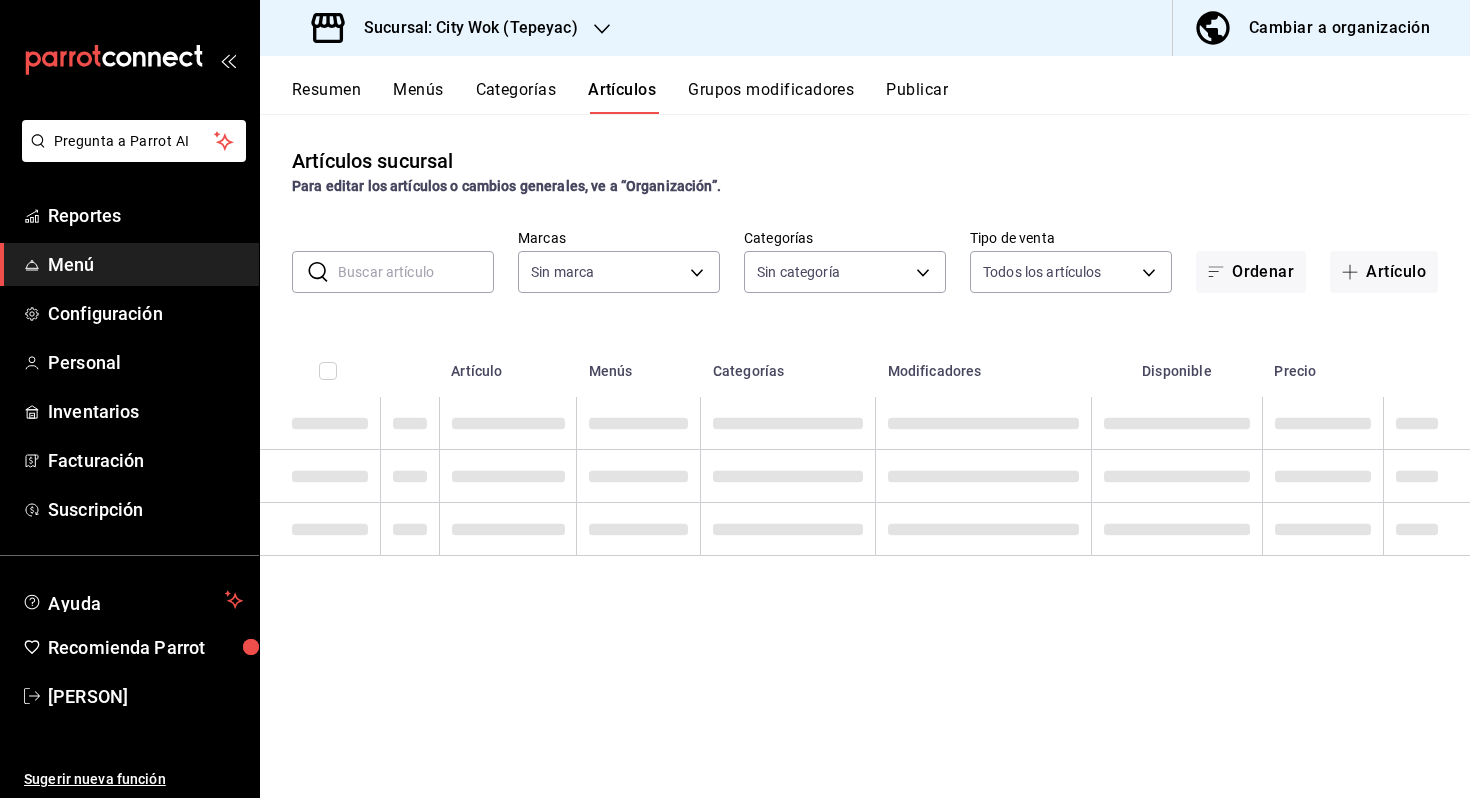 type on "4f784990-fba7-4919-b358-11c2643ffce2" 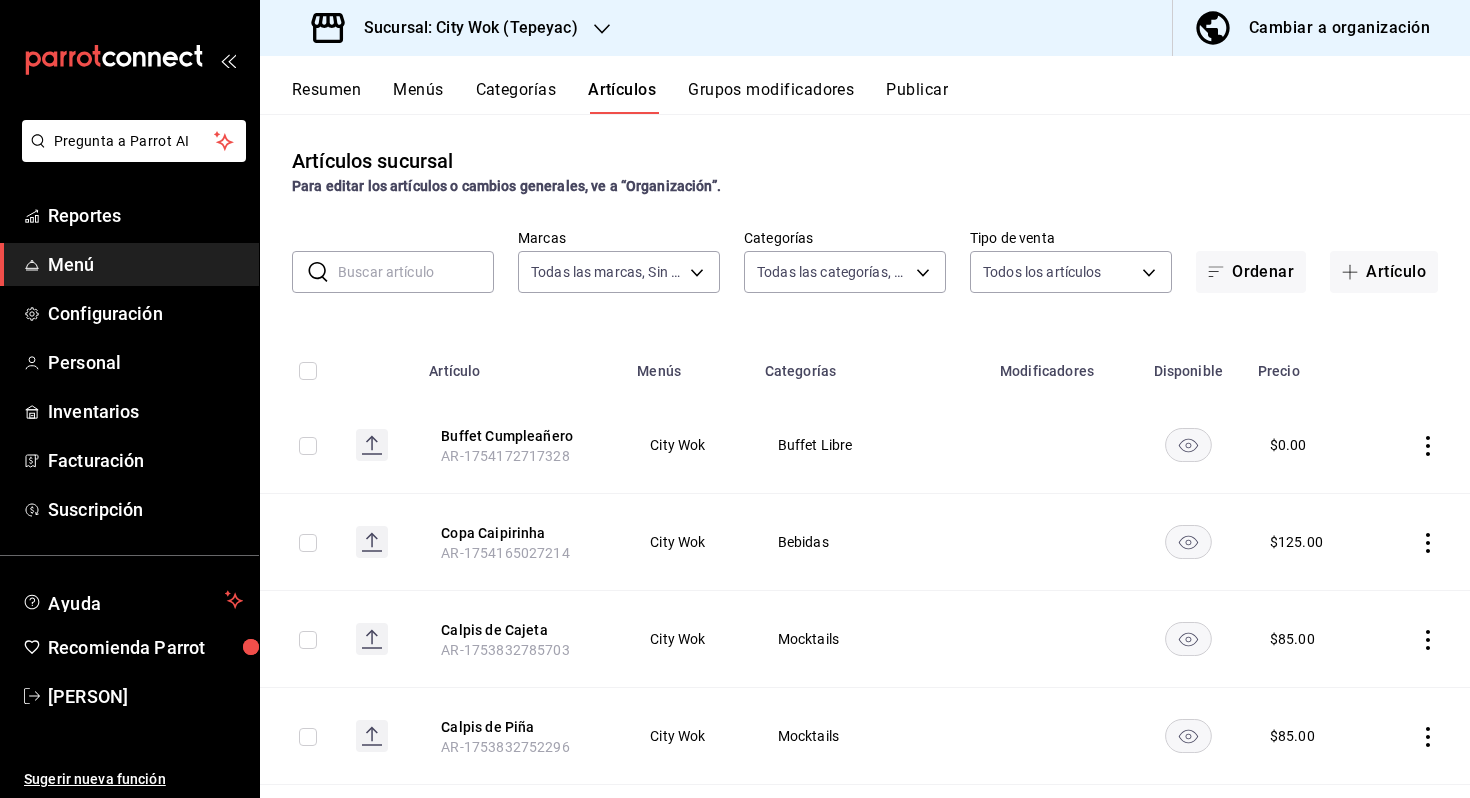 click at bounding box center [416, 272] 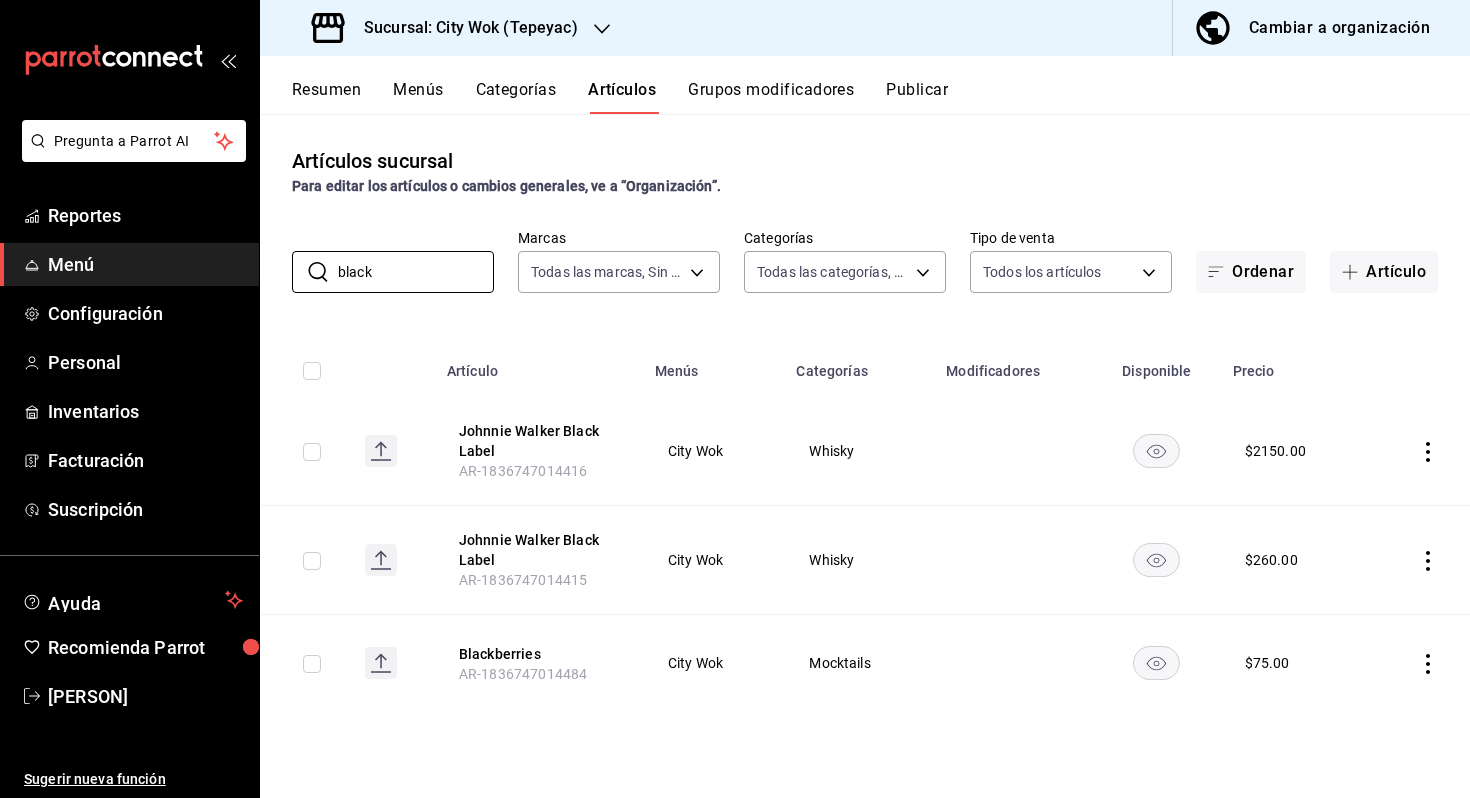 type on "black" 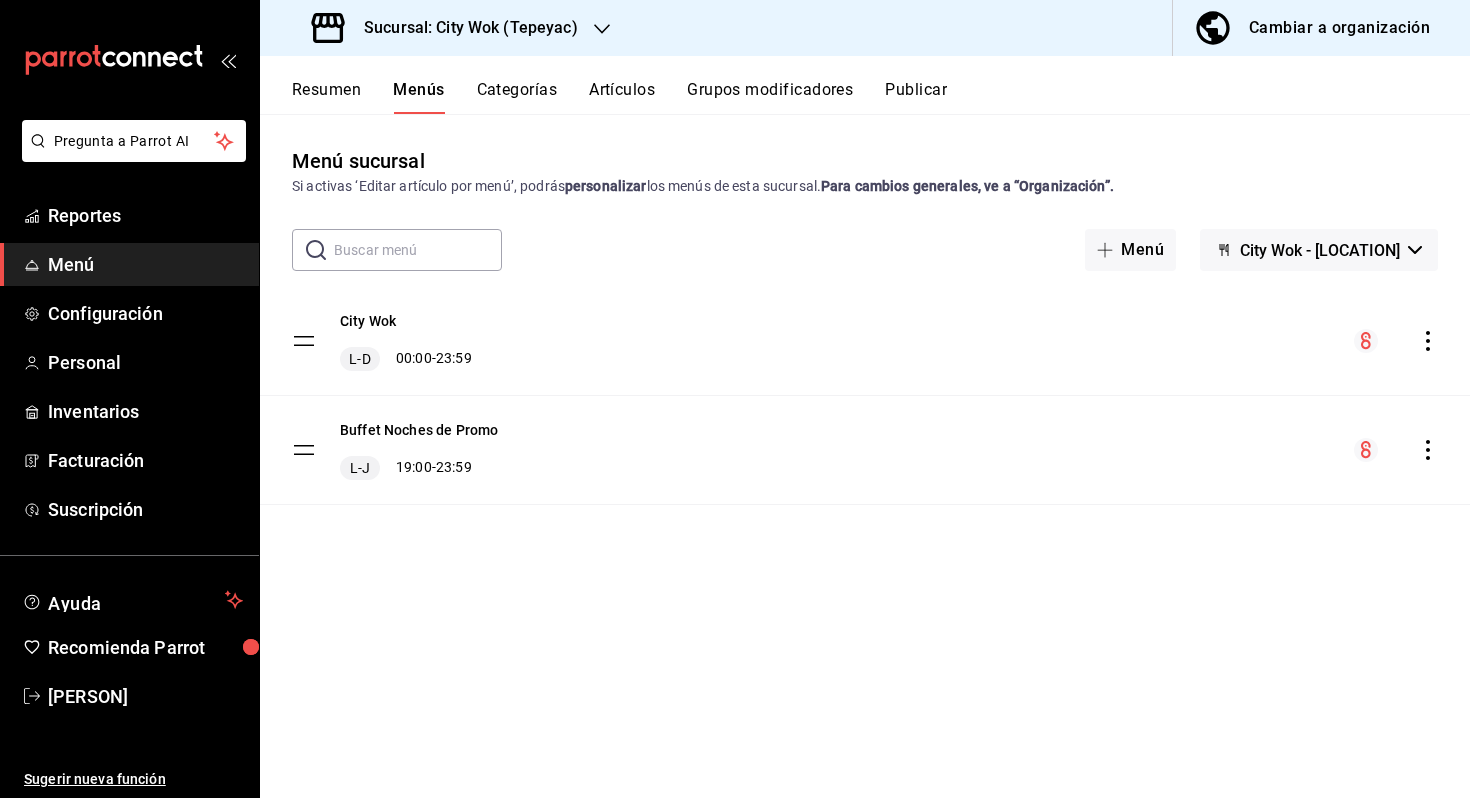 click on "Categorías" at bounding box center [517, 97] 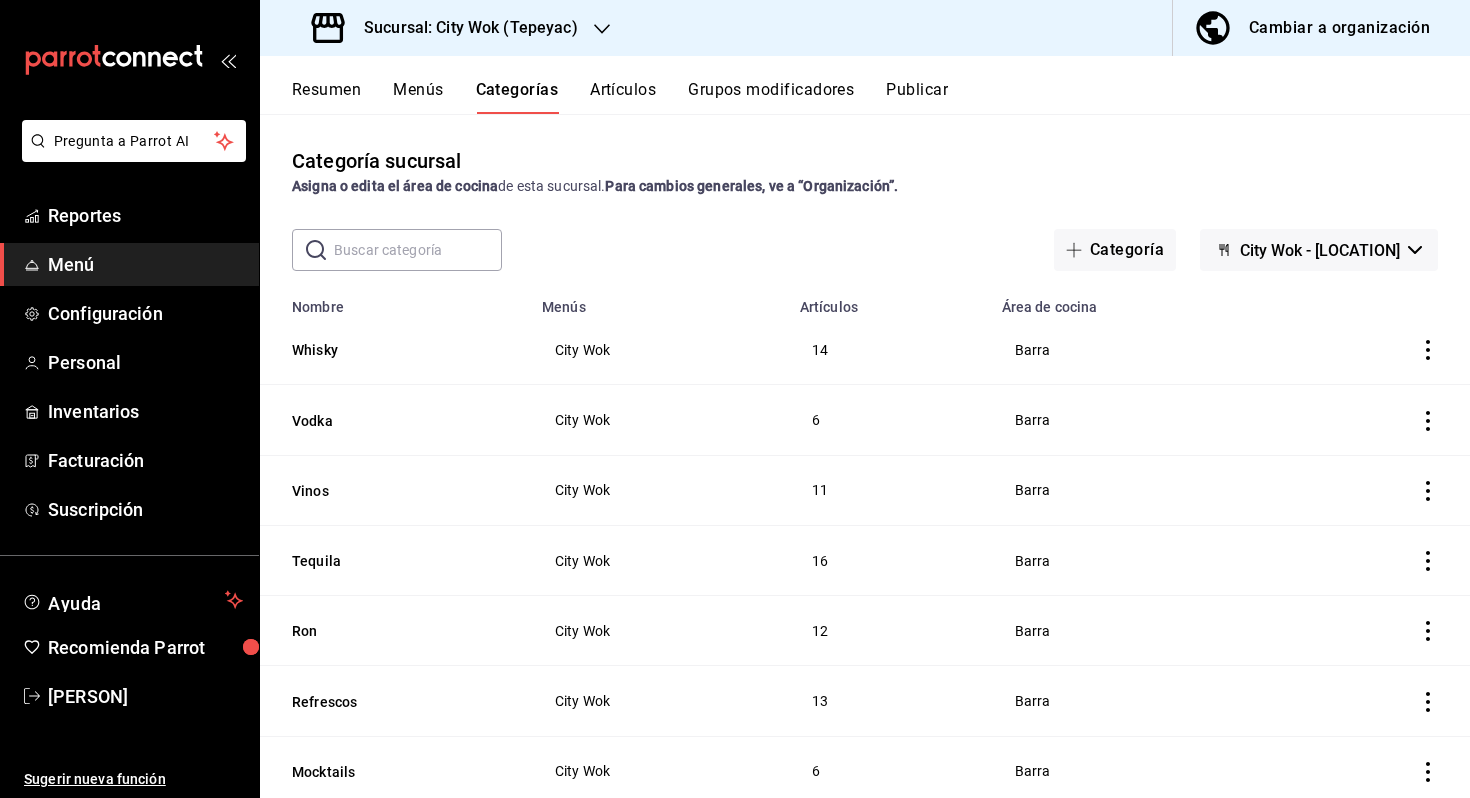 click at bounding box center (418, 250) 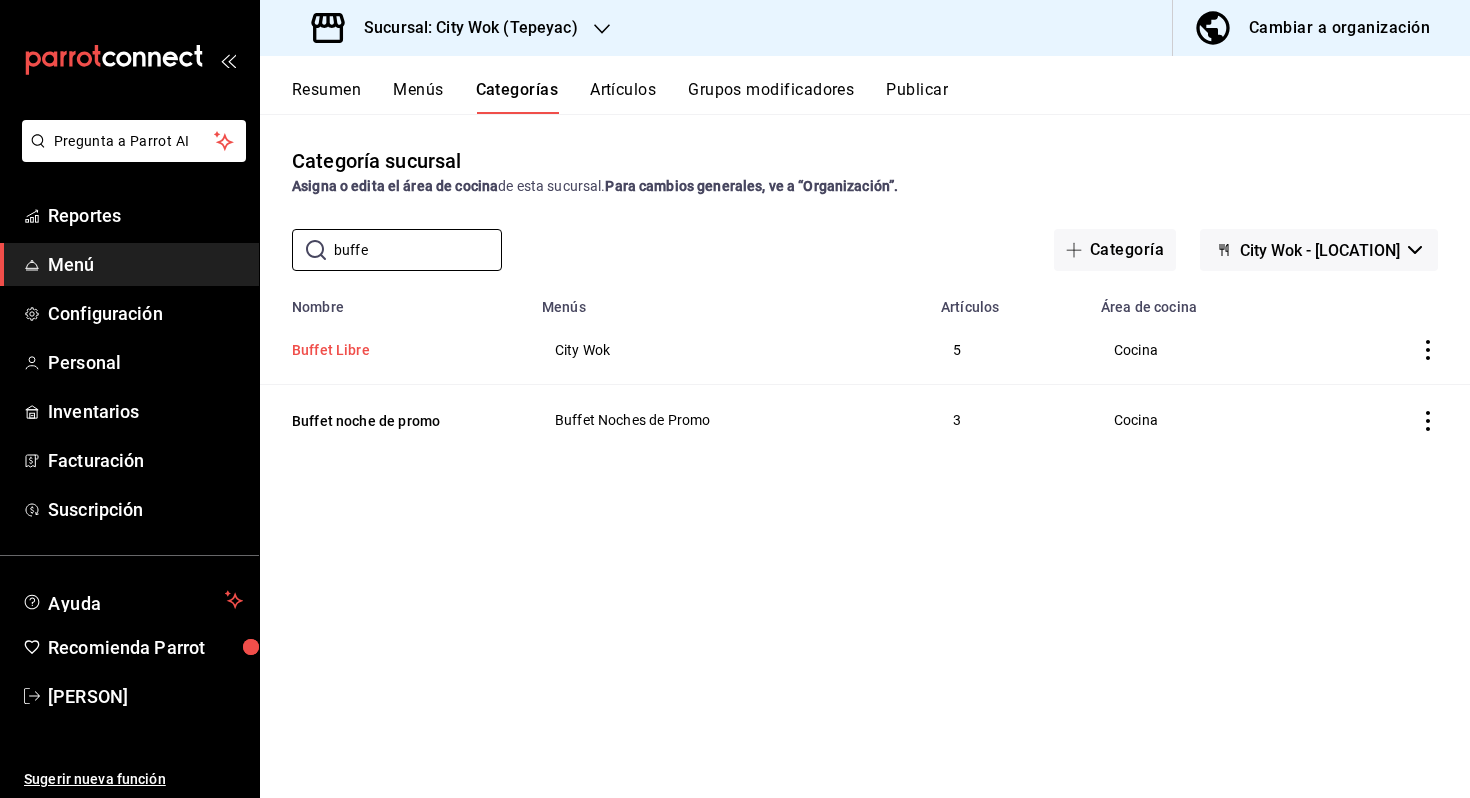 type on "buffe" 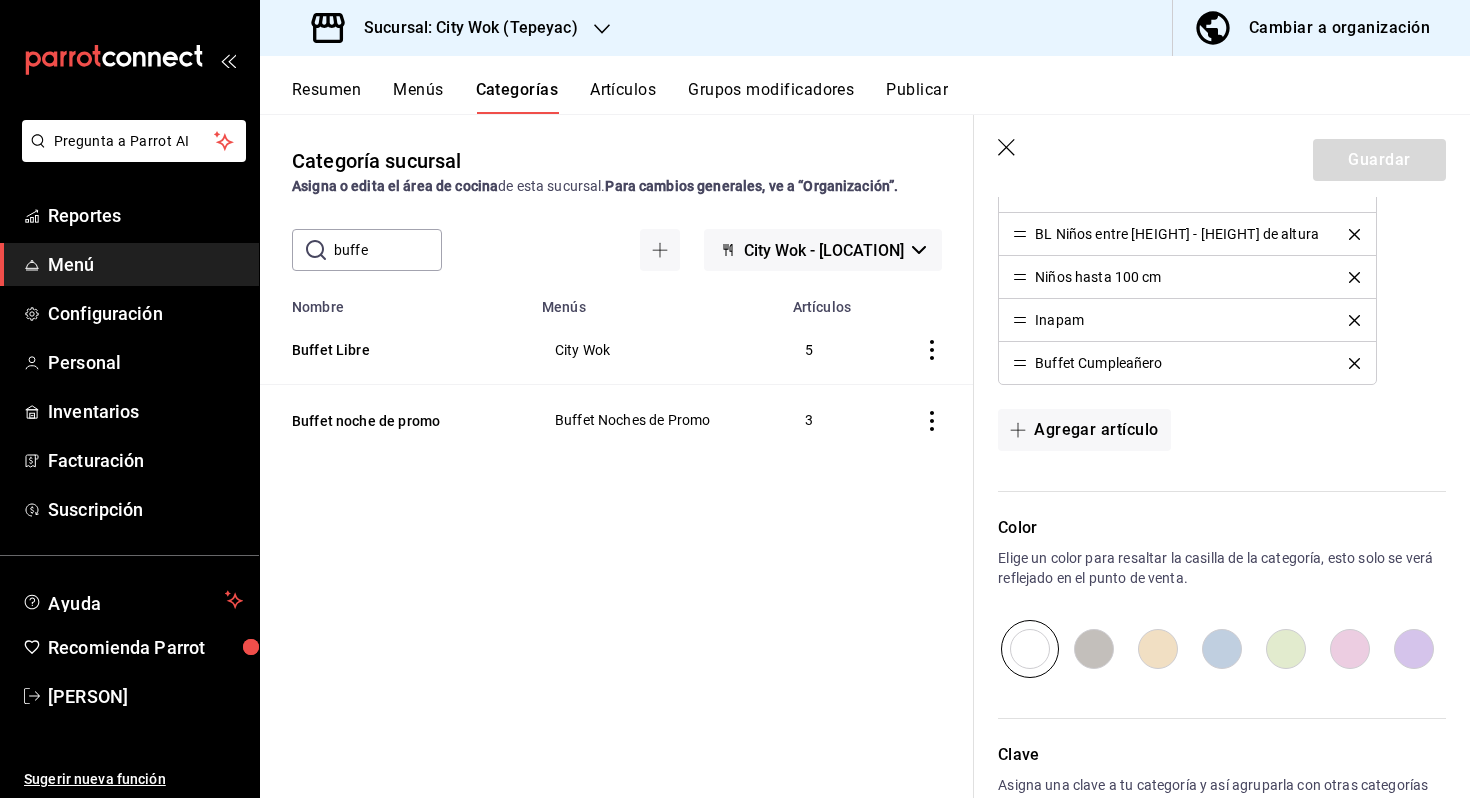 scroll, scrollTop: 755, scrollLeft: 0, axis: vertical 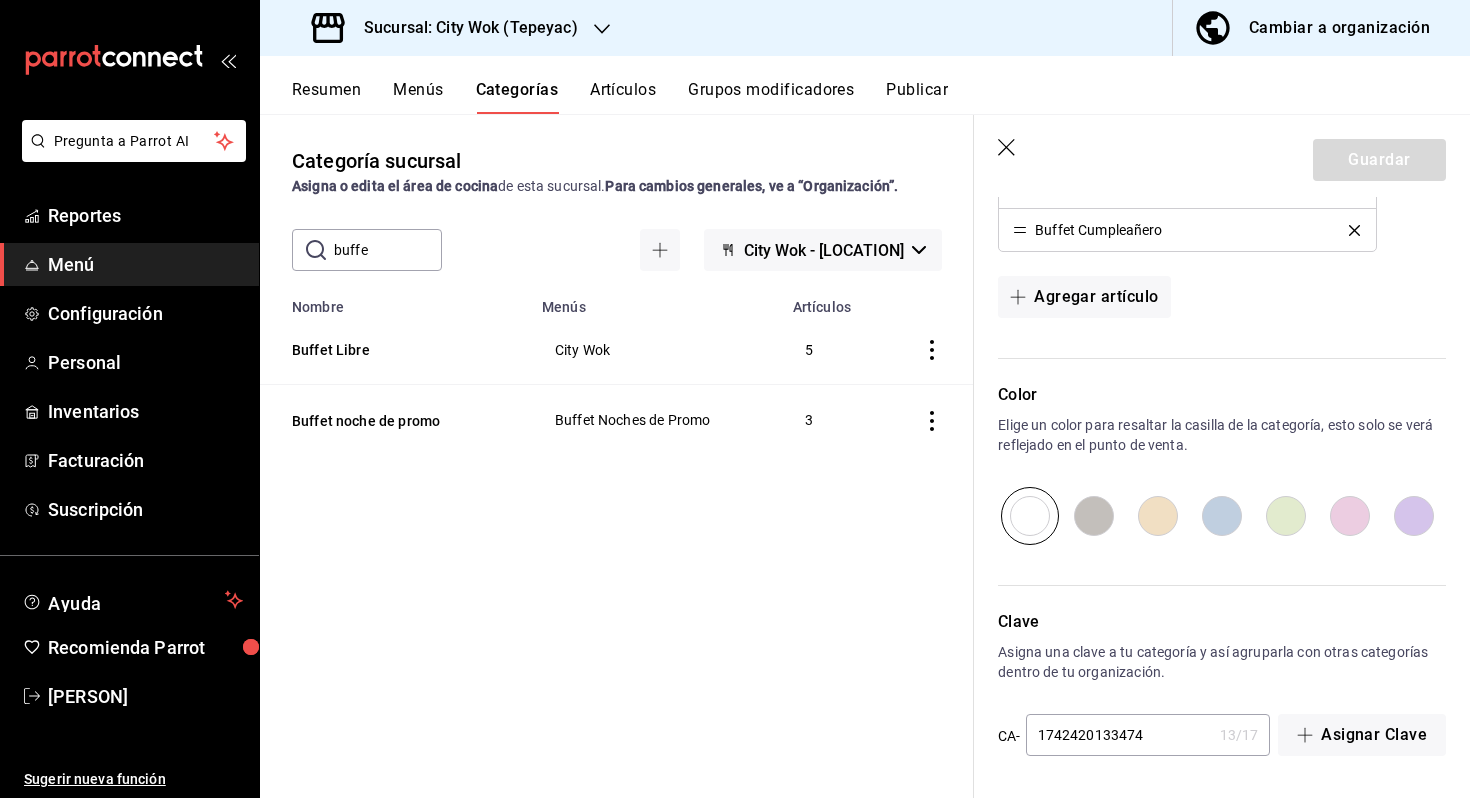 click on "Artículos" at bounding box center (623, 97) 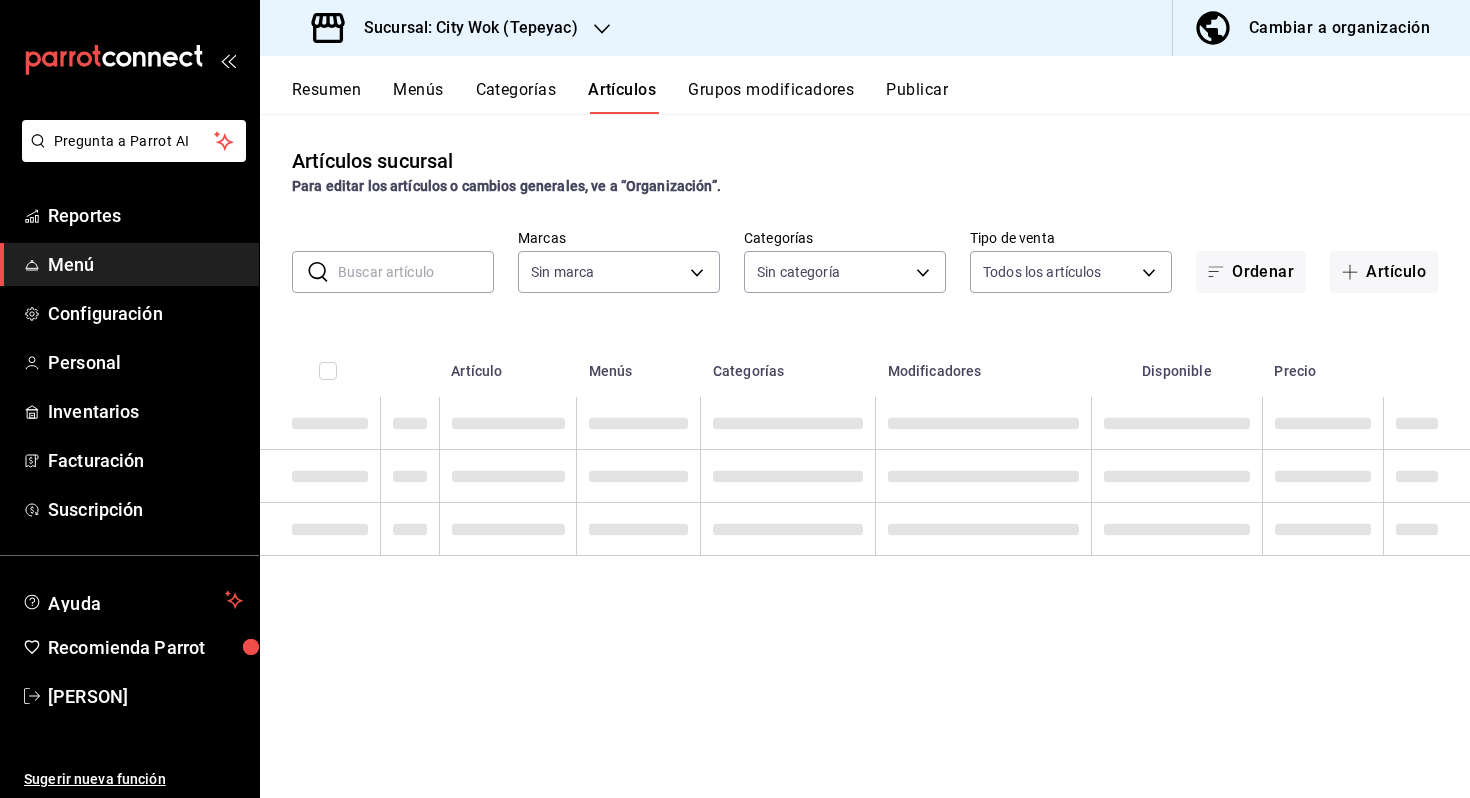 type on "4f784990-fba7-4919-b358-11c2643ffce2" 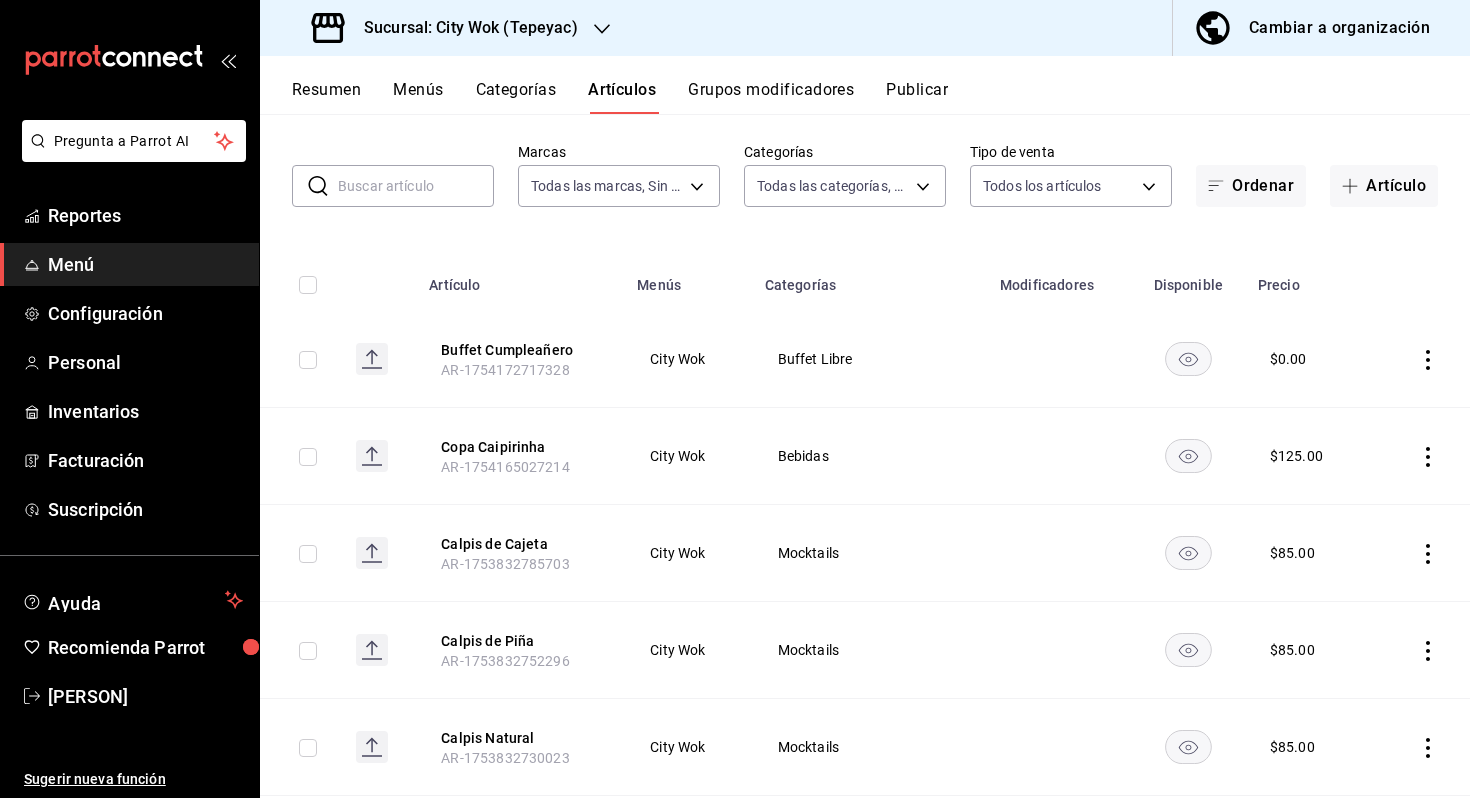 scroll, scrollTop: 0, scrollLeft: 0, axis: both 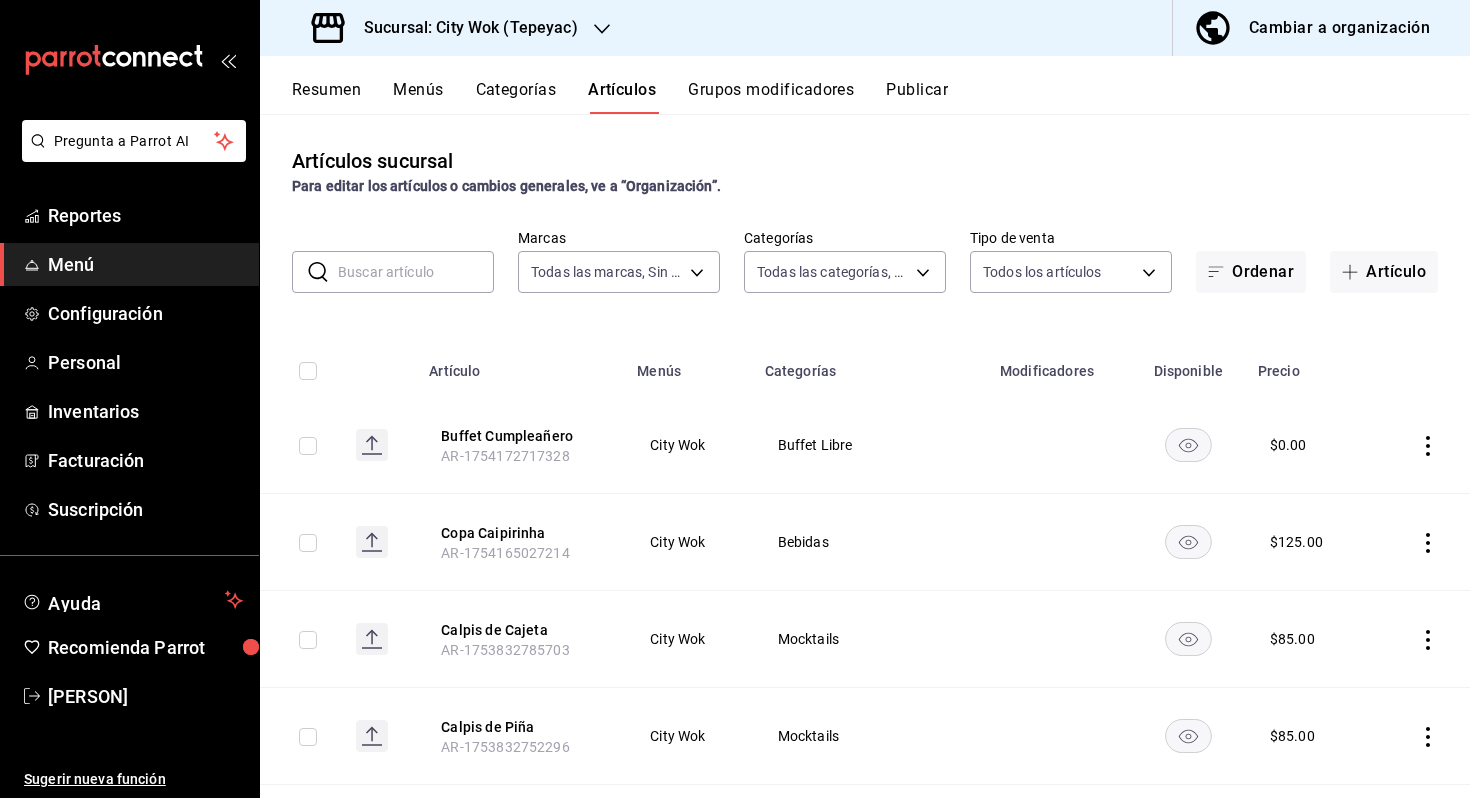 click at bounding box center (416, 272) 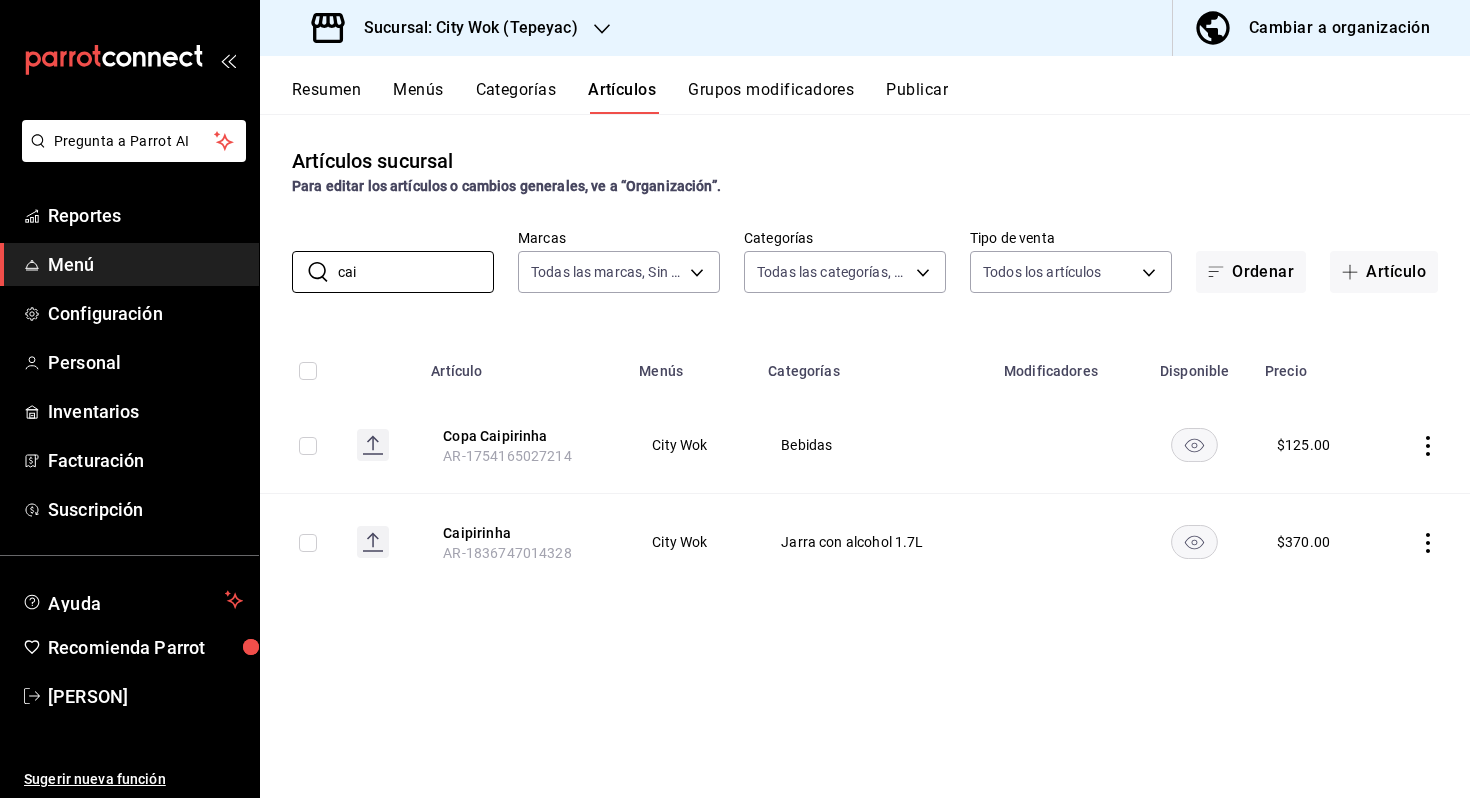 type on "cai" 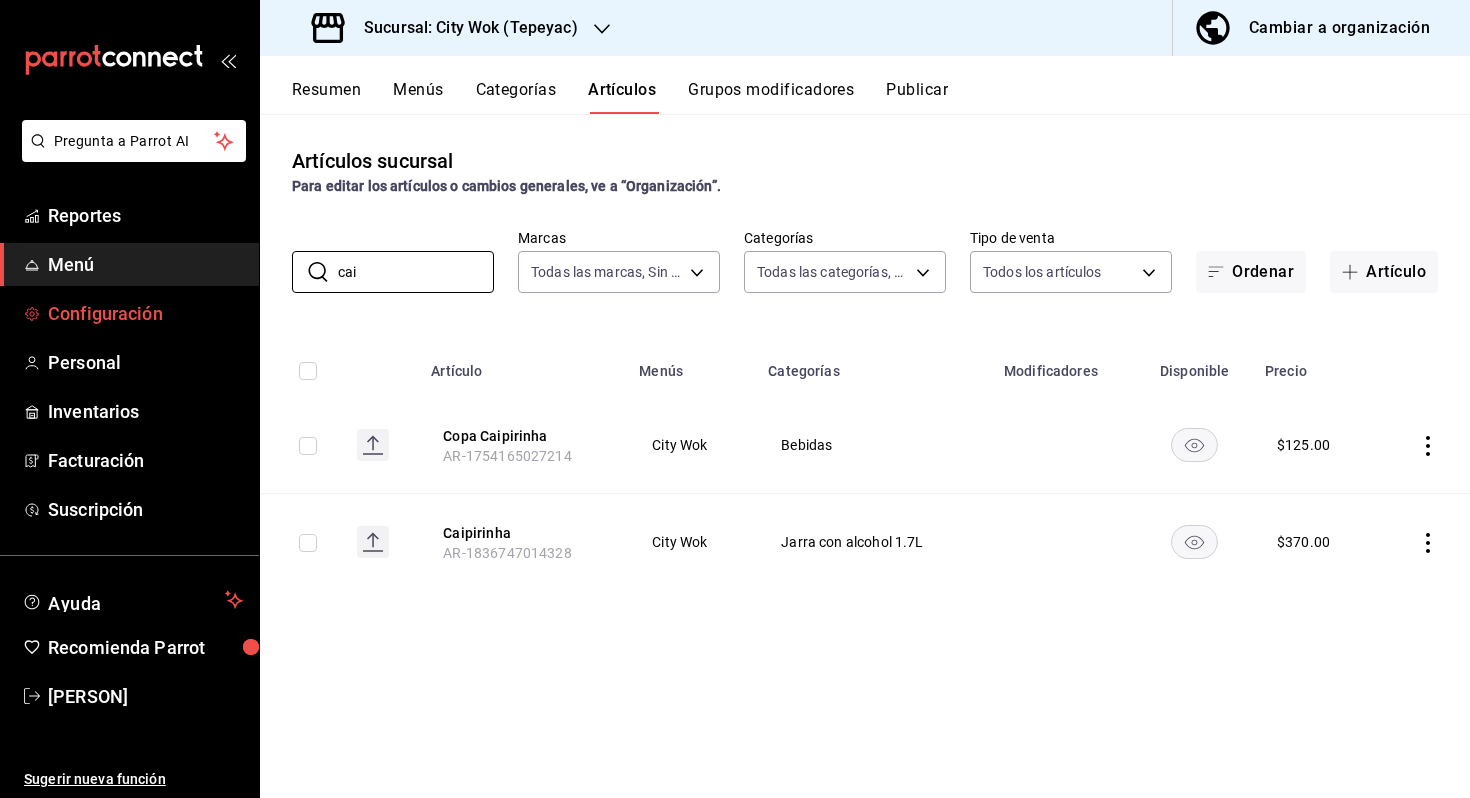 click on "Configuración" at bounding box center (145, 313) 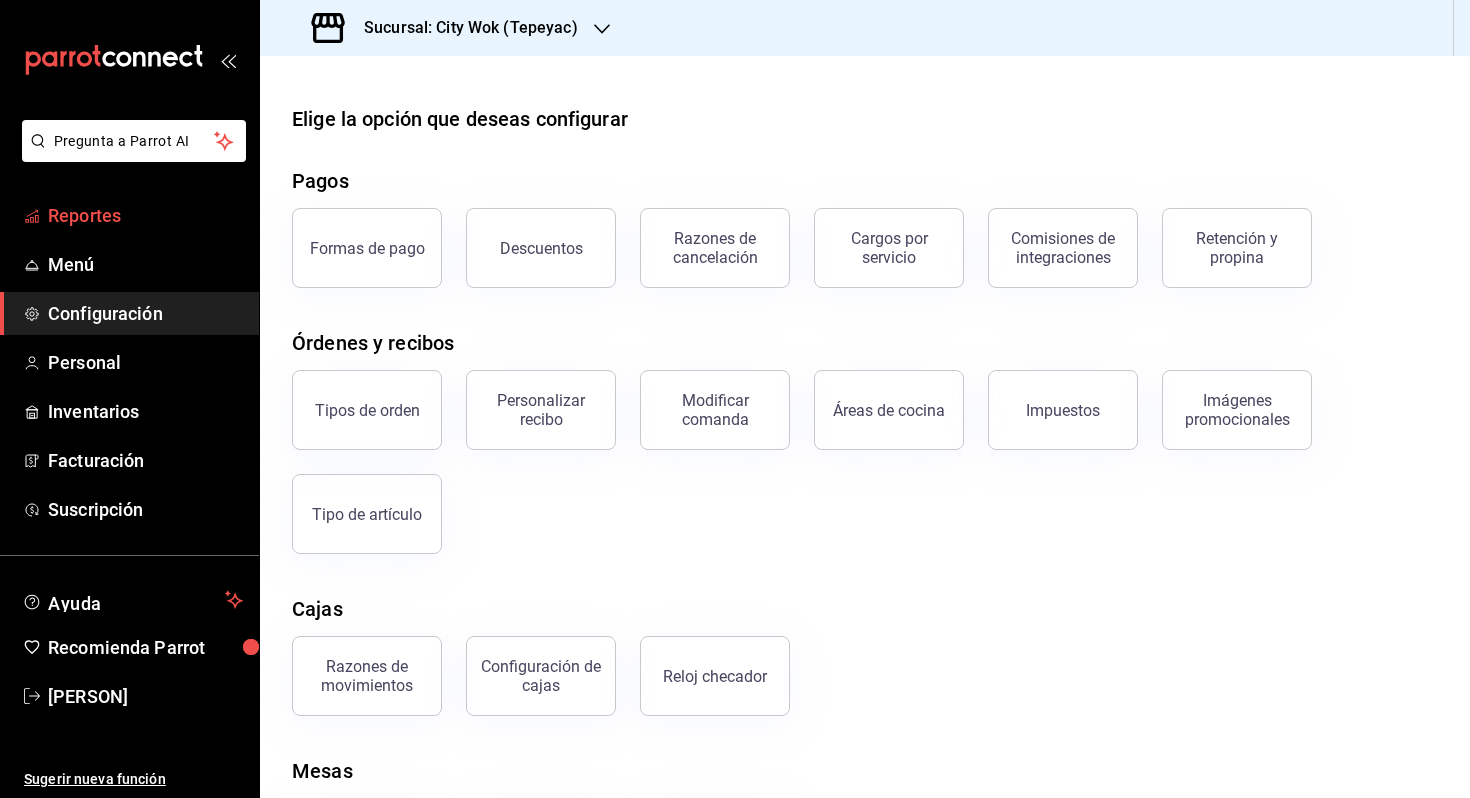 click on "Reportes" at bounding box center (145, 215) 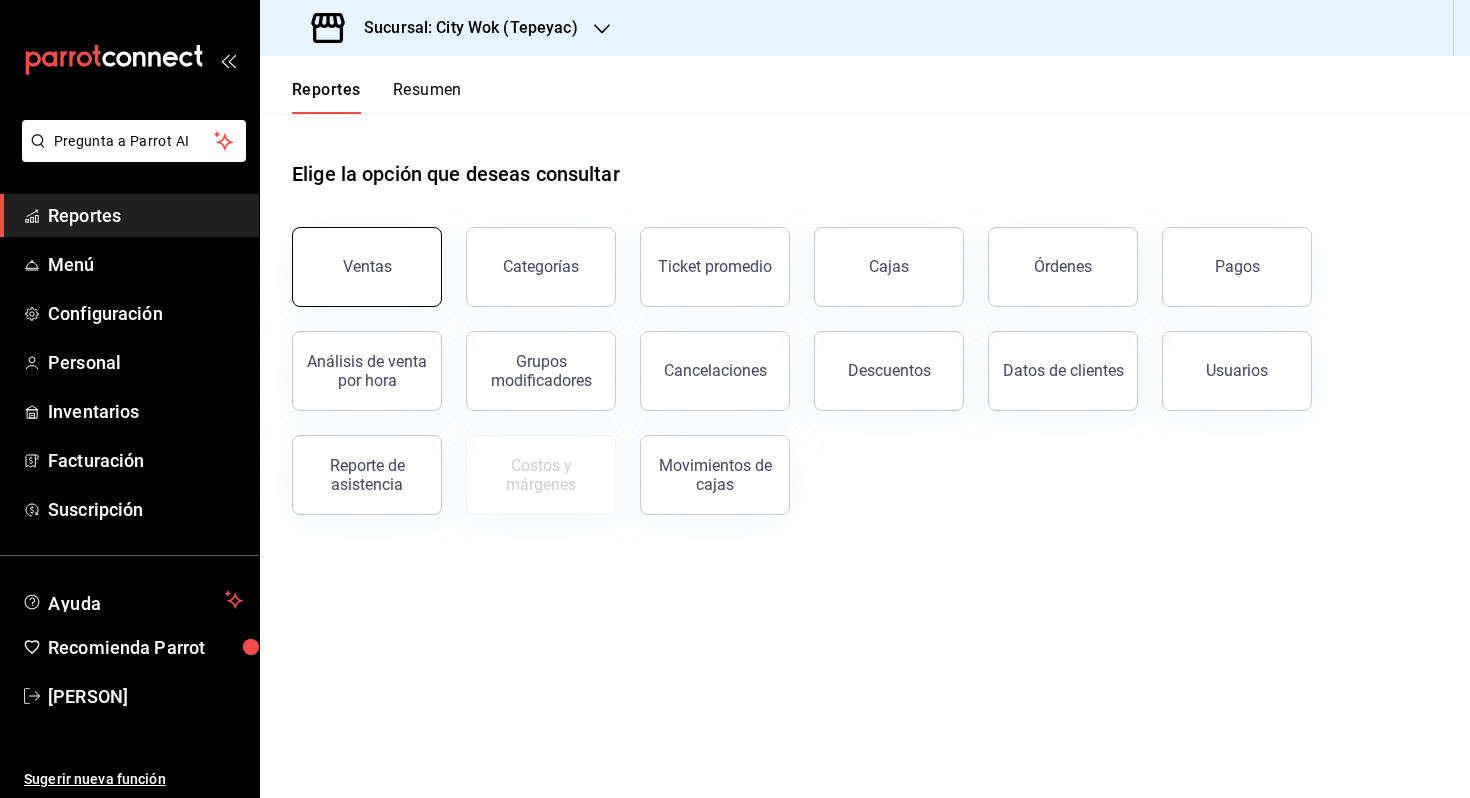 click on "Ventas" at bounding box center (367, 267) 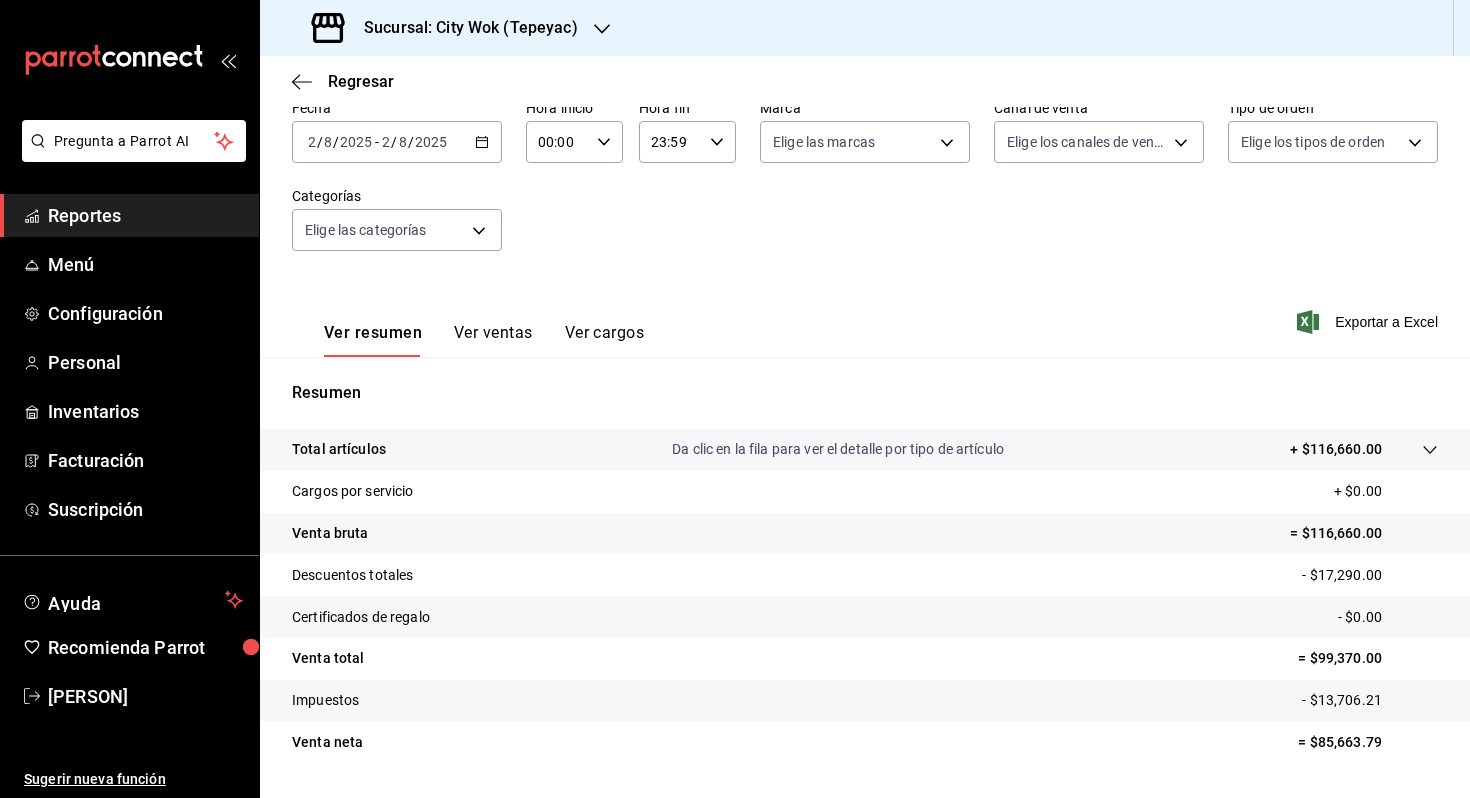 scroll, scrollTop: 0, scrollLeft: 0, axis: both 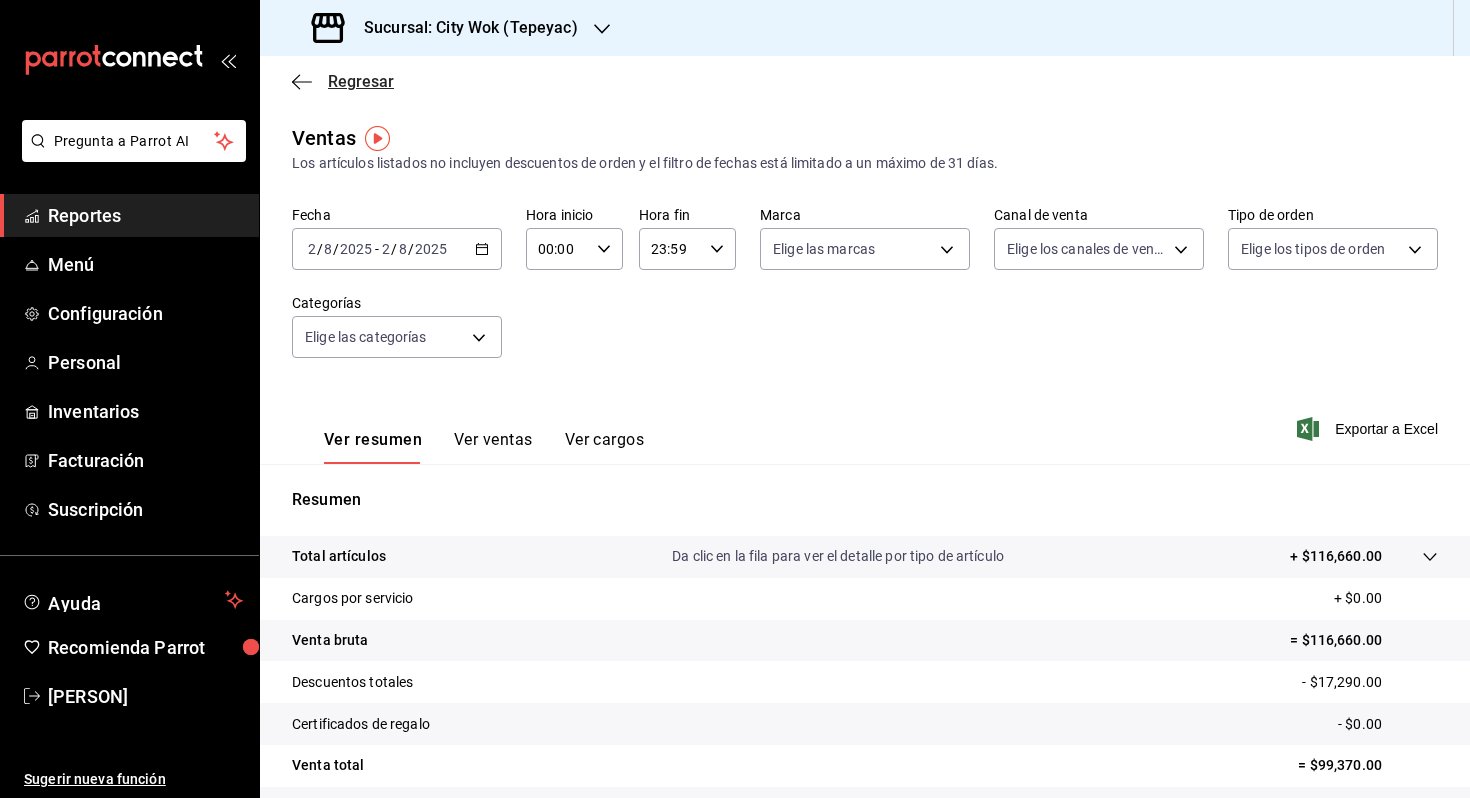 click on "Regresar" at bounding box center [361, 81] 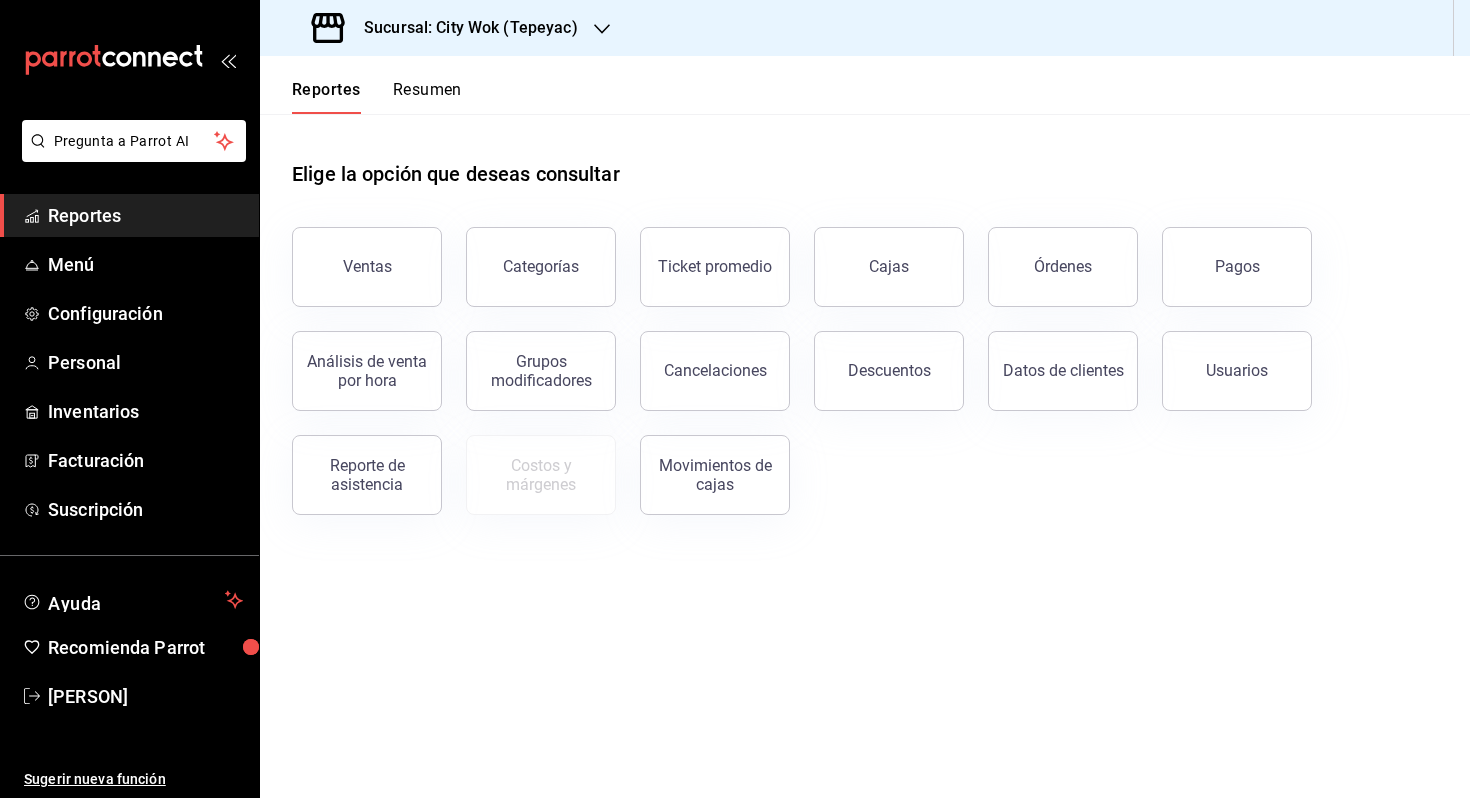 click on "Resumen" at bounding box center [427, 97] 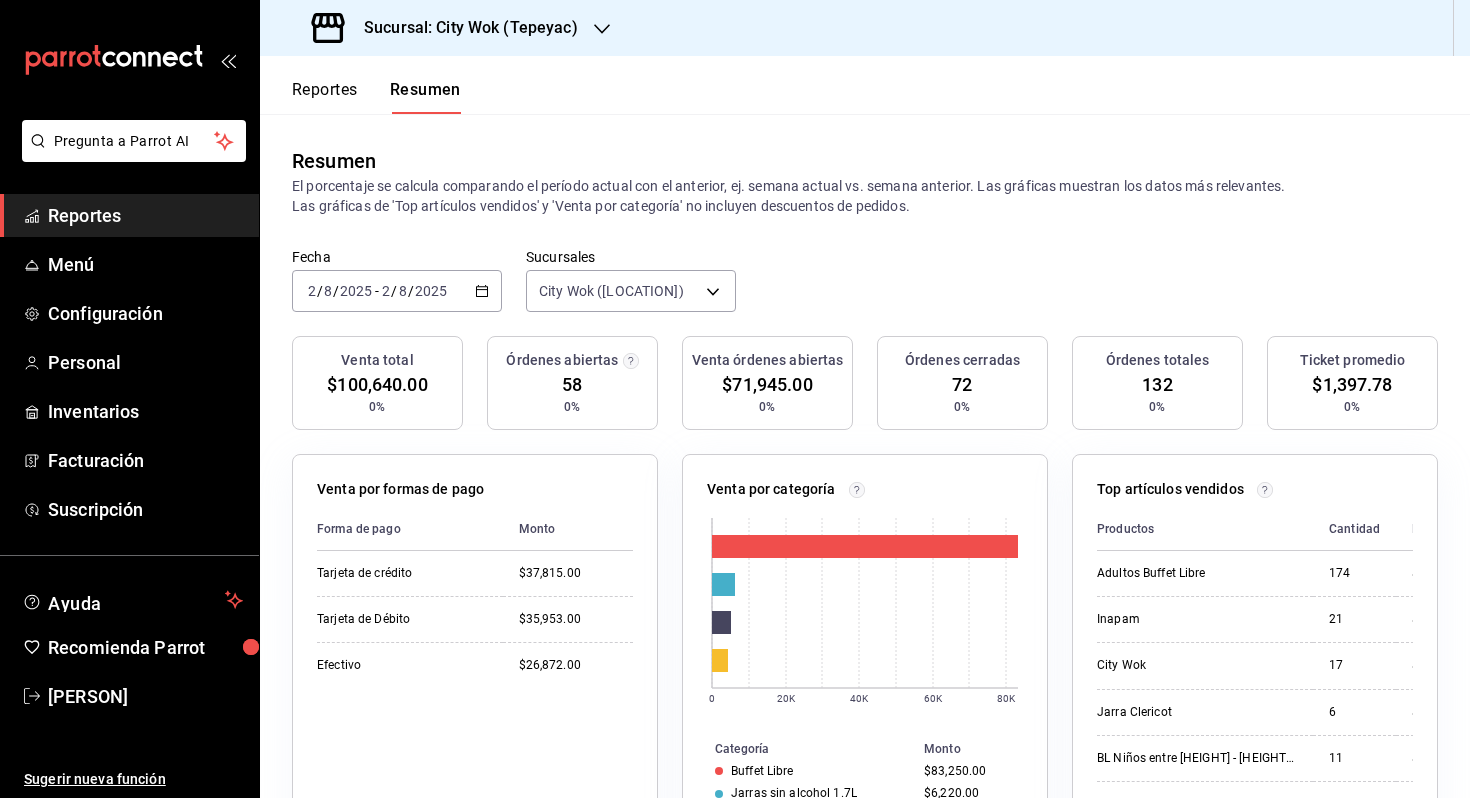 click on "Sucursal: [BUSINESS_NAME] ([LOCATION])" at bounding box center [447, 28] 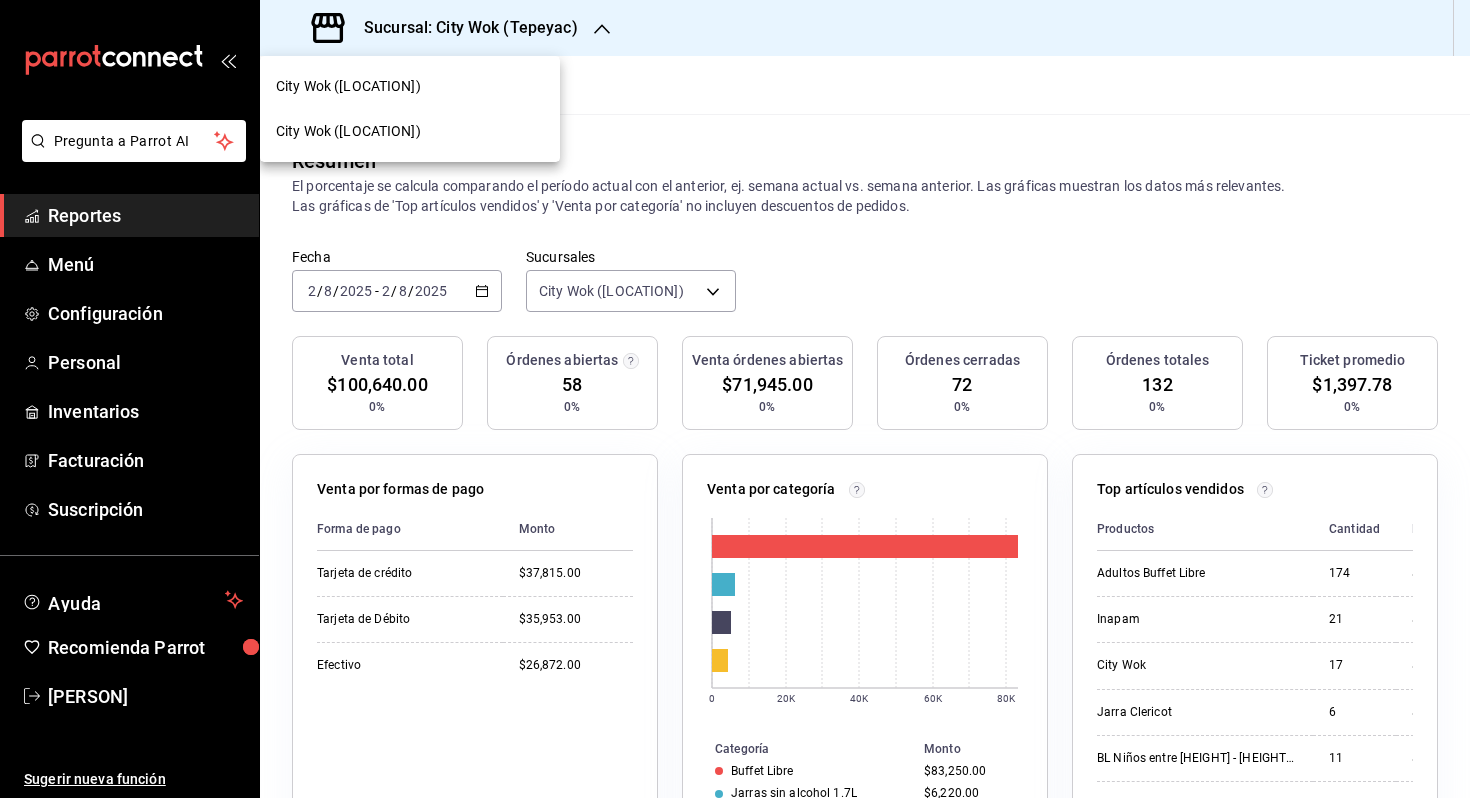 click on "[BUSINESS_NAME] ([LOCATION])" at bounding box center (410, 86) 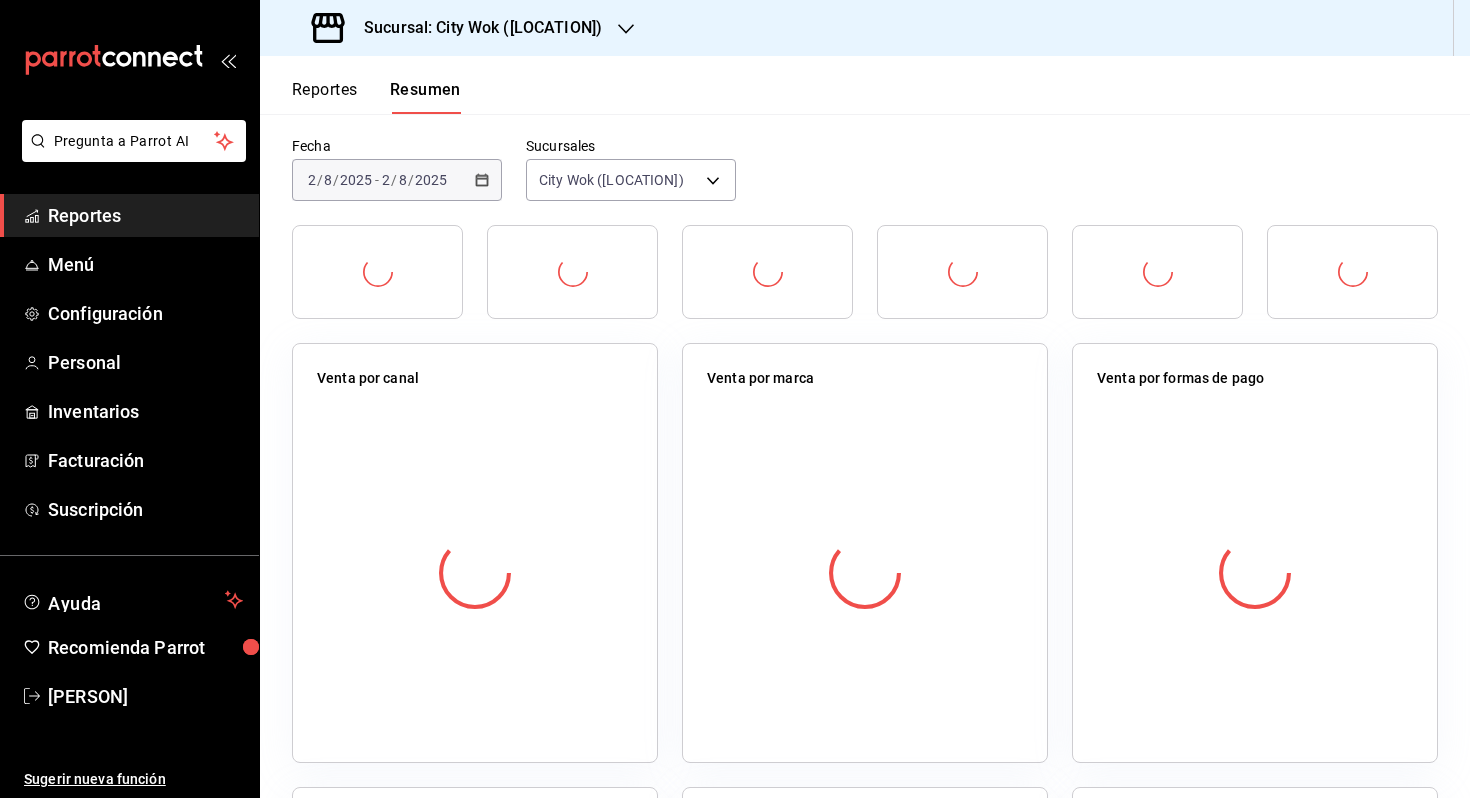 scroll, scrollTop: 0, scrollLeft: 0, axis: both 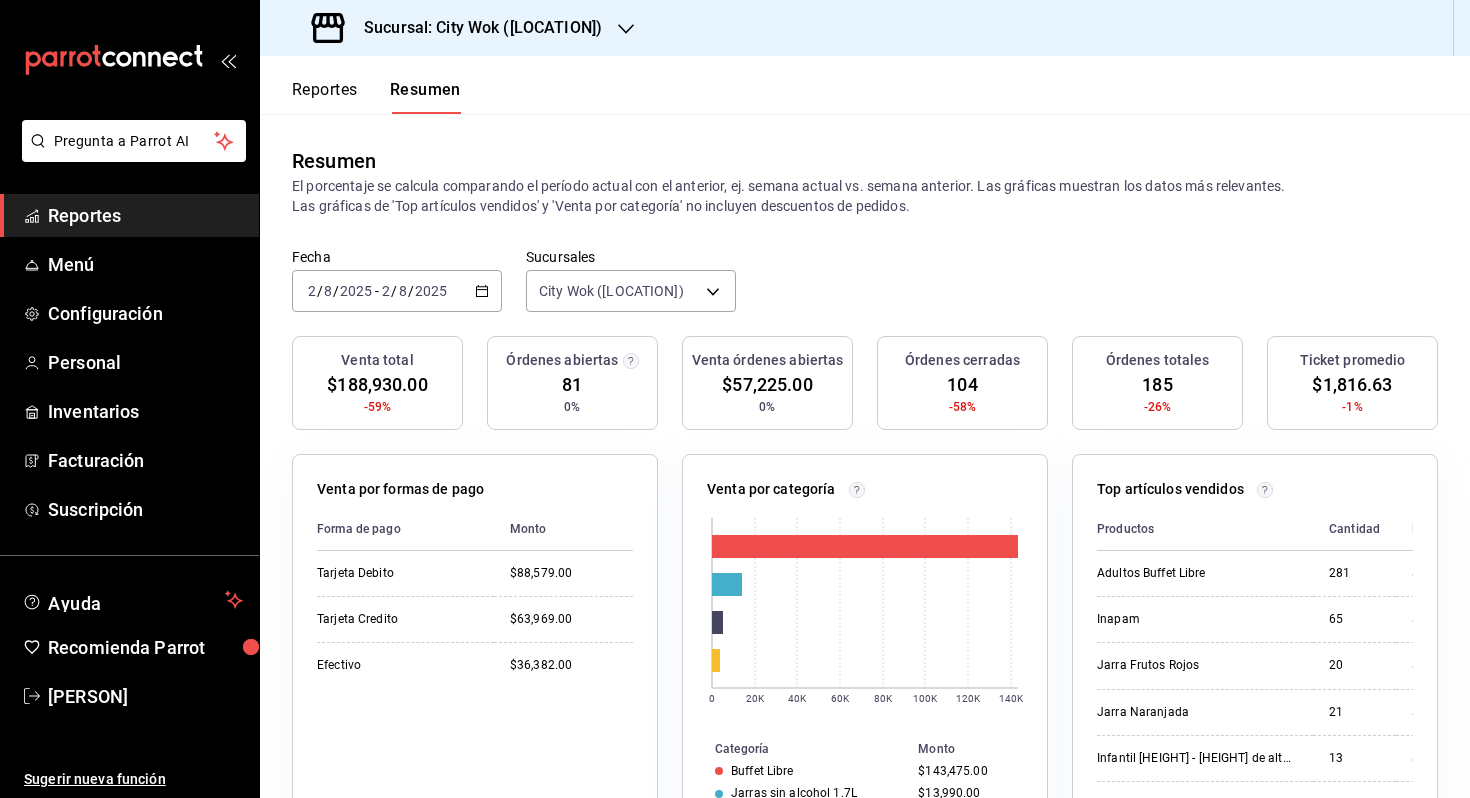 click on "Sucursal: [BUSINESS_NAME] ([LOCATION])" at bounding box center (475, 28) 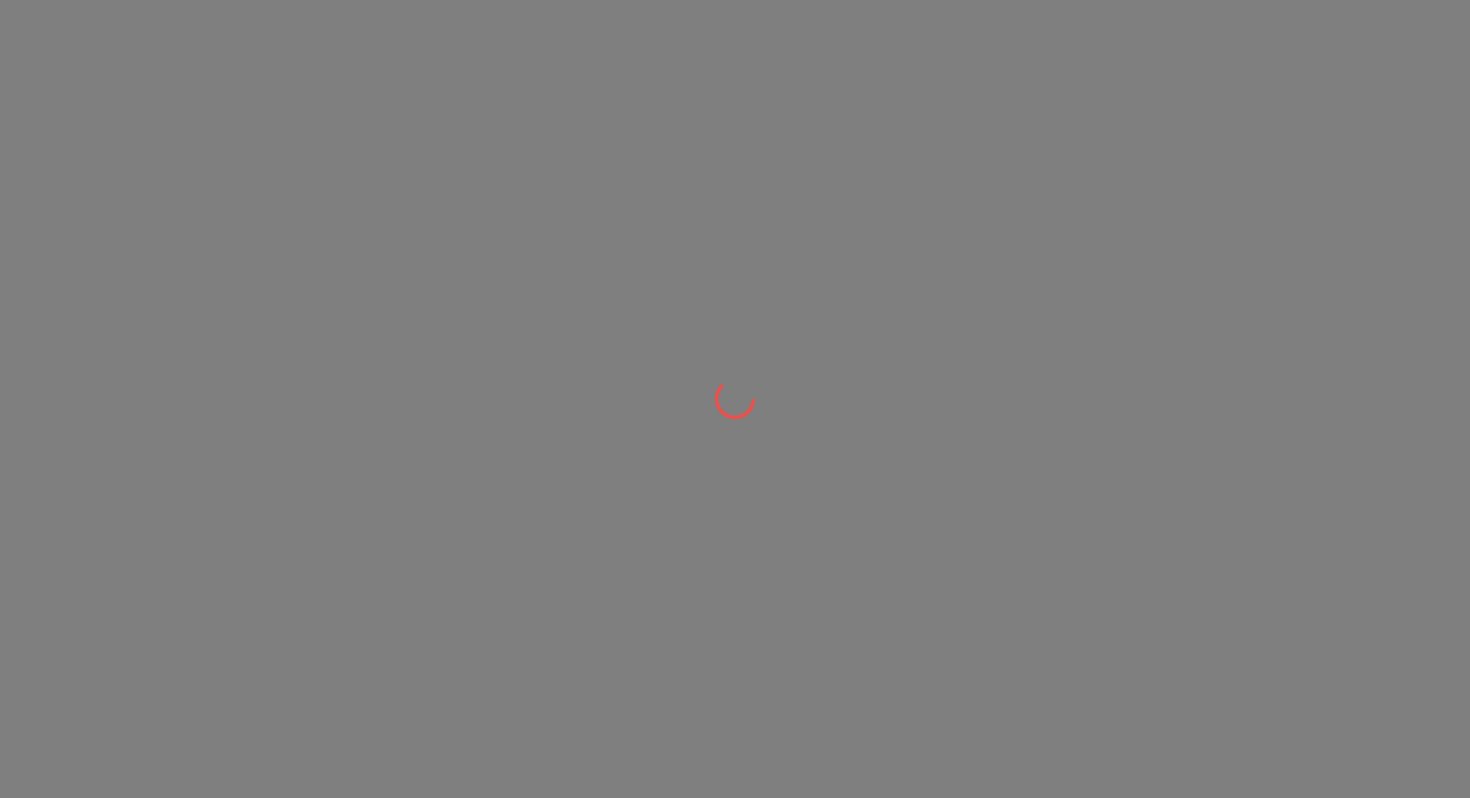 scroll, scrollTop: 0, scrollLeft: 0, axis: both 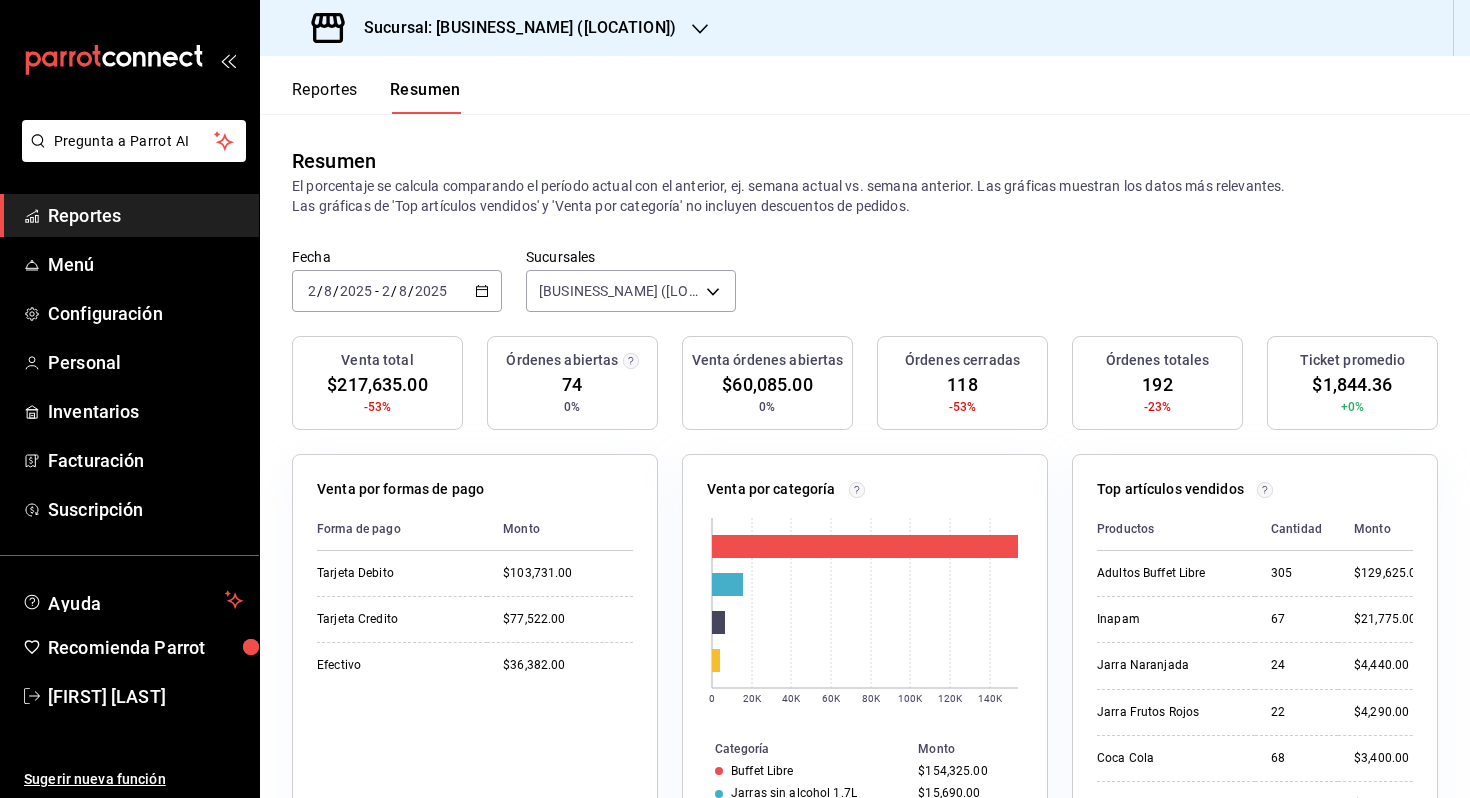 click on "Sucursal: [BUSINESS_NAME] ([LOCATION])" at bounding box center (512, 28) 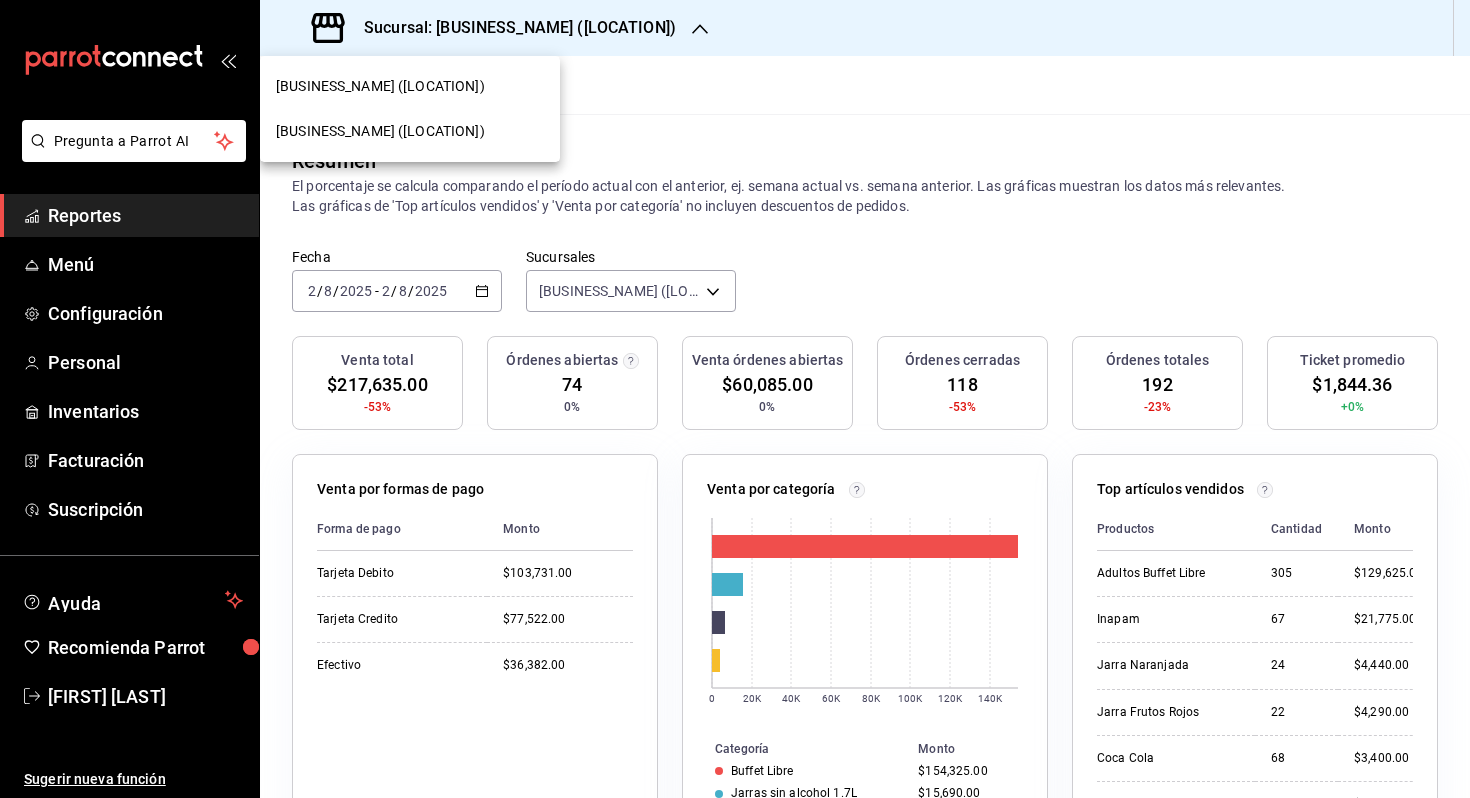click on "[BUSINESS_NAME] ([LOCATION])" at bounding box center (410, 131) 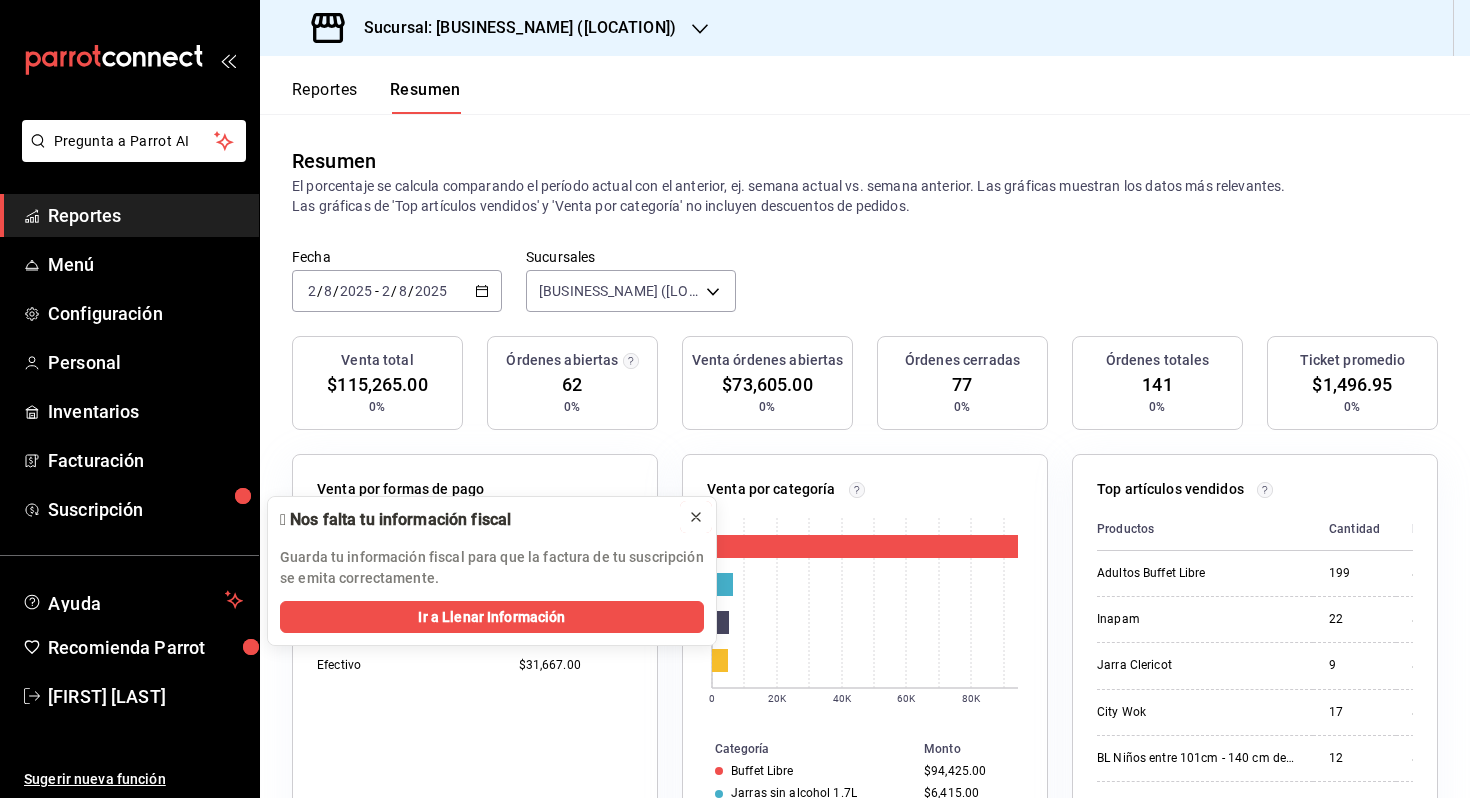 click 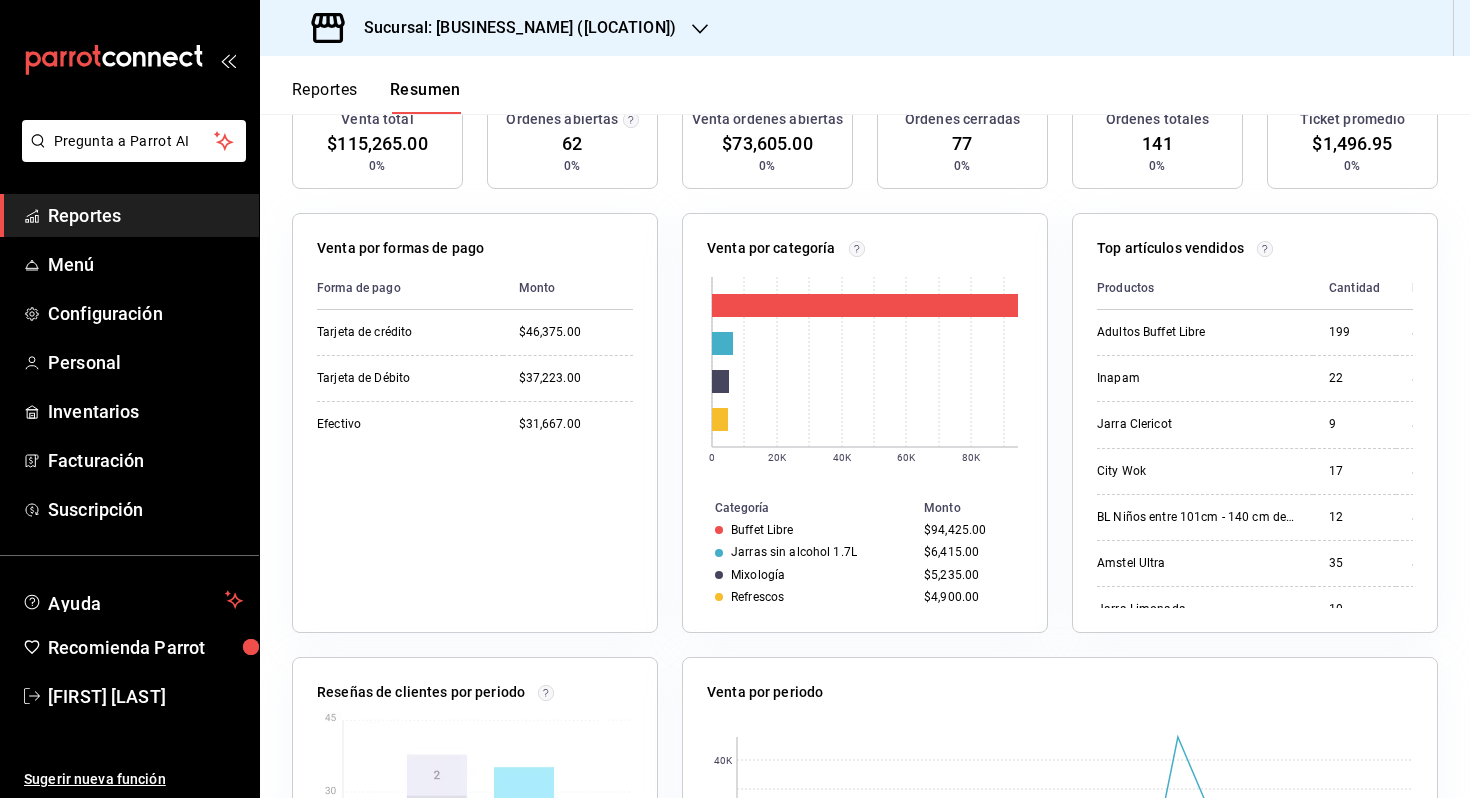 scroll, scrollTop: 152, scrollLeft: 0, axis: vertical 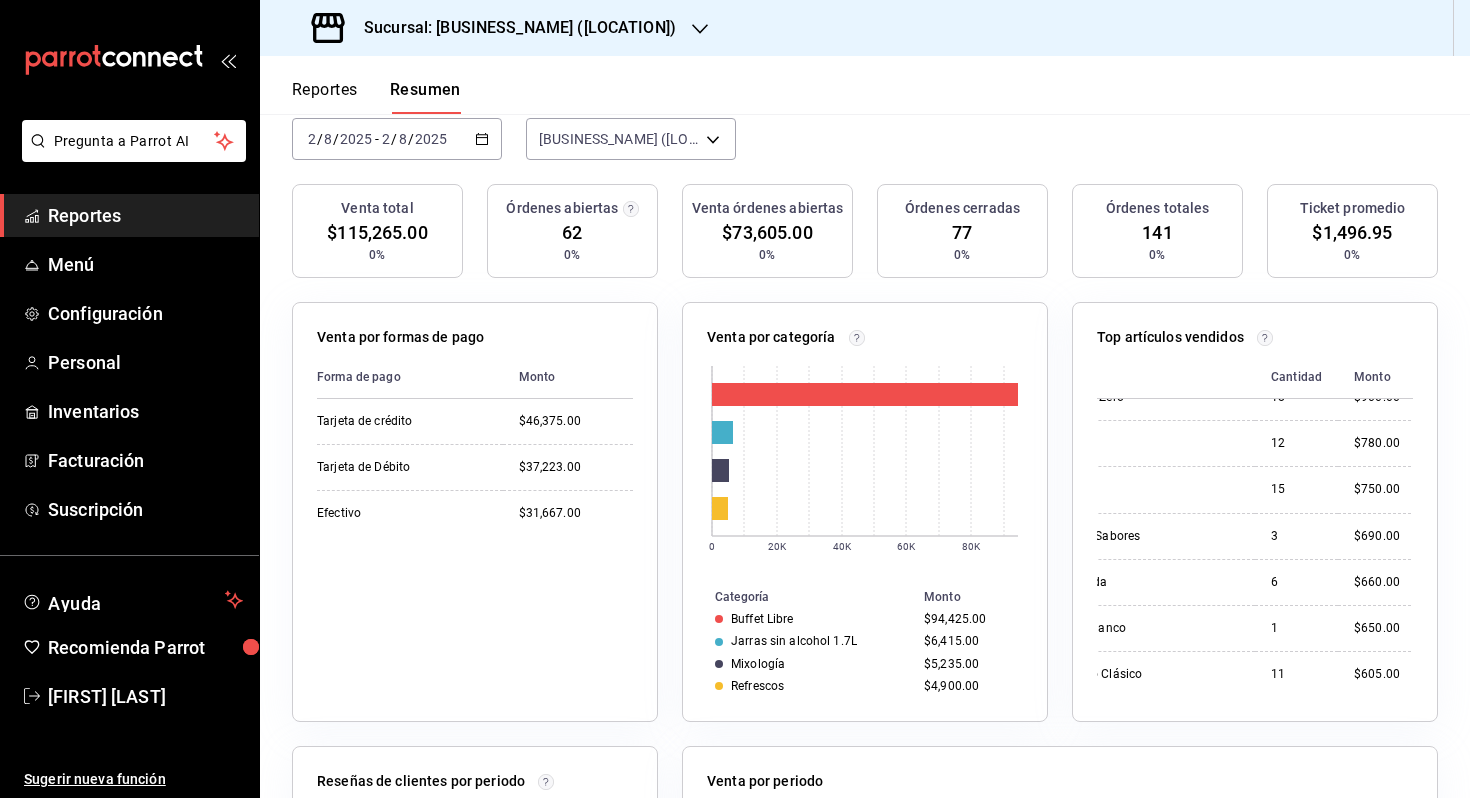 click on "Reportes" at bounding box center (325, 97) 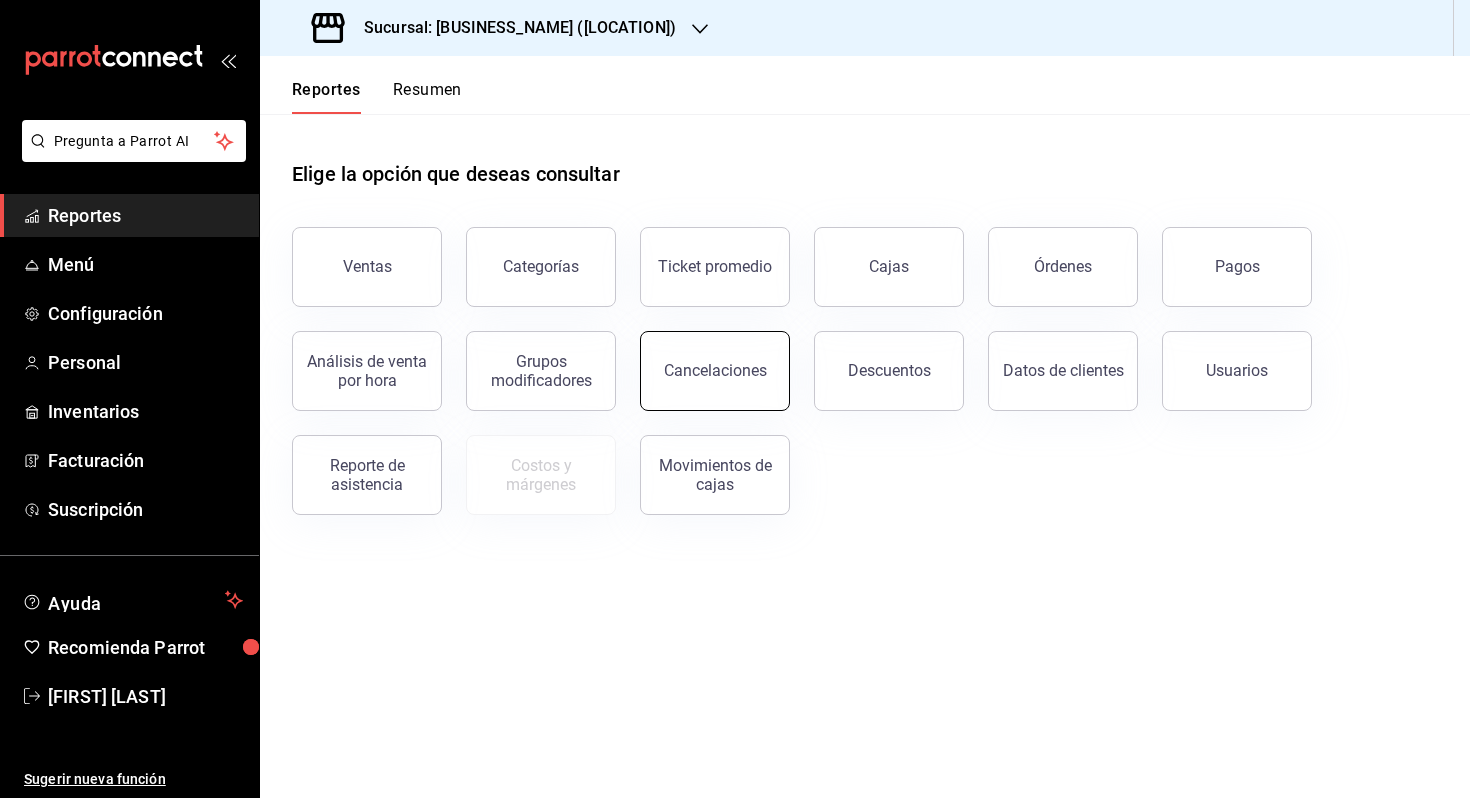 click on "Cancelaciones" at bounding box center [715, 371] 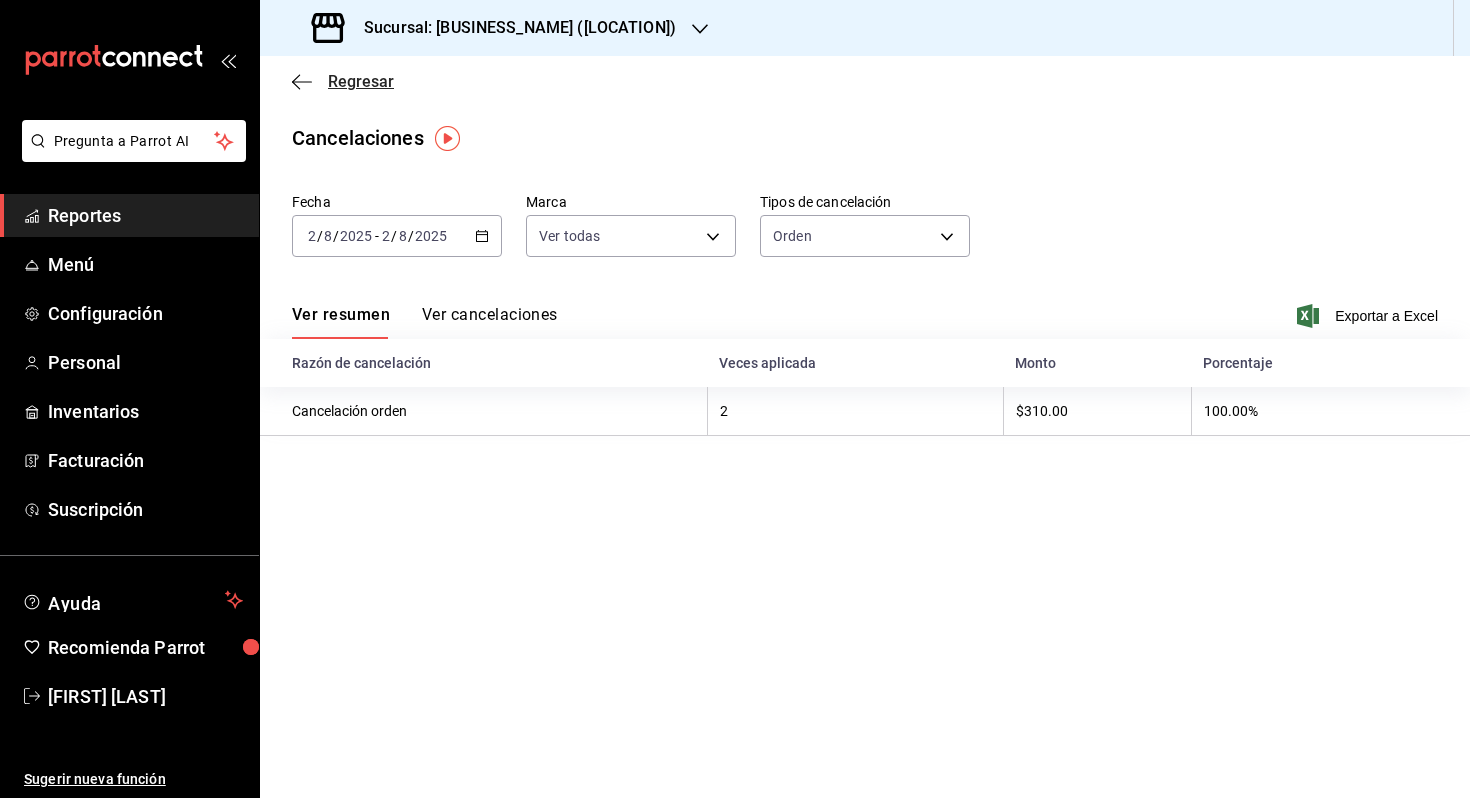 click 